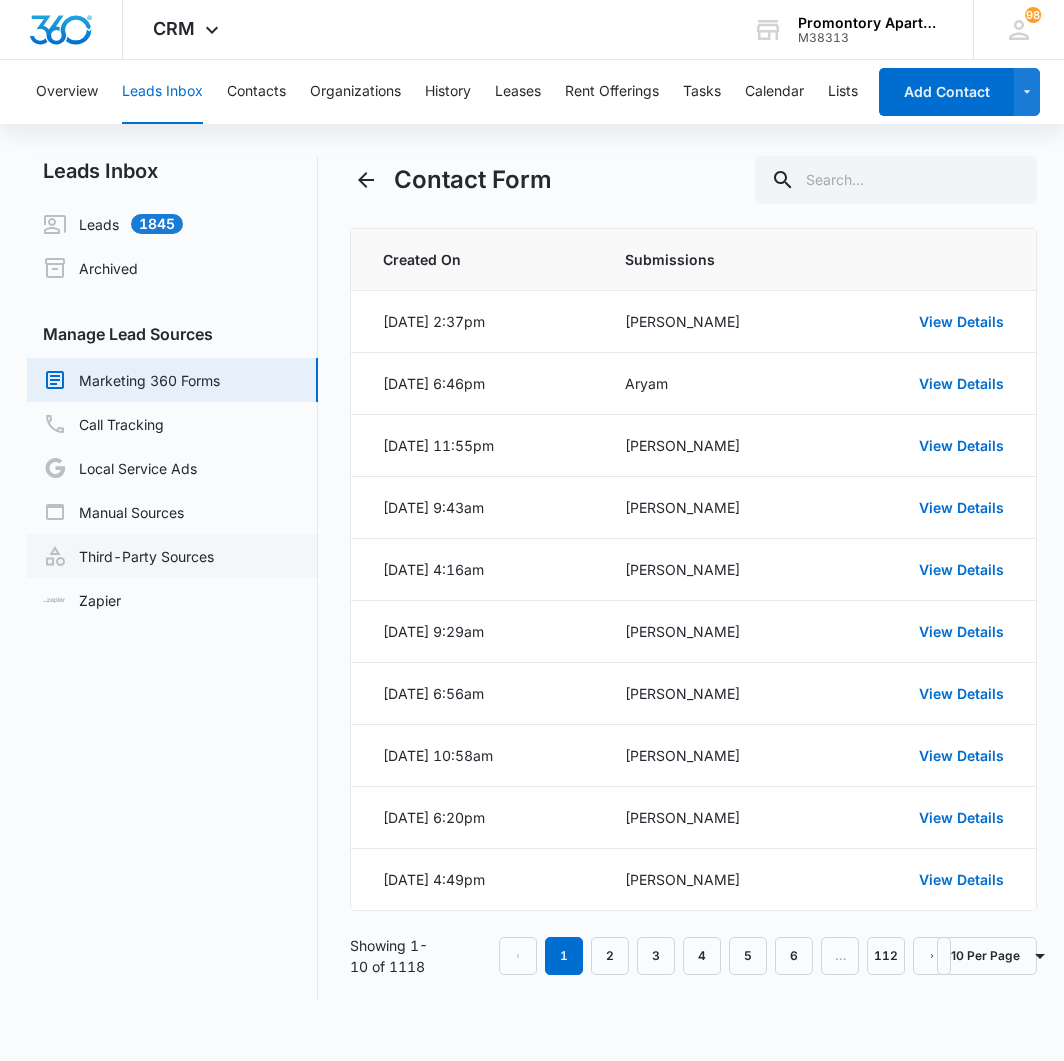 scroll, scrollTop: 0, scrollLeft: 0, axis: both 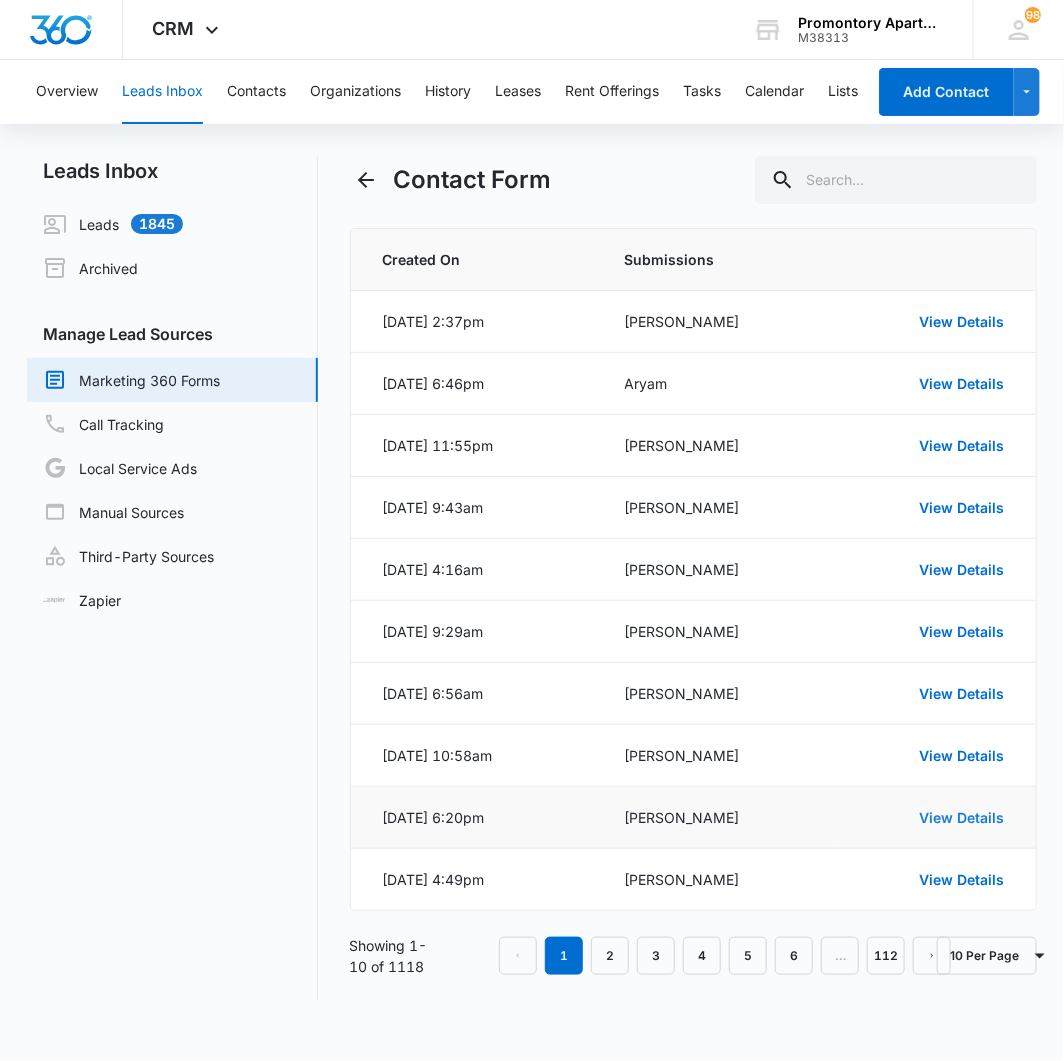 click on "View Details" at bounding box center [961, 817] 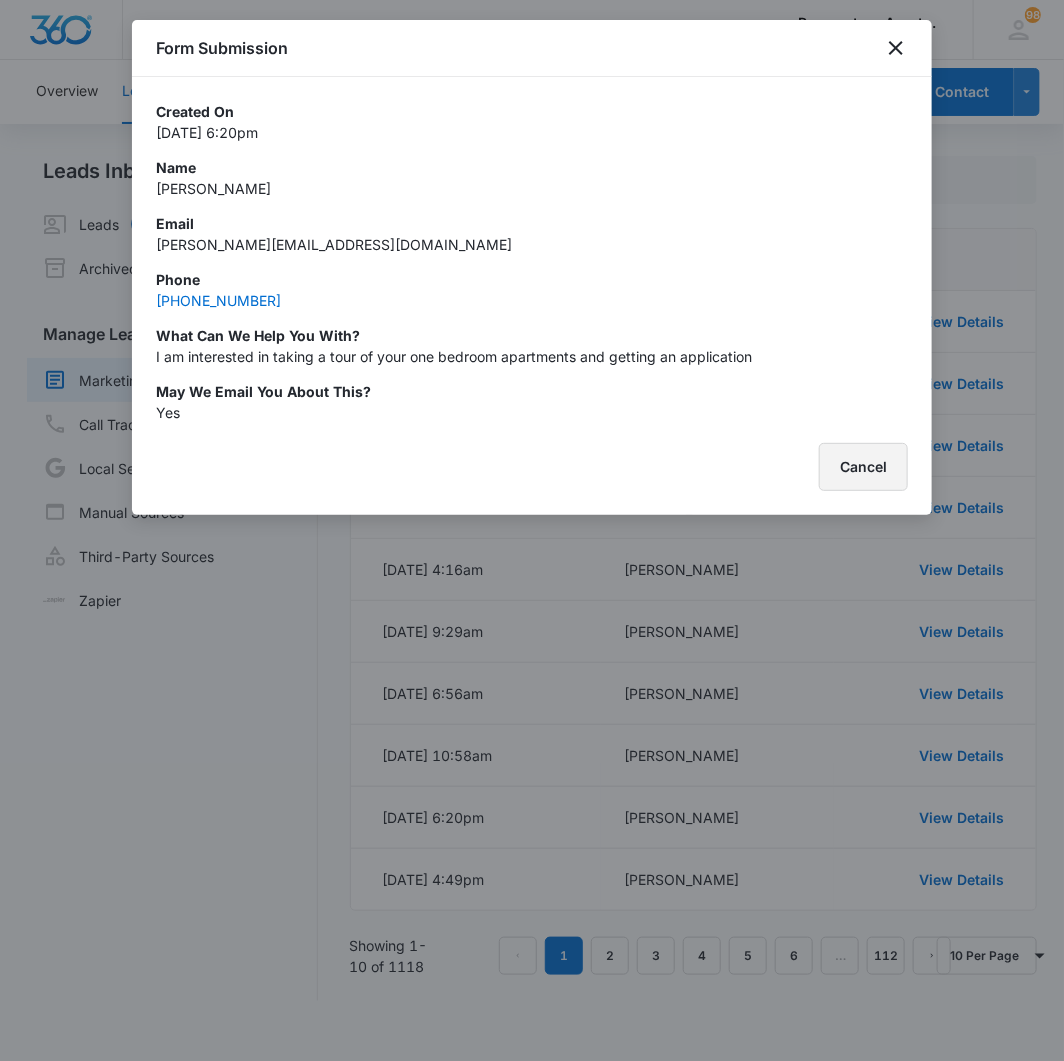 click on "Cancel" at bounding box center [863, 467] 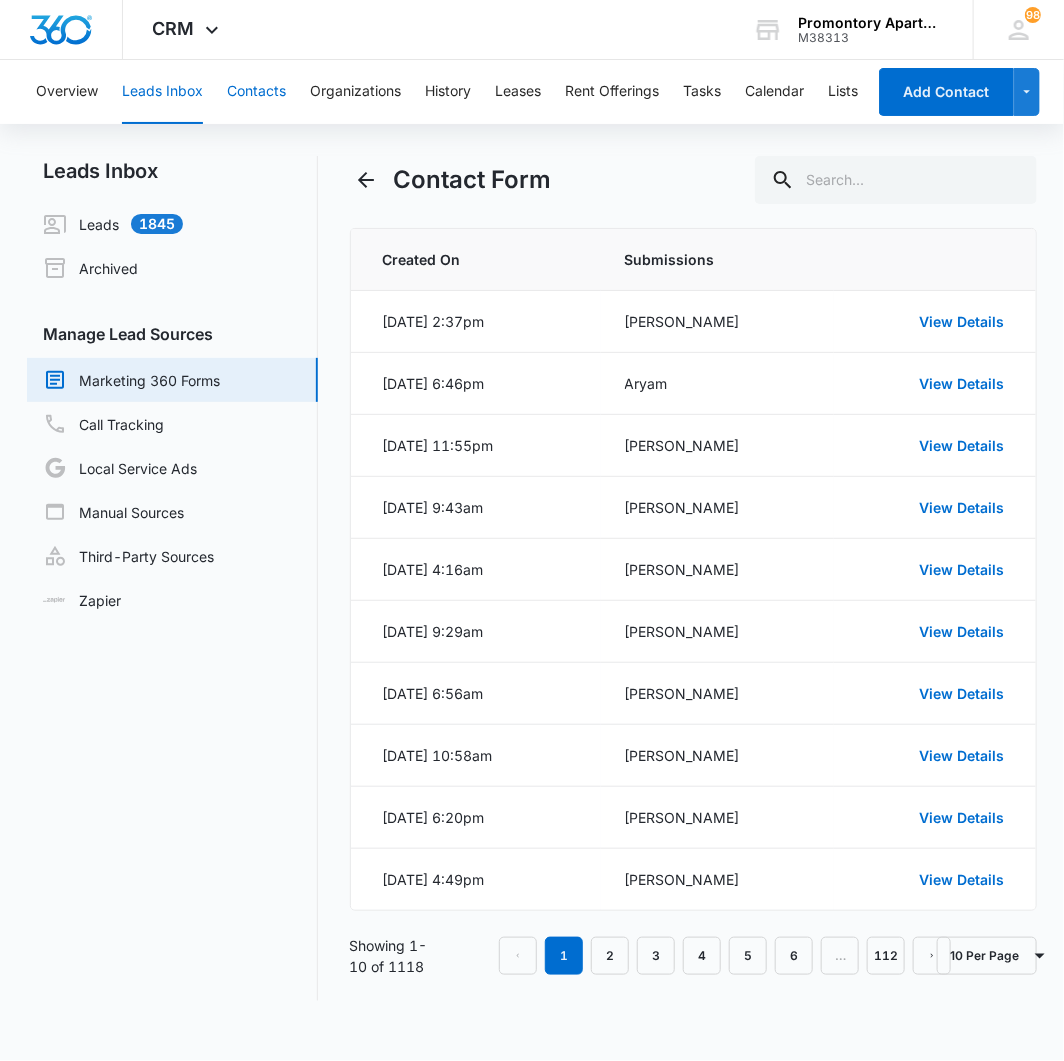 click on "Contacts" at bounding box center (256, 92) 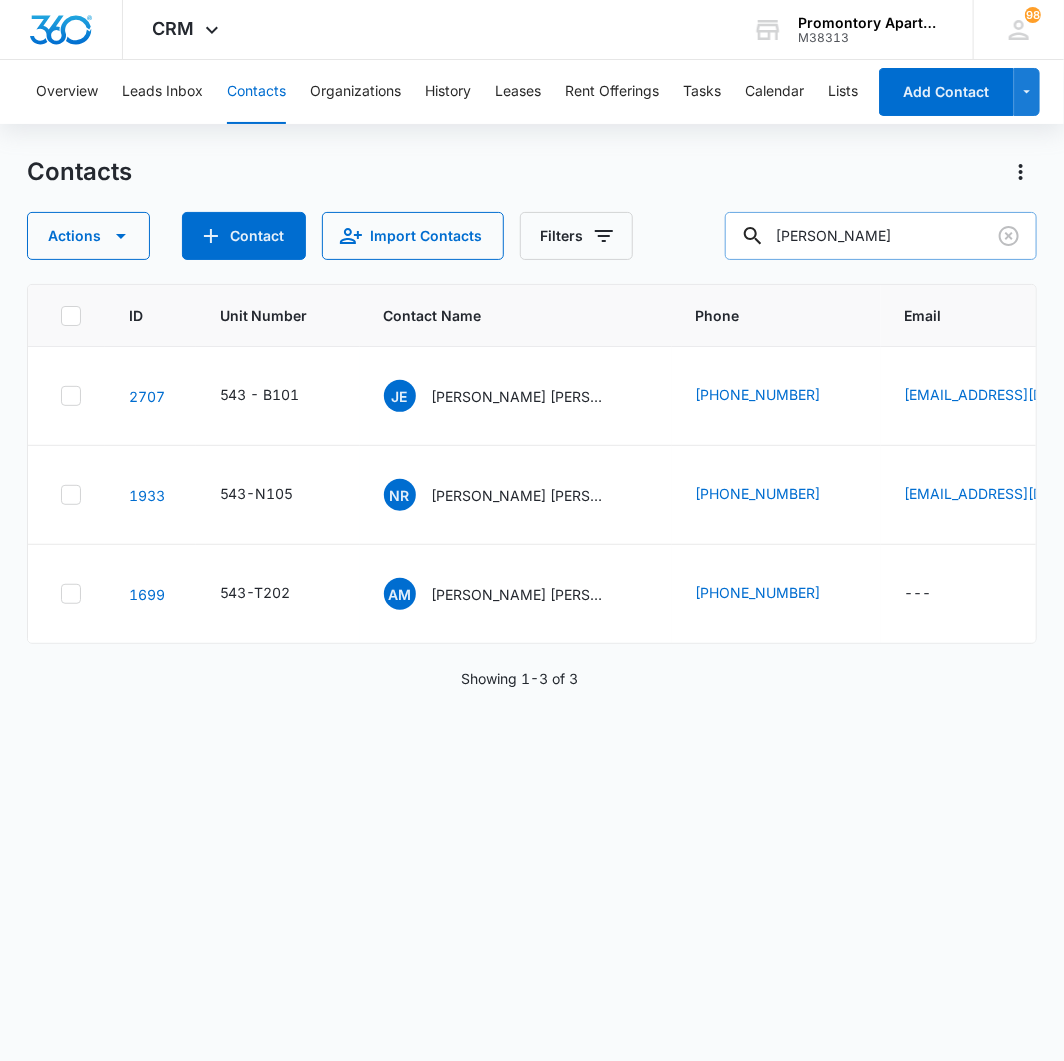 click on "[PERSON_NAME]" at bounding box center (881, 236) 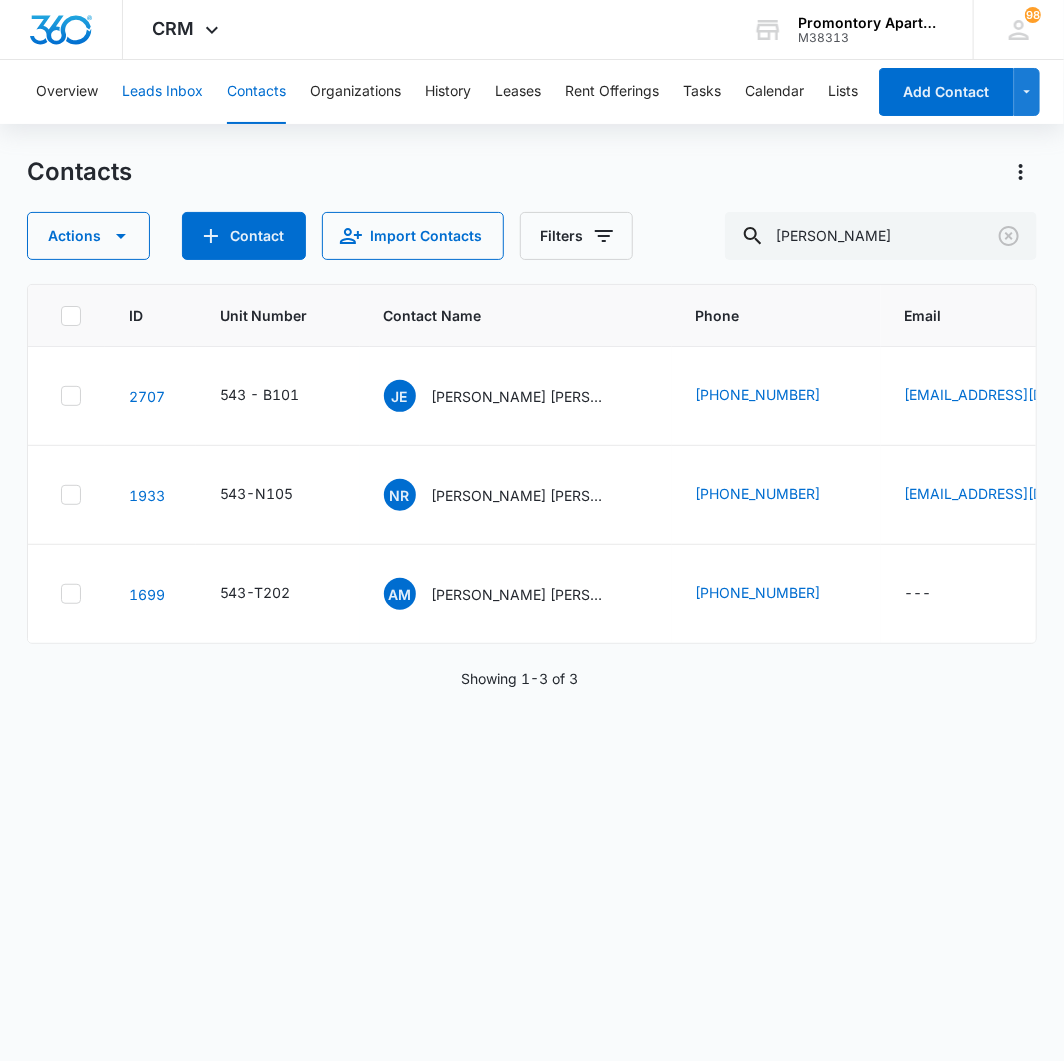 click on "Leads Inbox" at bounding box center (162, 92) 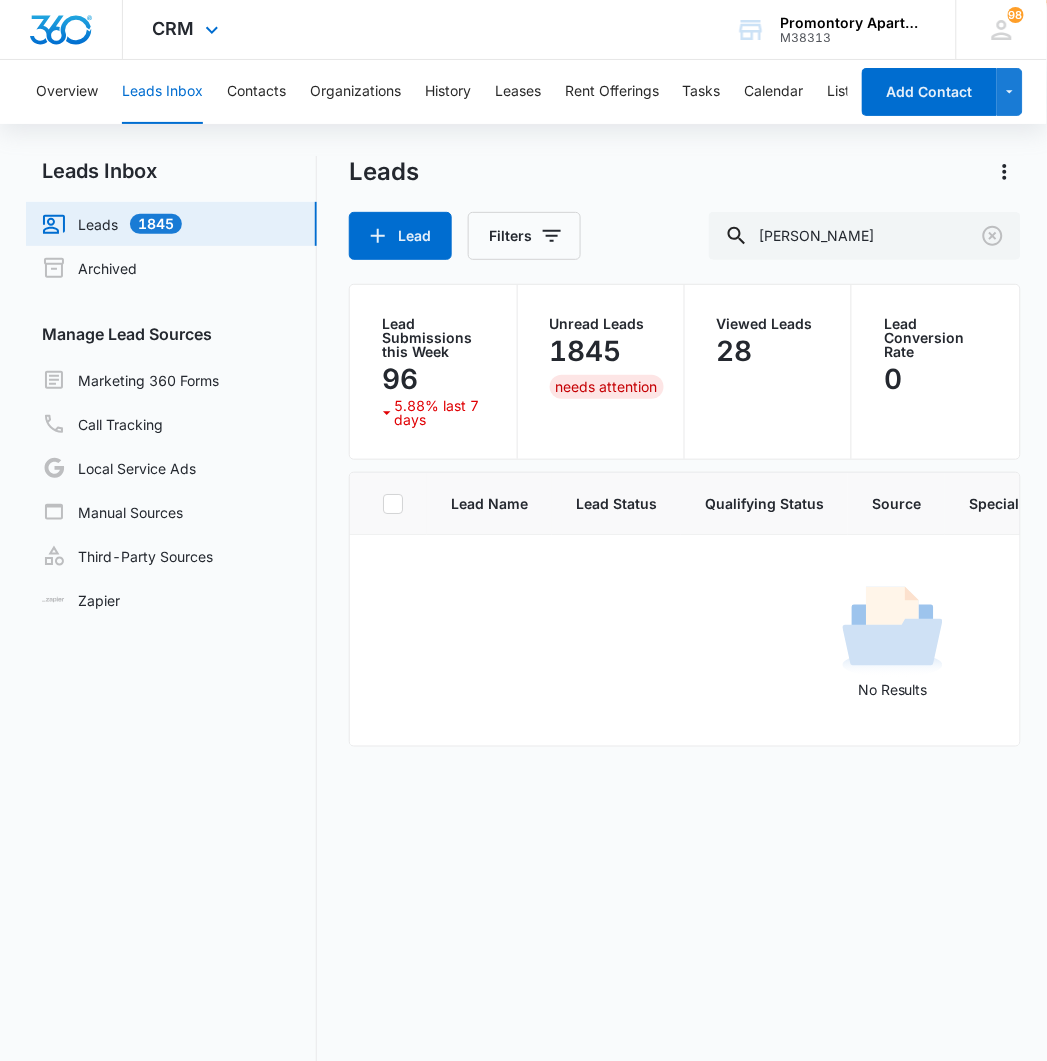 scroll, scrollTop: 0, scrollLeft: 0, axis: both 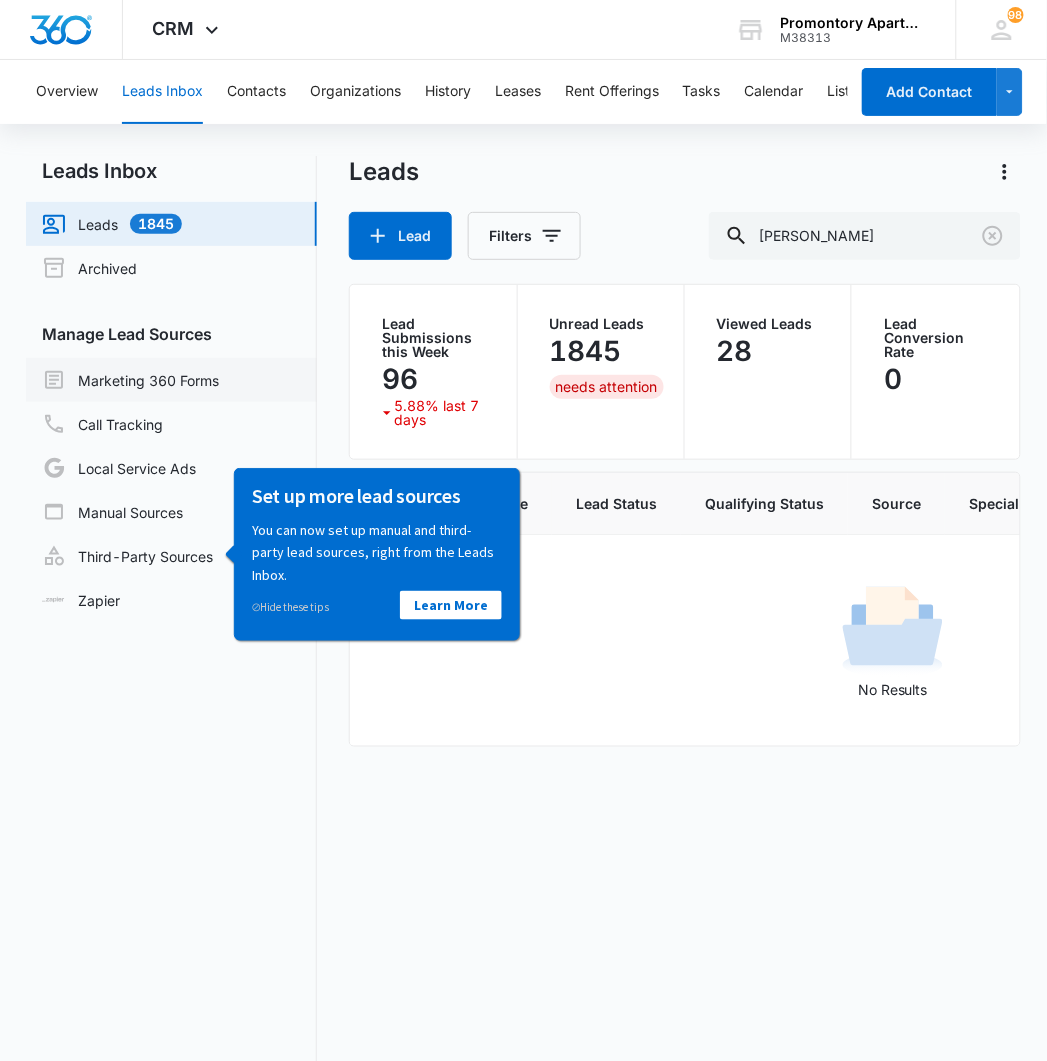 click on "Marketing 360 Forms" at bounding box center (130, 380) 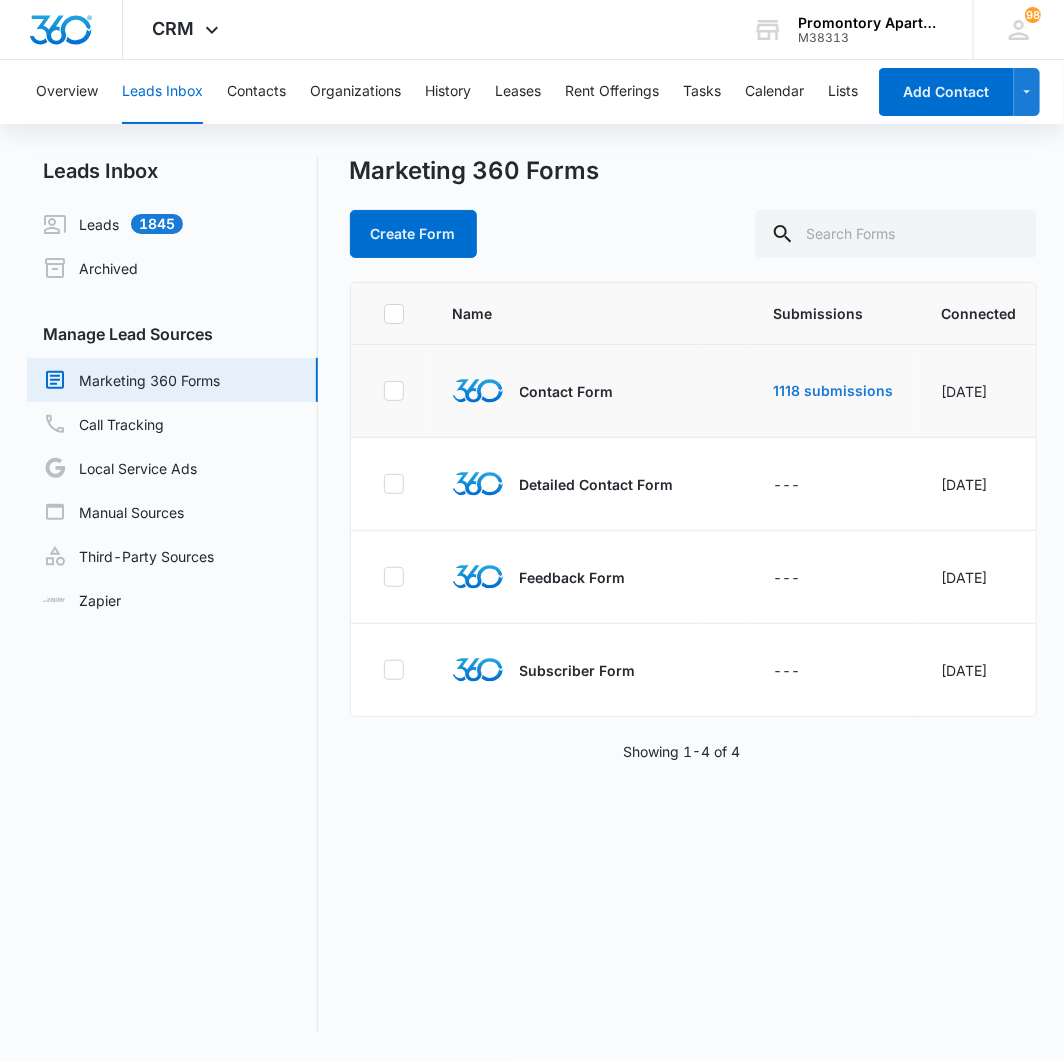 click on "1118 submissions" at bounding box center (834, 391) 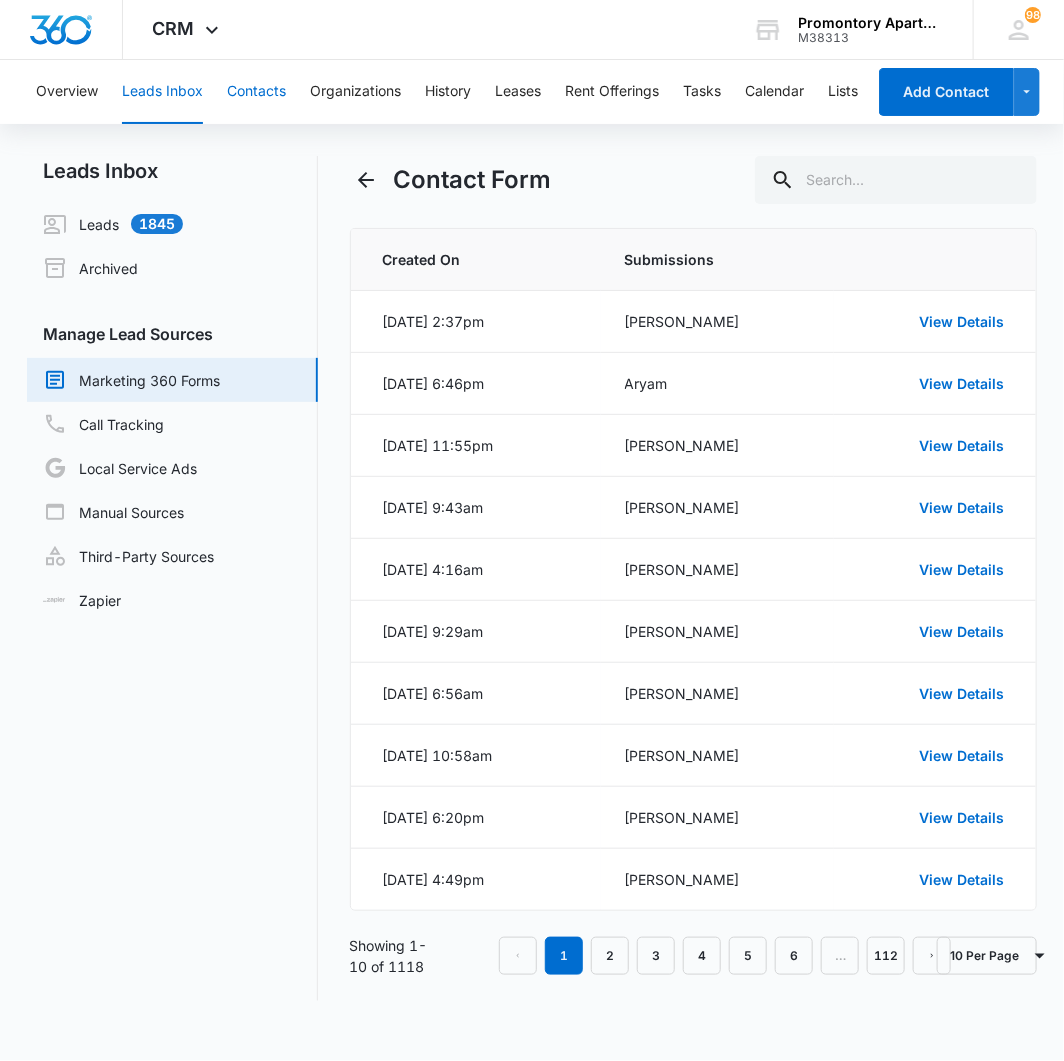 click on "Contacts" at bounding box center [256, 92] 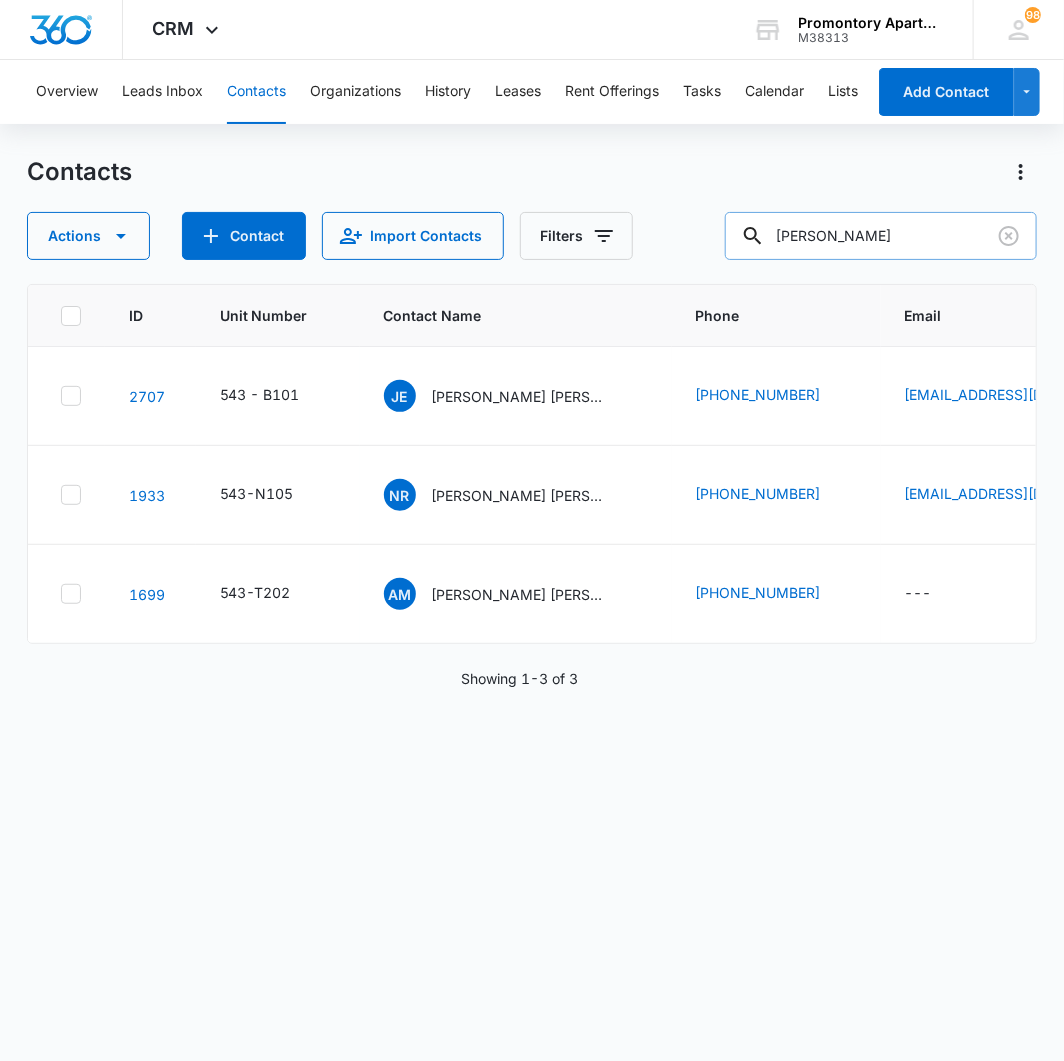 click on "[PERSON_NAME]" at bounding box center (881, 236) 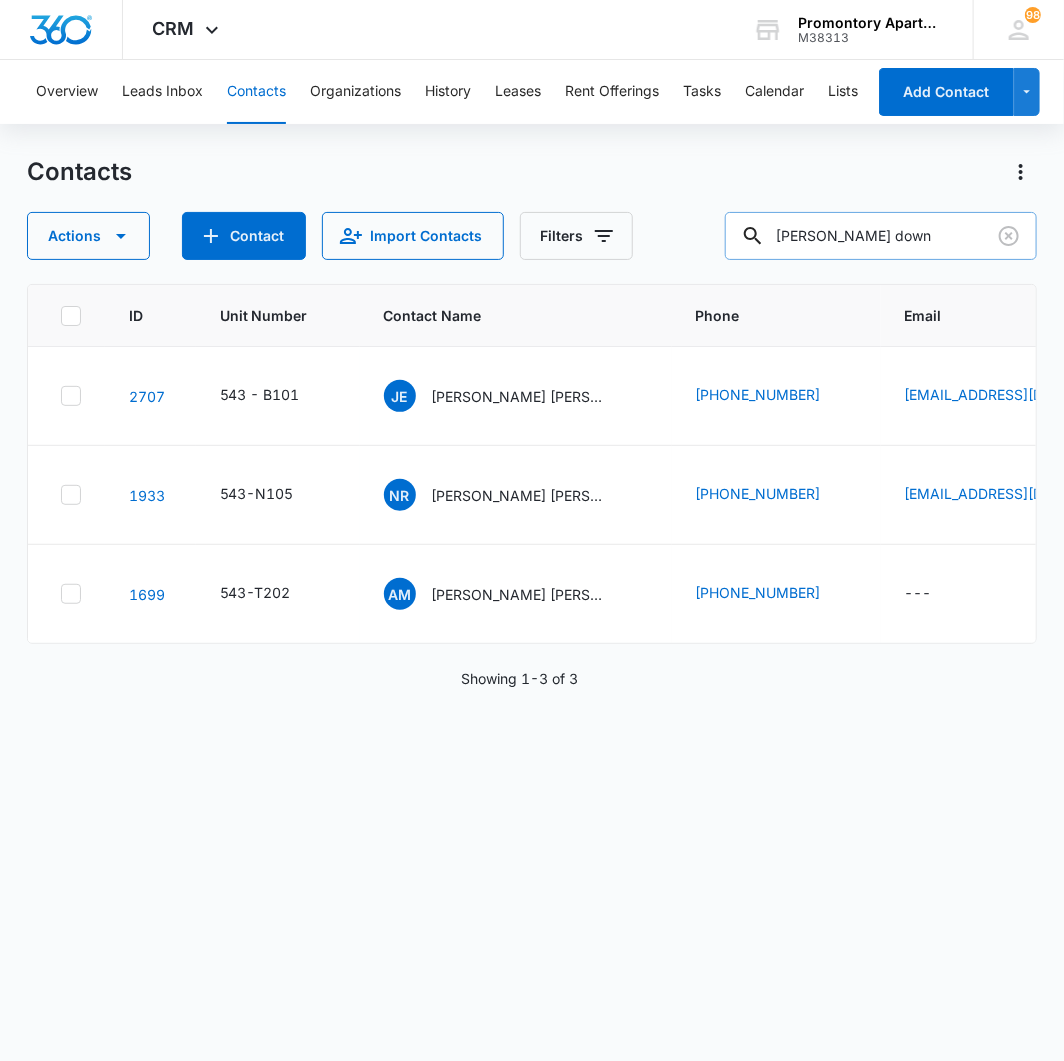 type on "[PERSON_NAME] down" 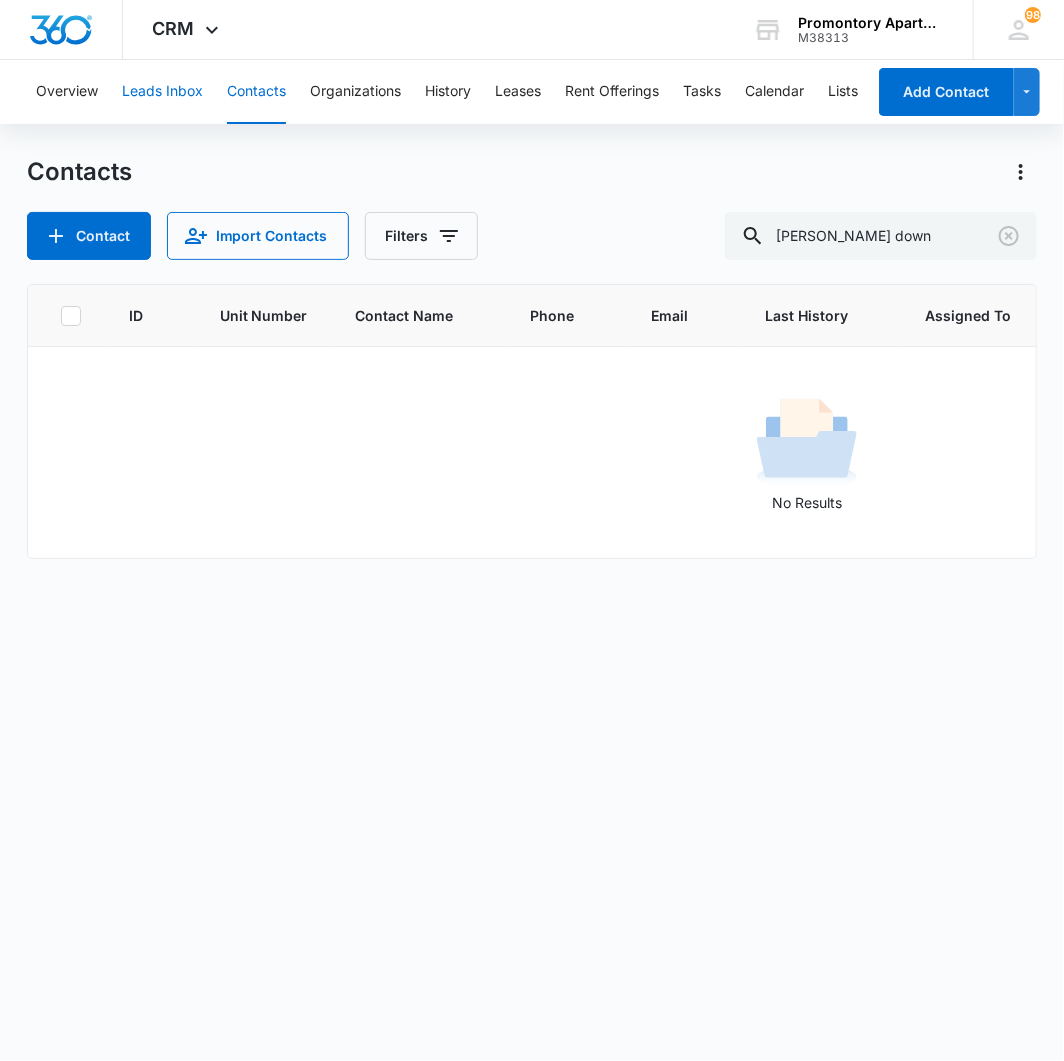 click on "Leads Inbox" at bounding box center [162, 92] 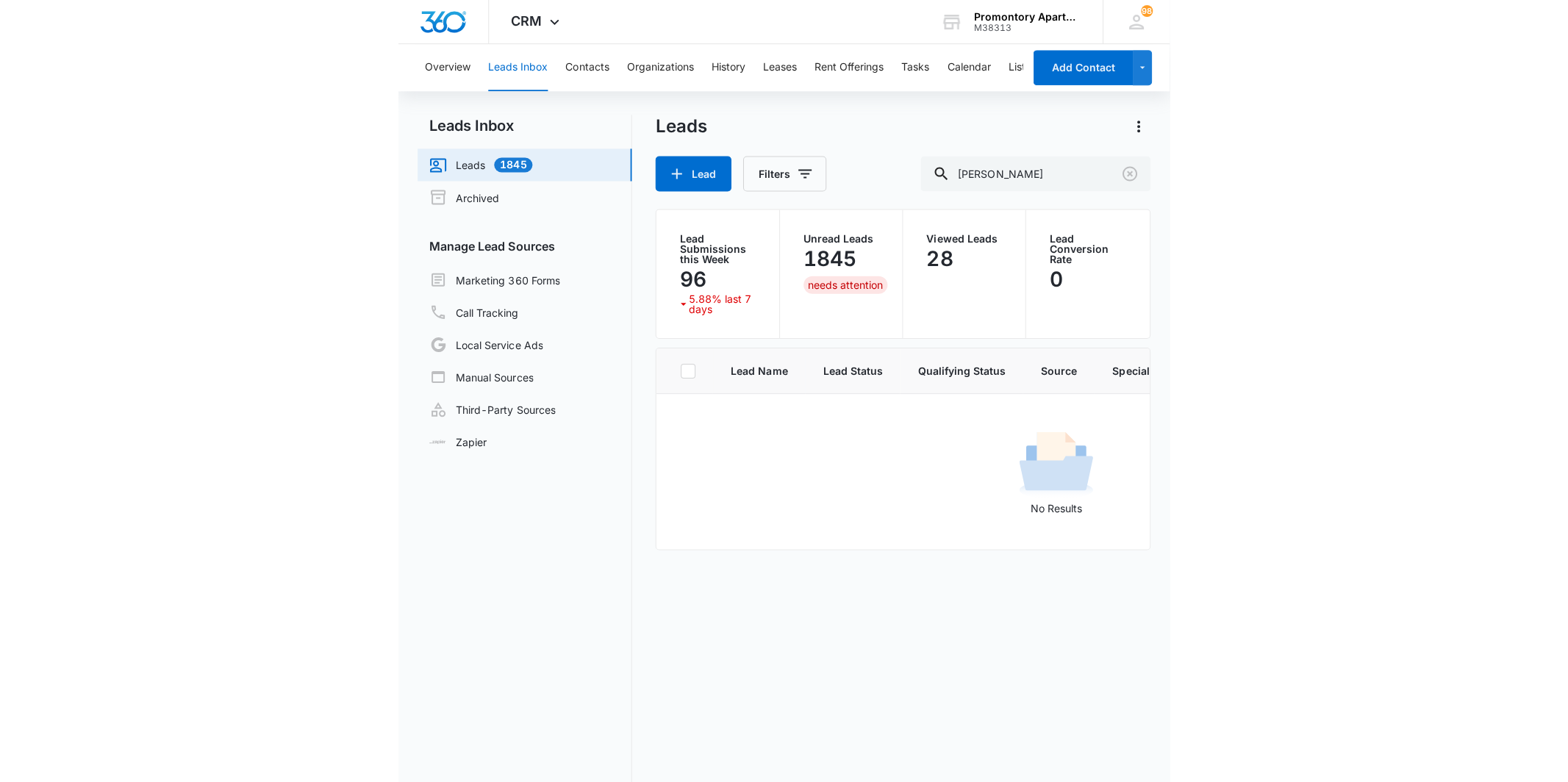 scroll, scrollTop: 0, scrollLeft: 0, axis: both 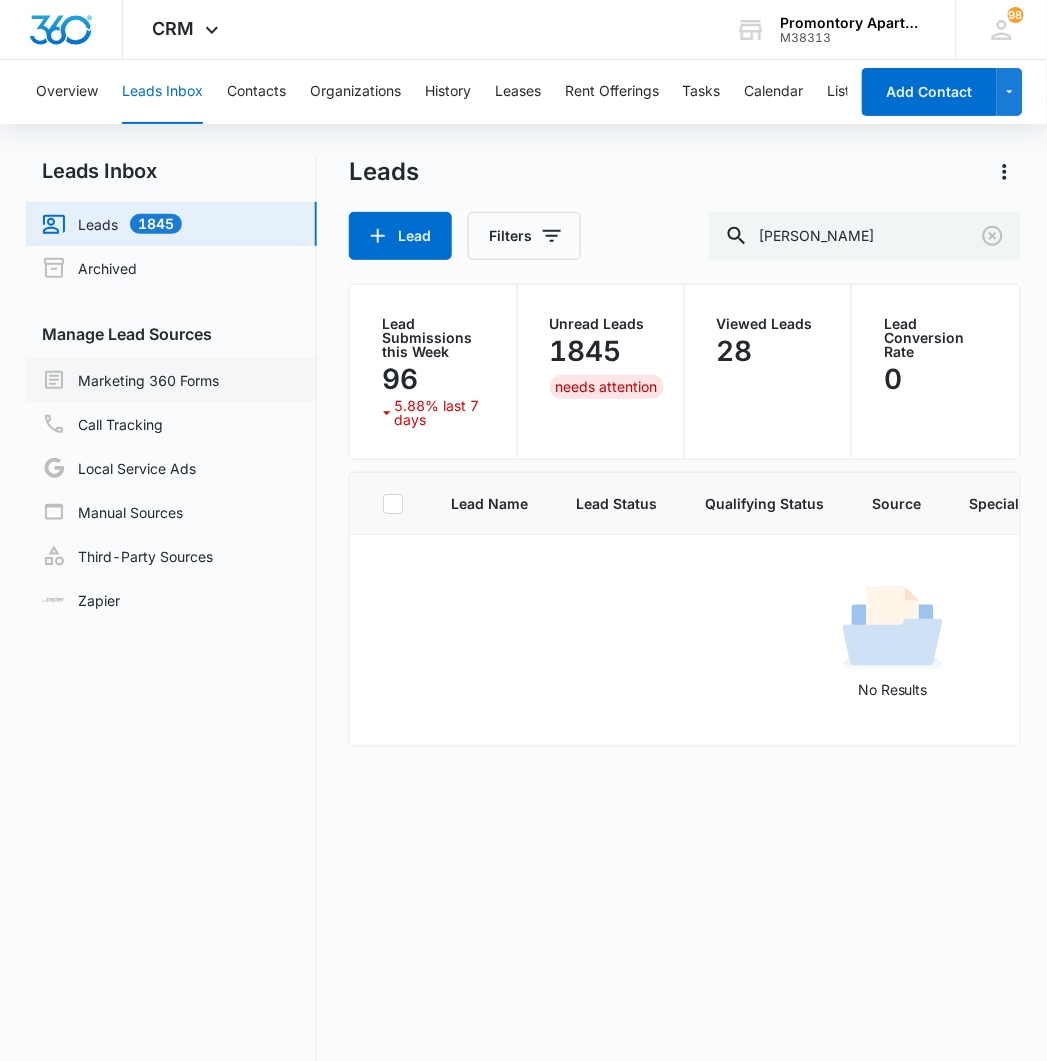 click on "Marketing 360 Forms" at bounding box center (130, 380) 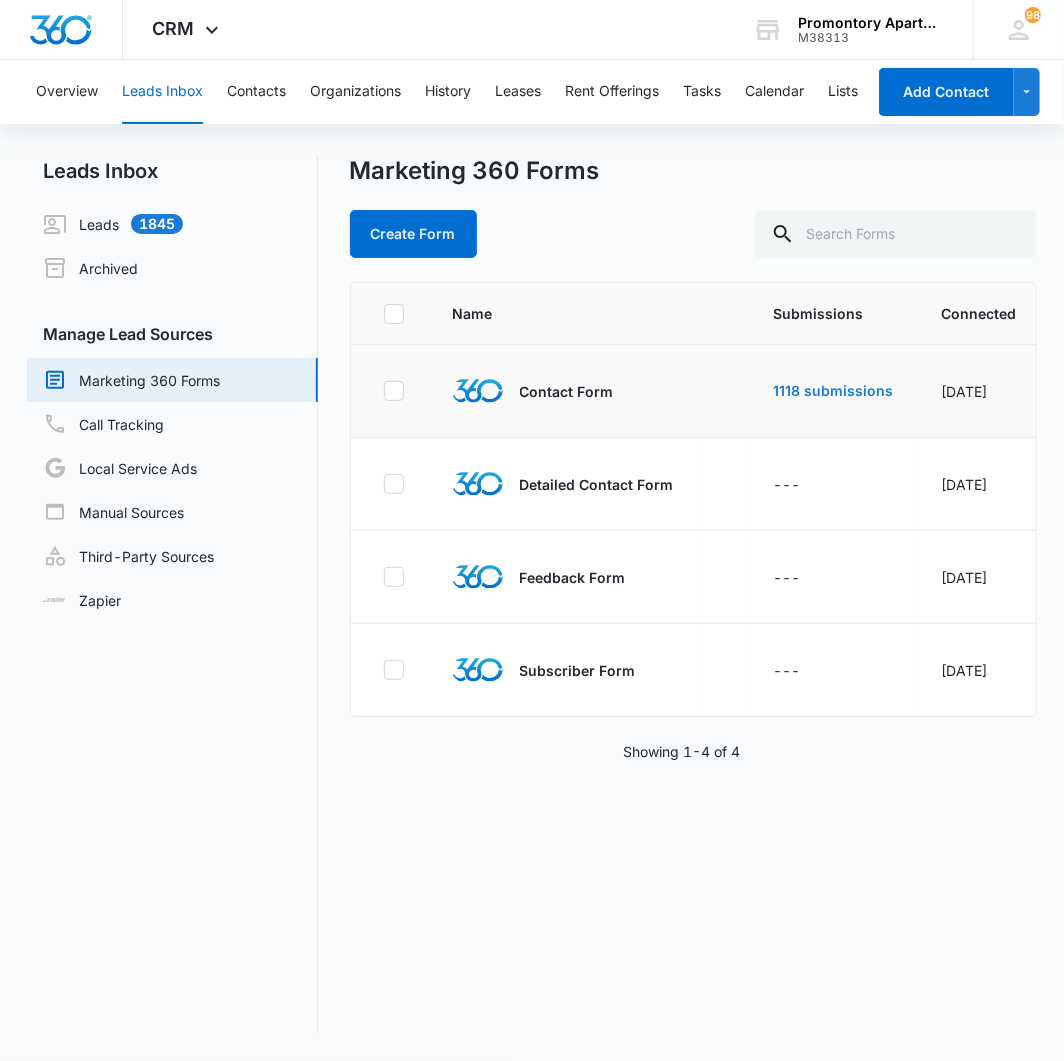 click on "1118 submissions" at bounding box center (834, 391) 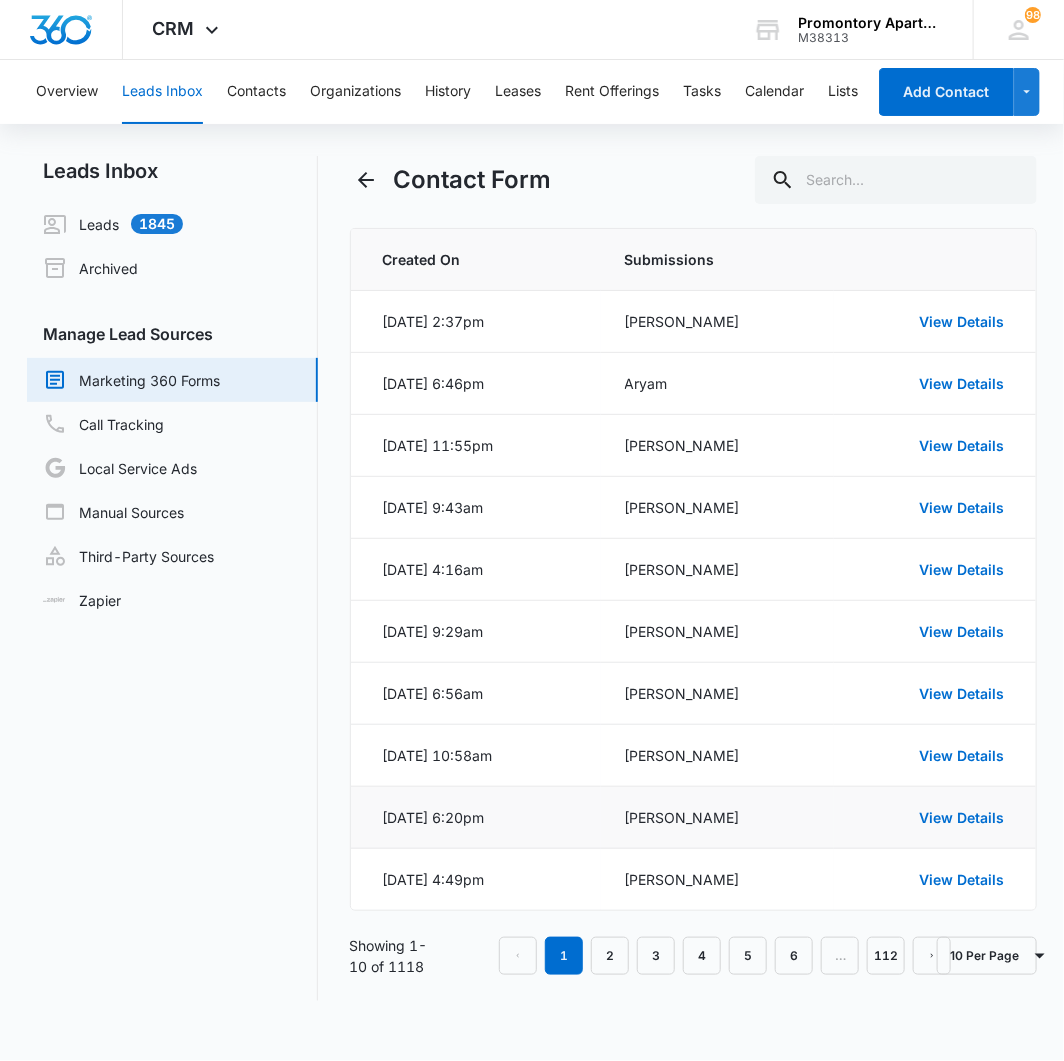 click on "View Details" at bounding box center [931, 817] 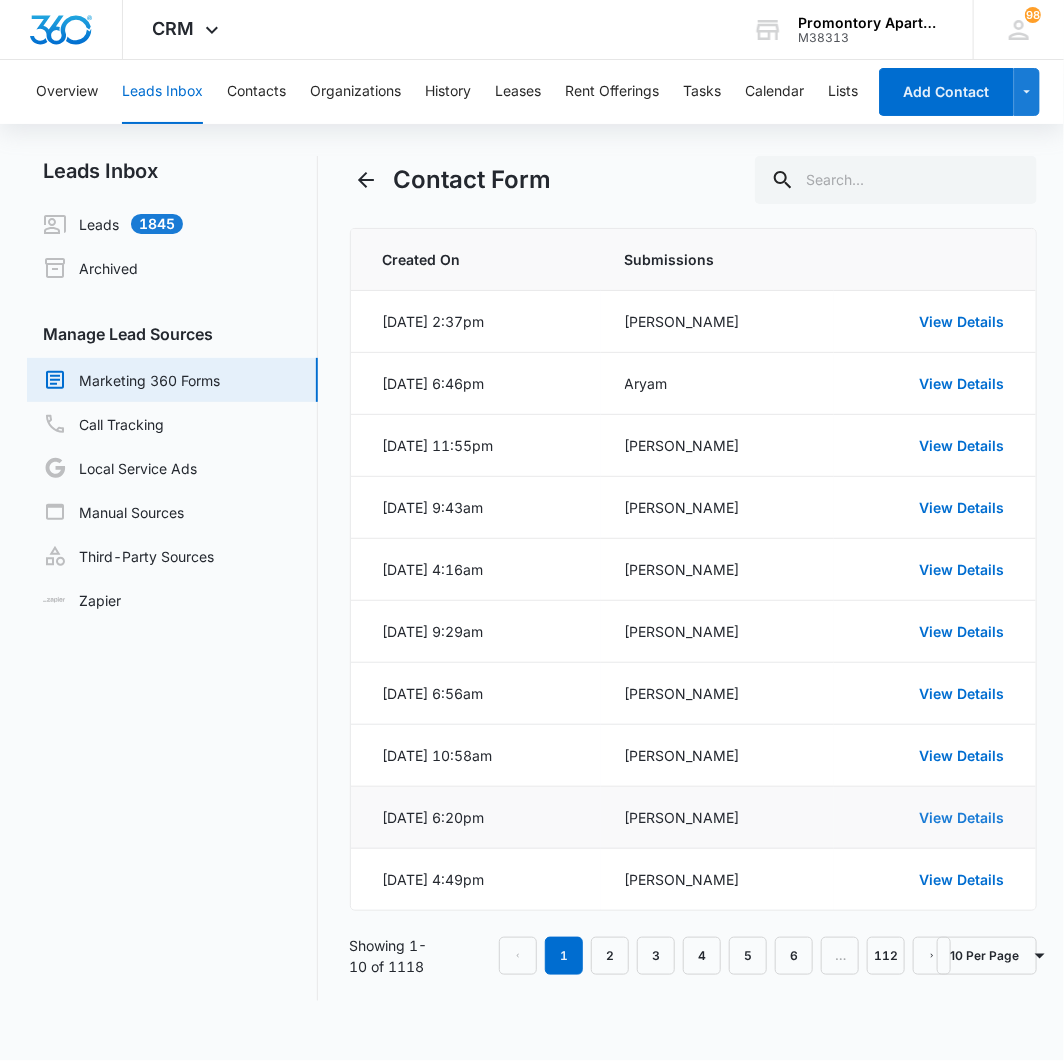 click on "View Details" at bounding box center [961, 817] 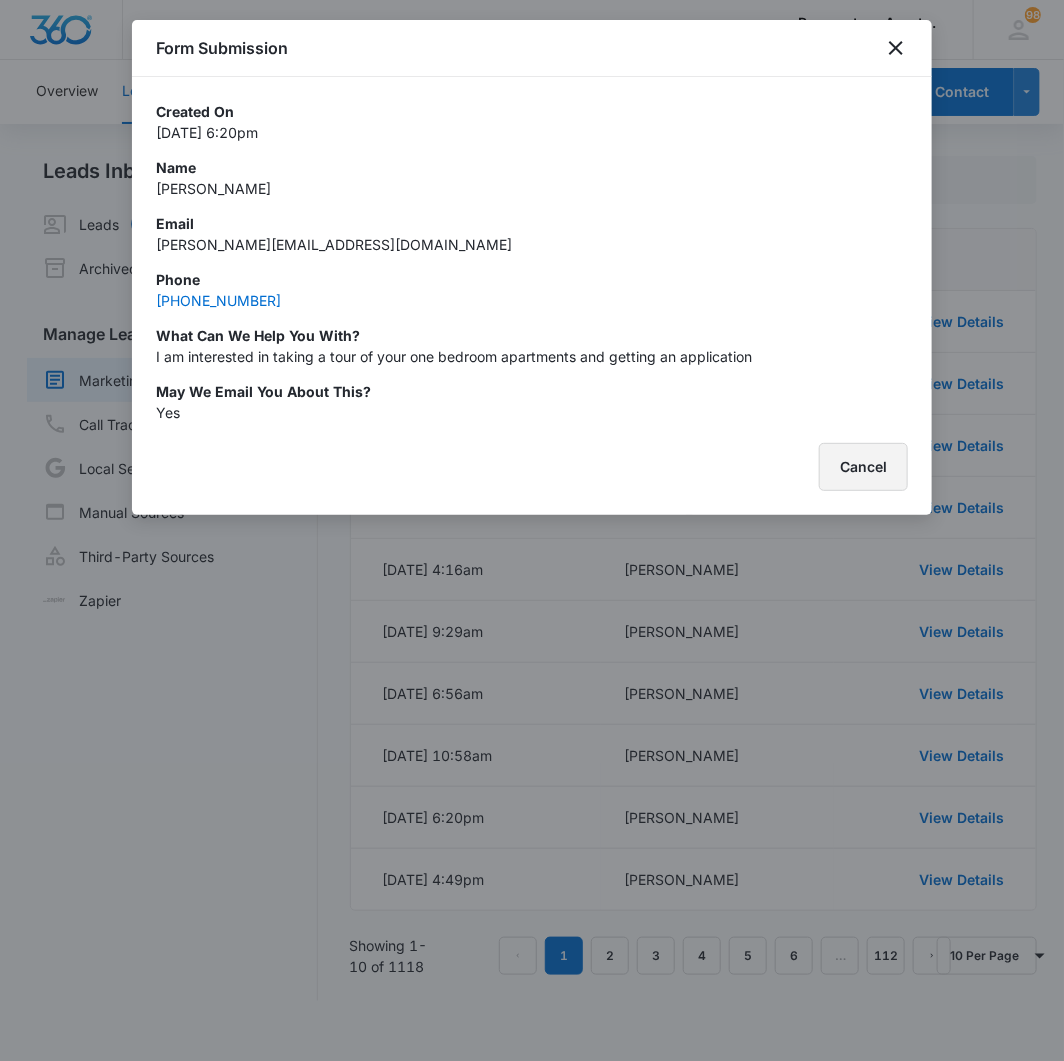click on "Cancel" at bounding box center (863, 467) 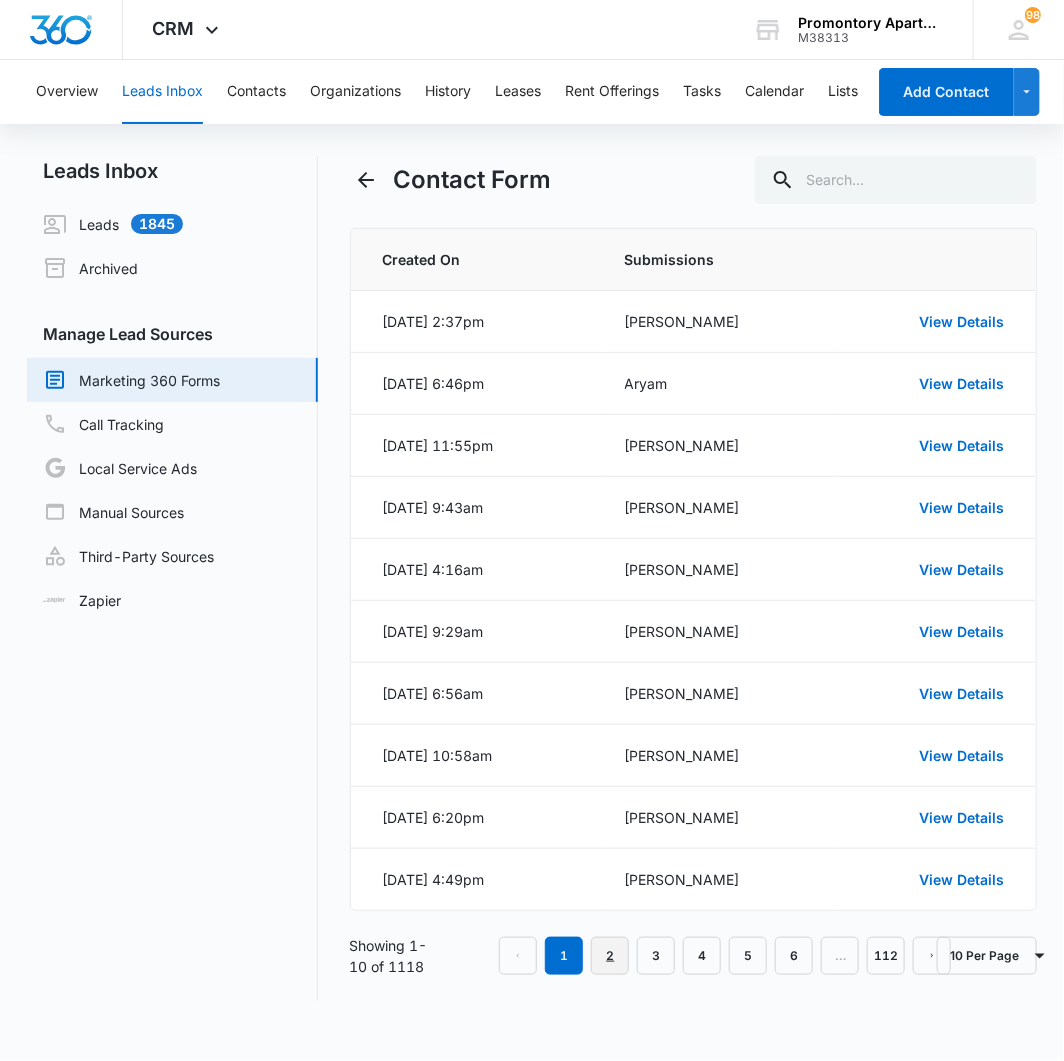 click on "2" at bounding box center [610, 956] 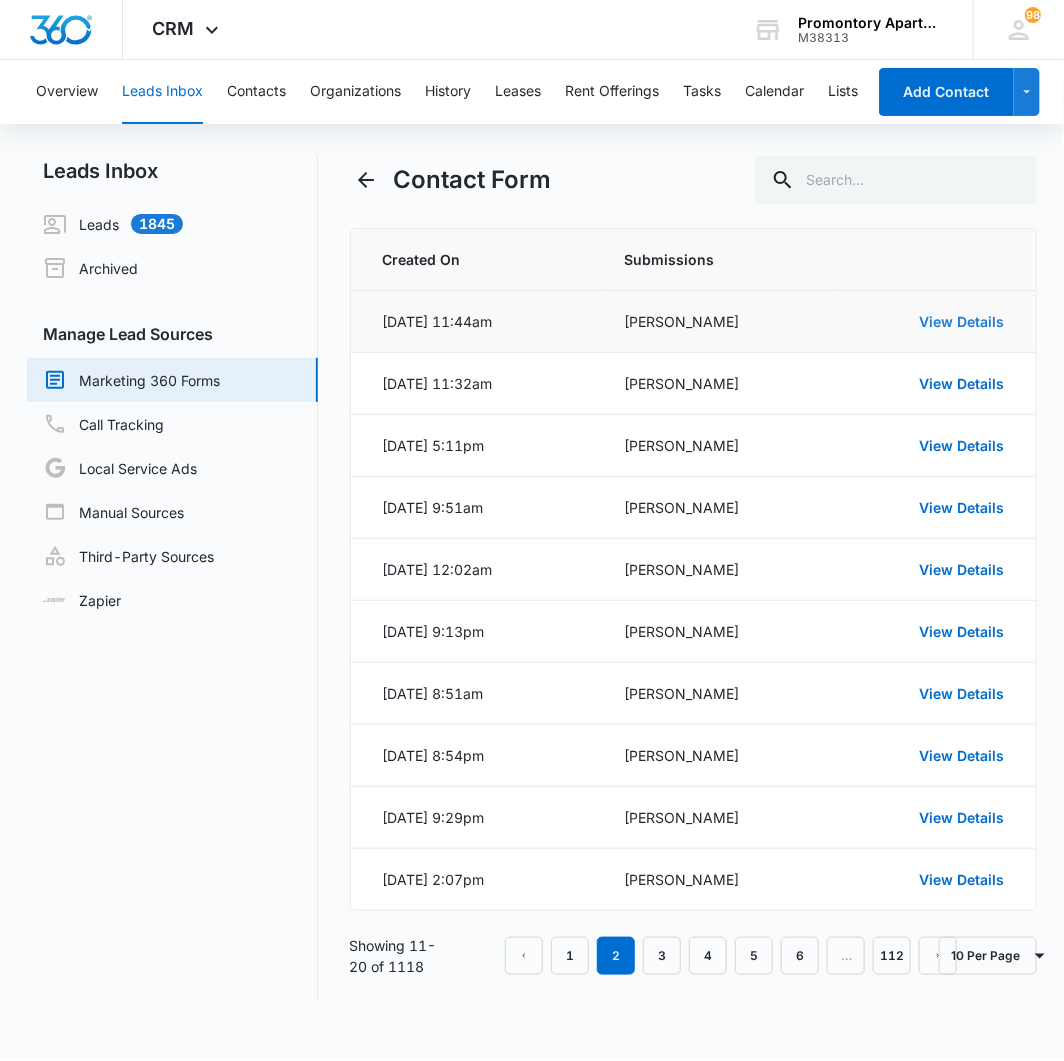 click on "View Details" at bounding box center (961, 321) 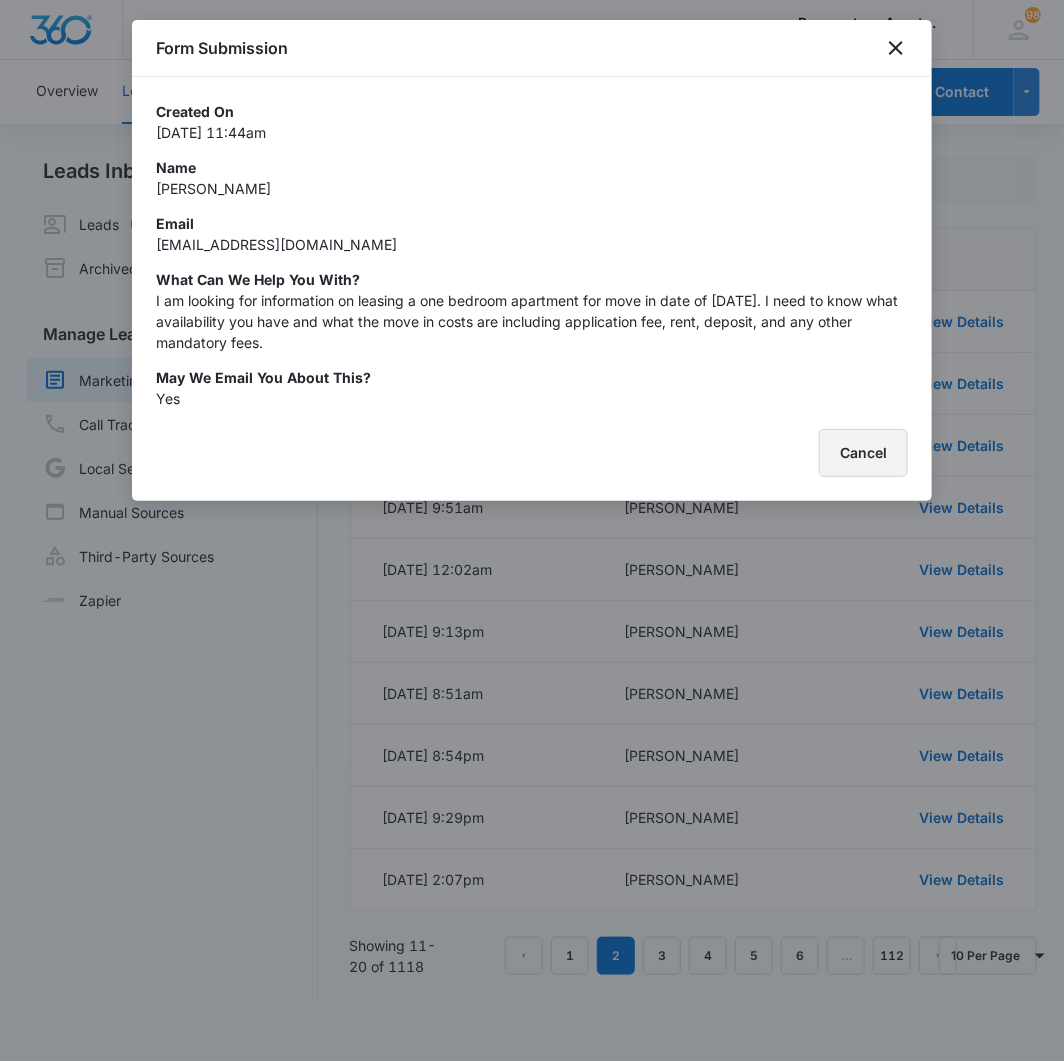 click on "Cancel" at bounding box center [863, 453] 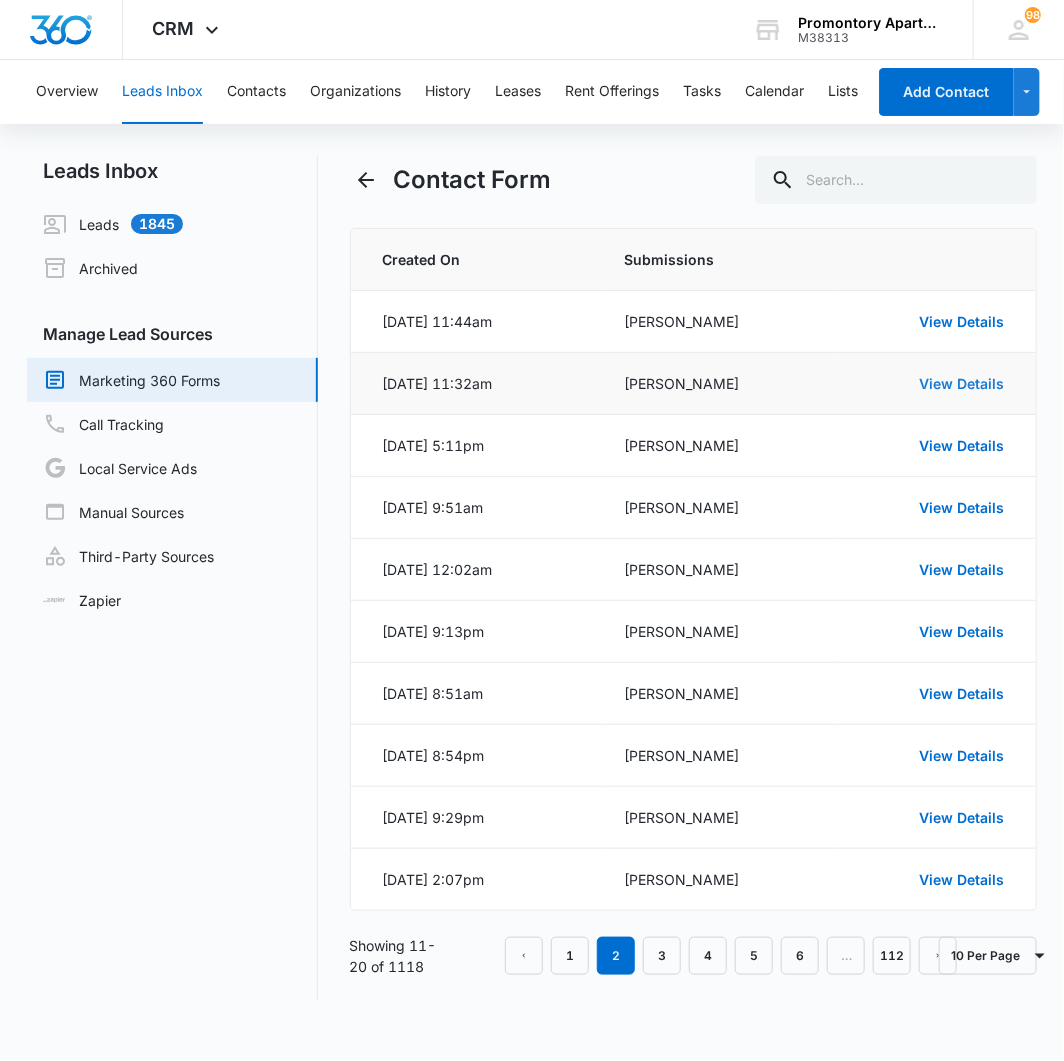 click on "View Details" at bounding box center (961, 383) 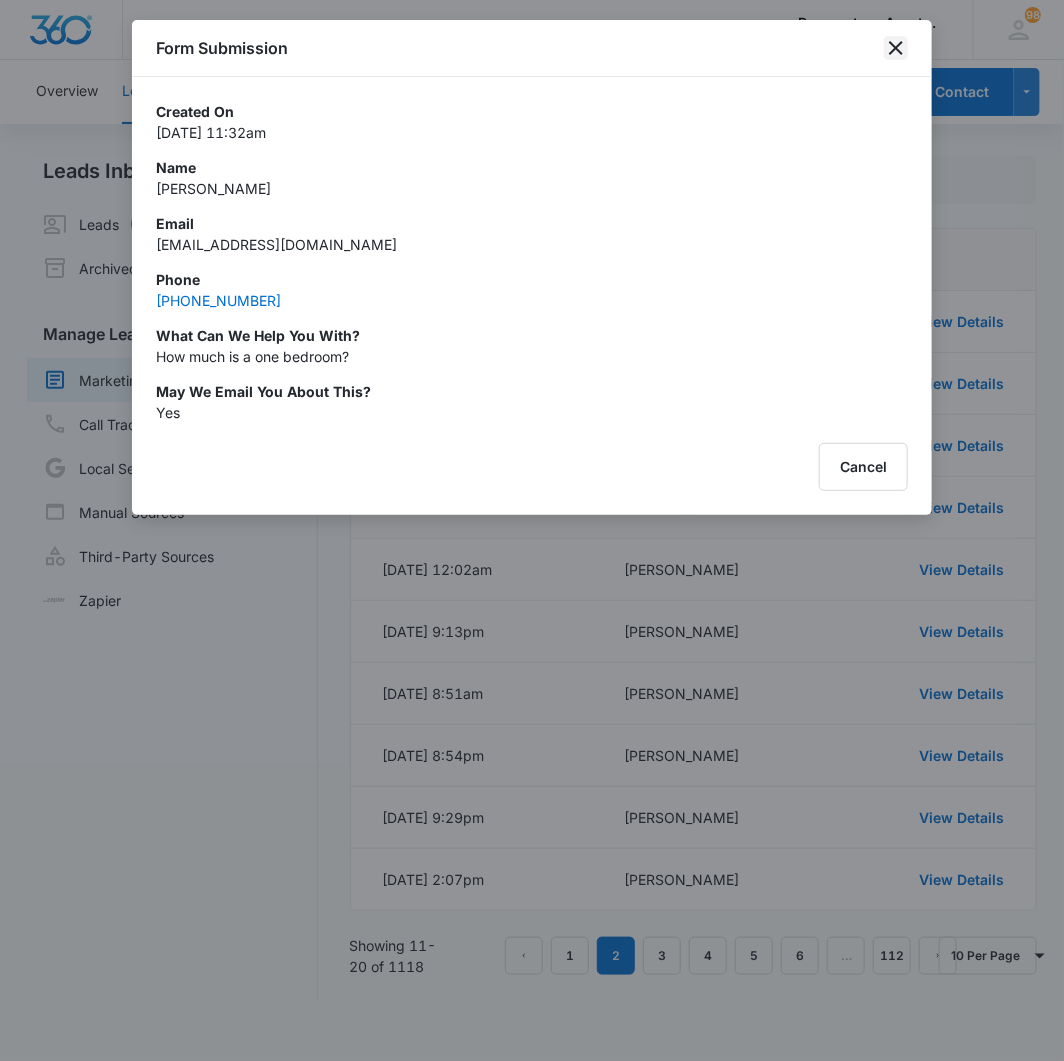 drag, startPoint x: 901, startPoint y: 51, endPoint x: 904, endPoint y: 146, distance: 95.047356 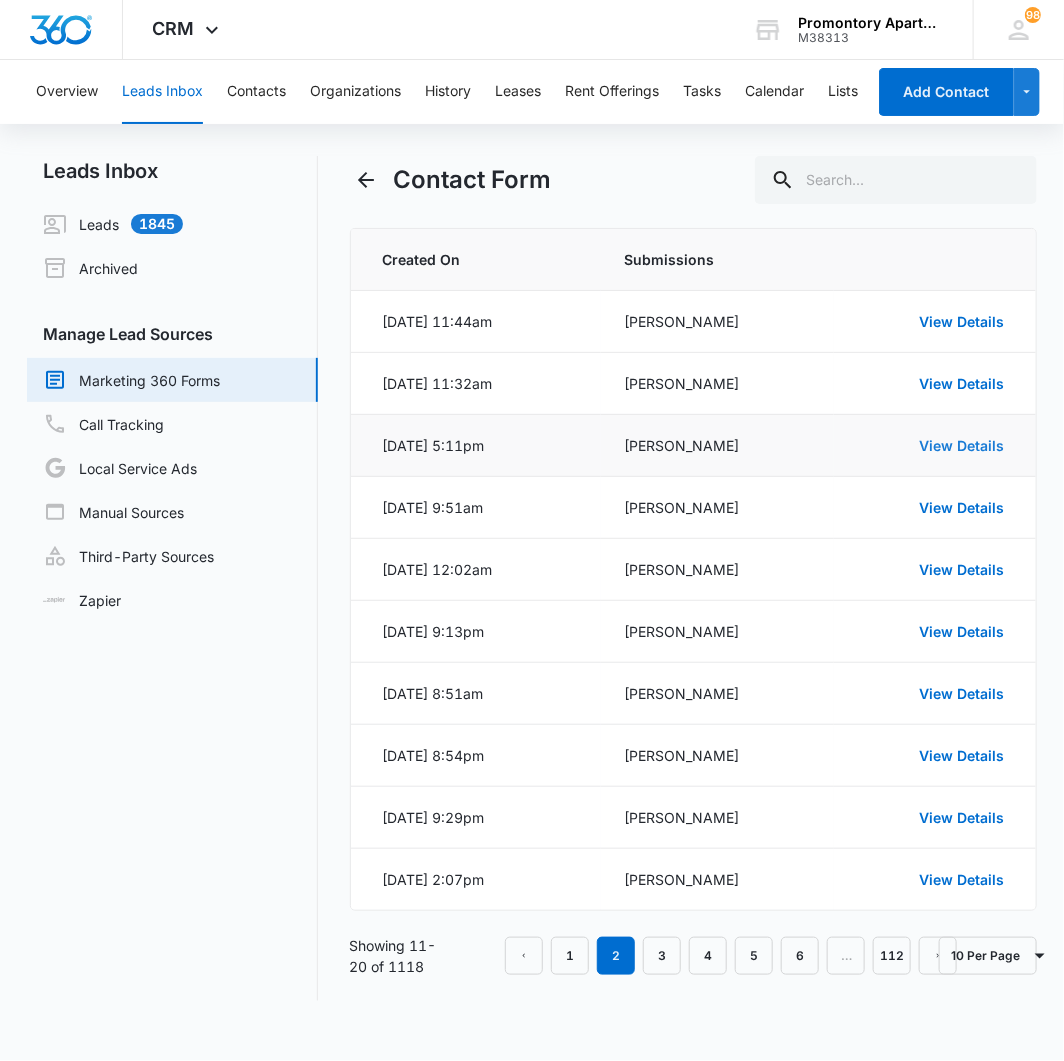 click on "View Details" at bounding box center [935, 446] 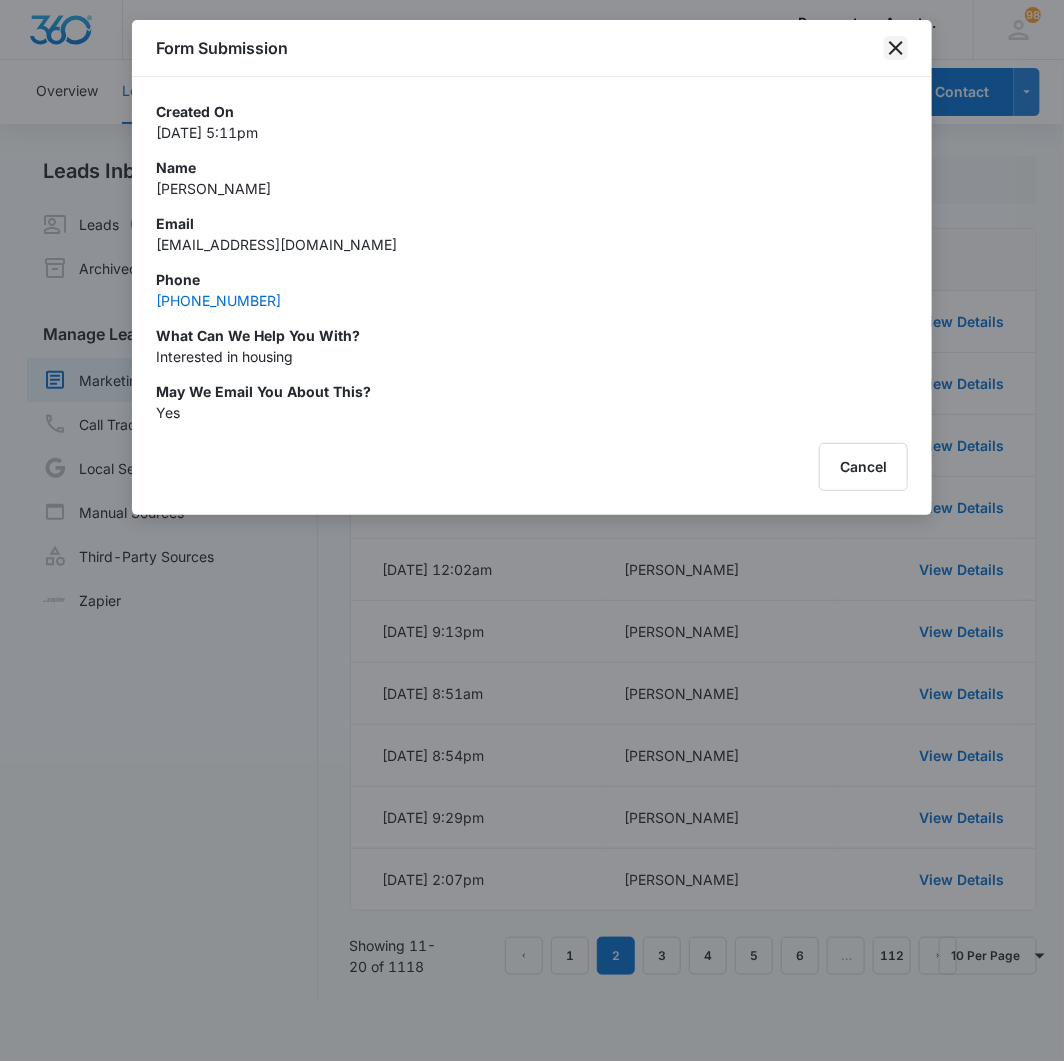 click 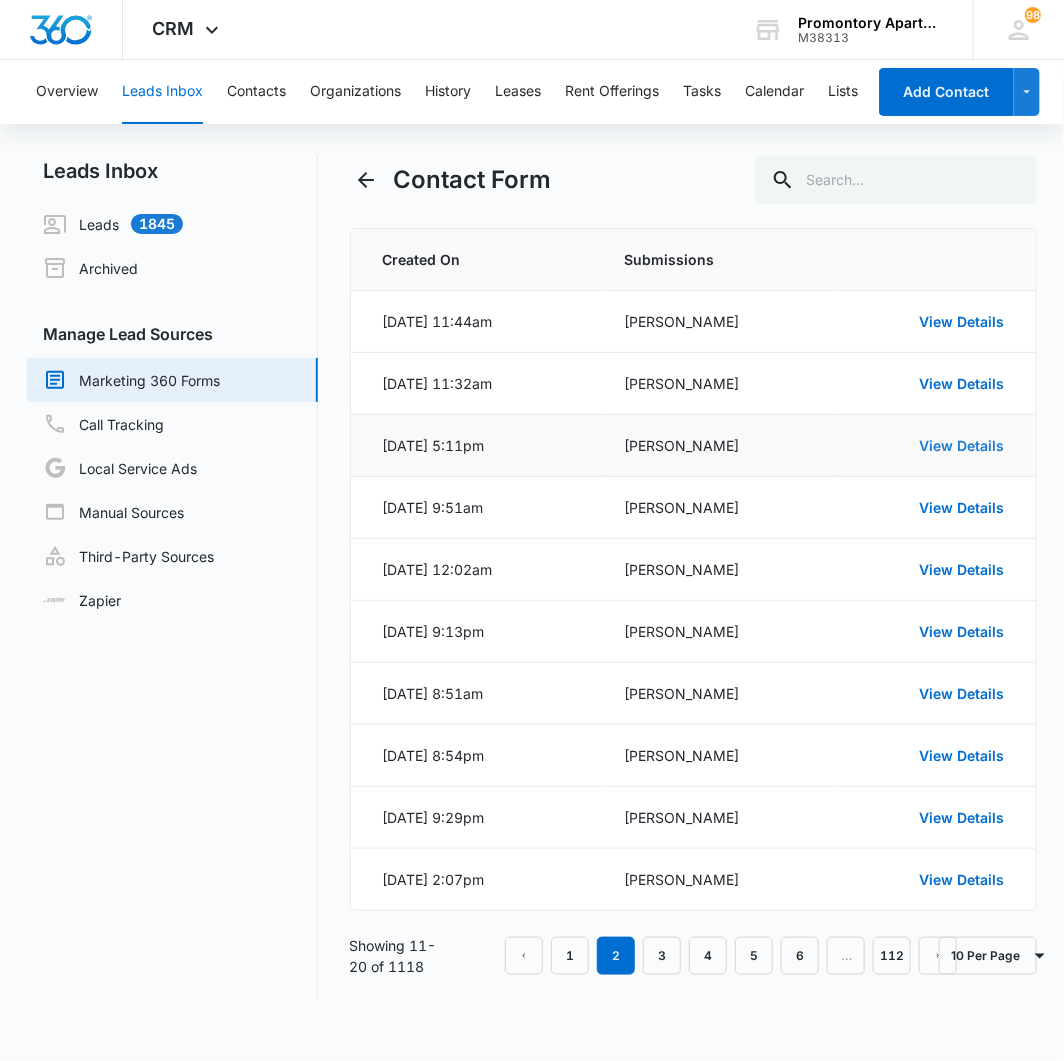 click on "View Details" at bounding box center (961, 445) 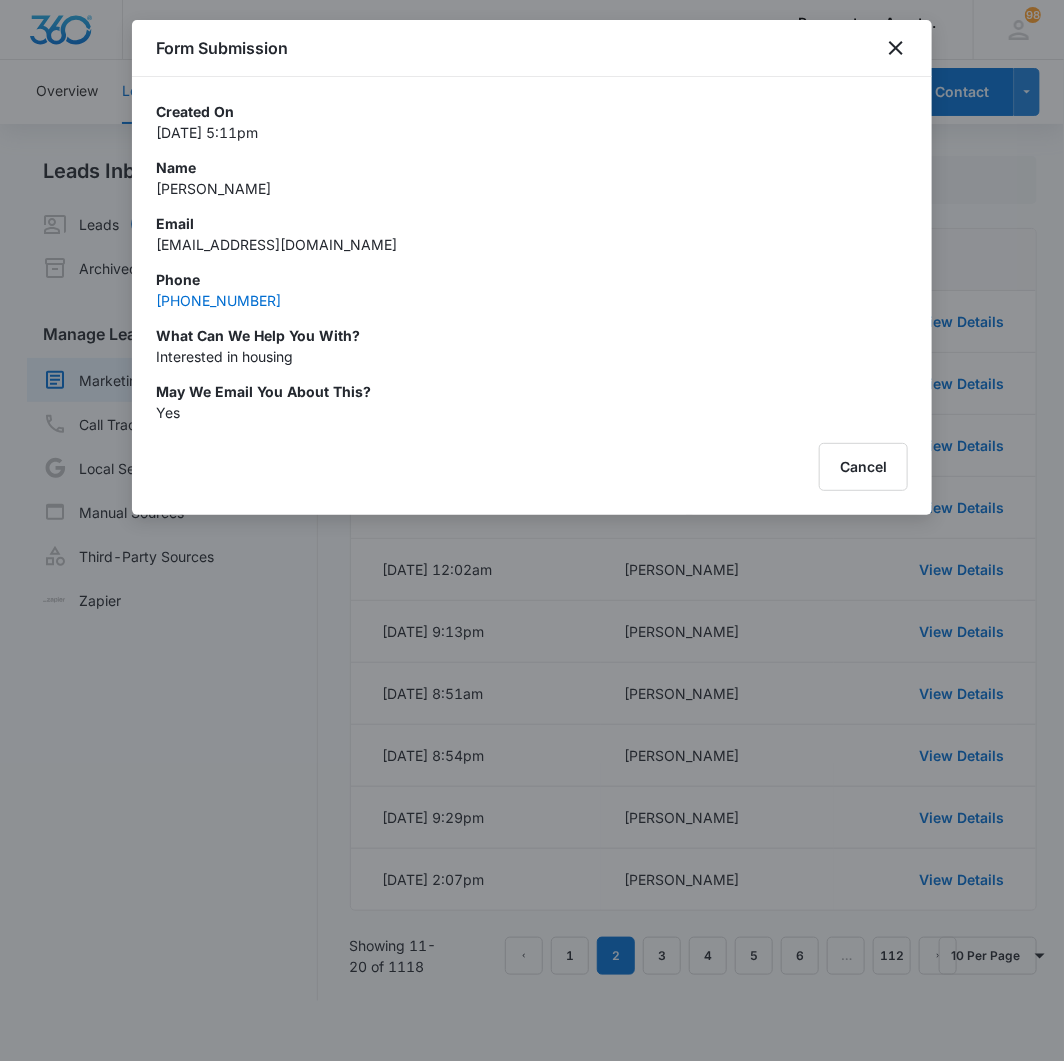 drag, startPoint x: 897, startPoint y: 32, endPoint x: 900, endPoint y: 65, distance: 33.13608 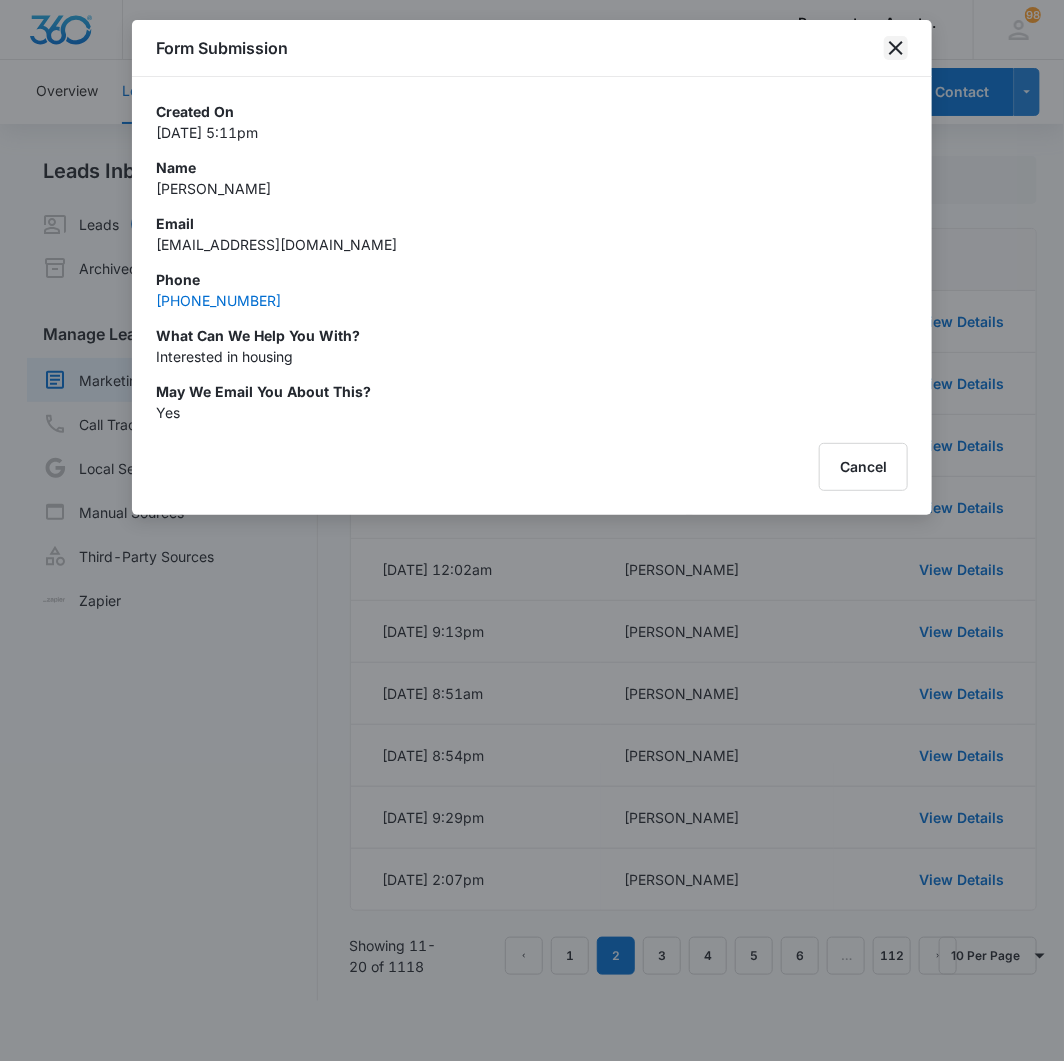 click 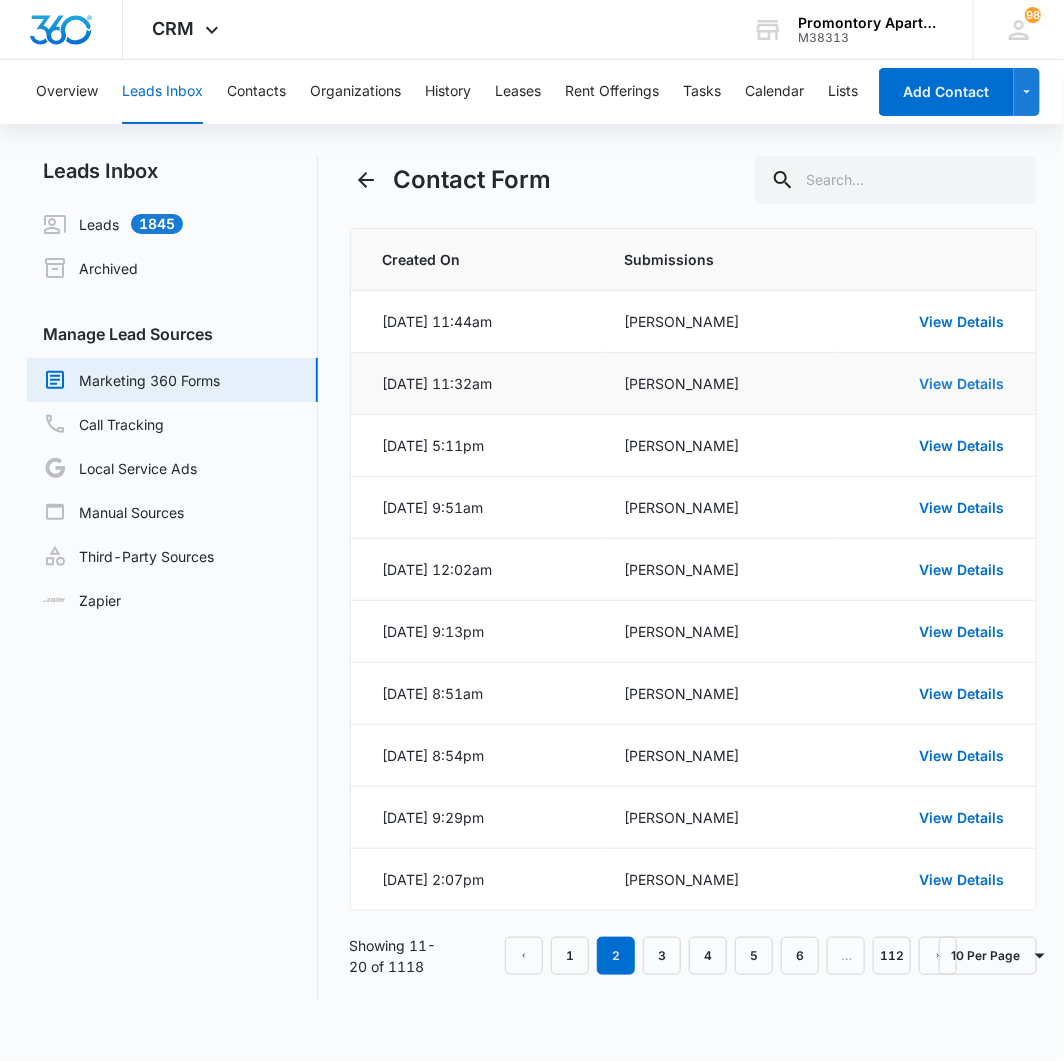 click on "View Details" at bounding box center (961, 383) 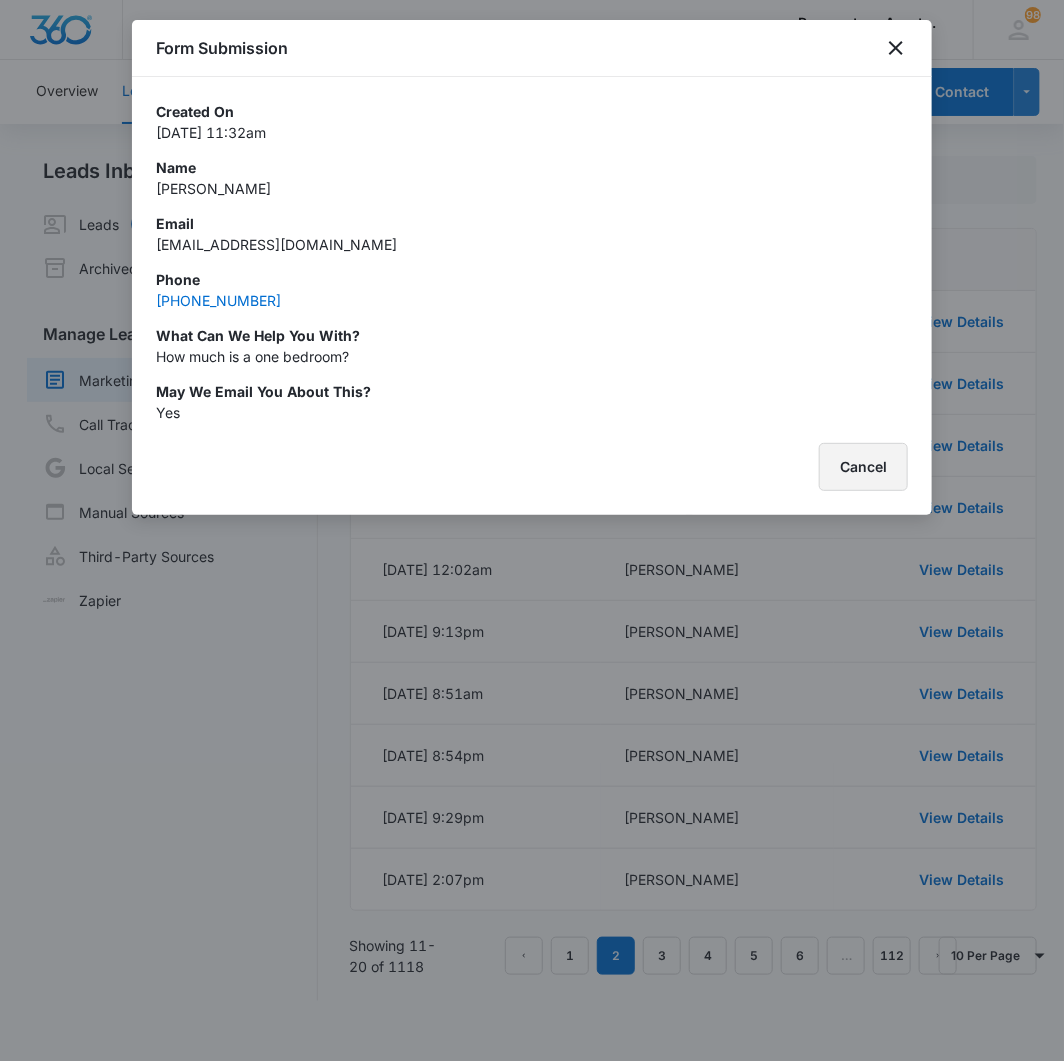 click on "Cancel" at bounding box center (863, 467) 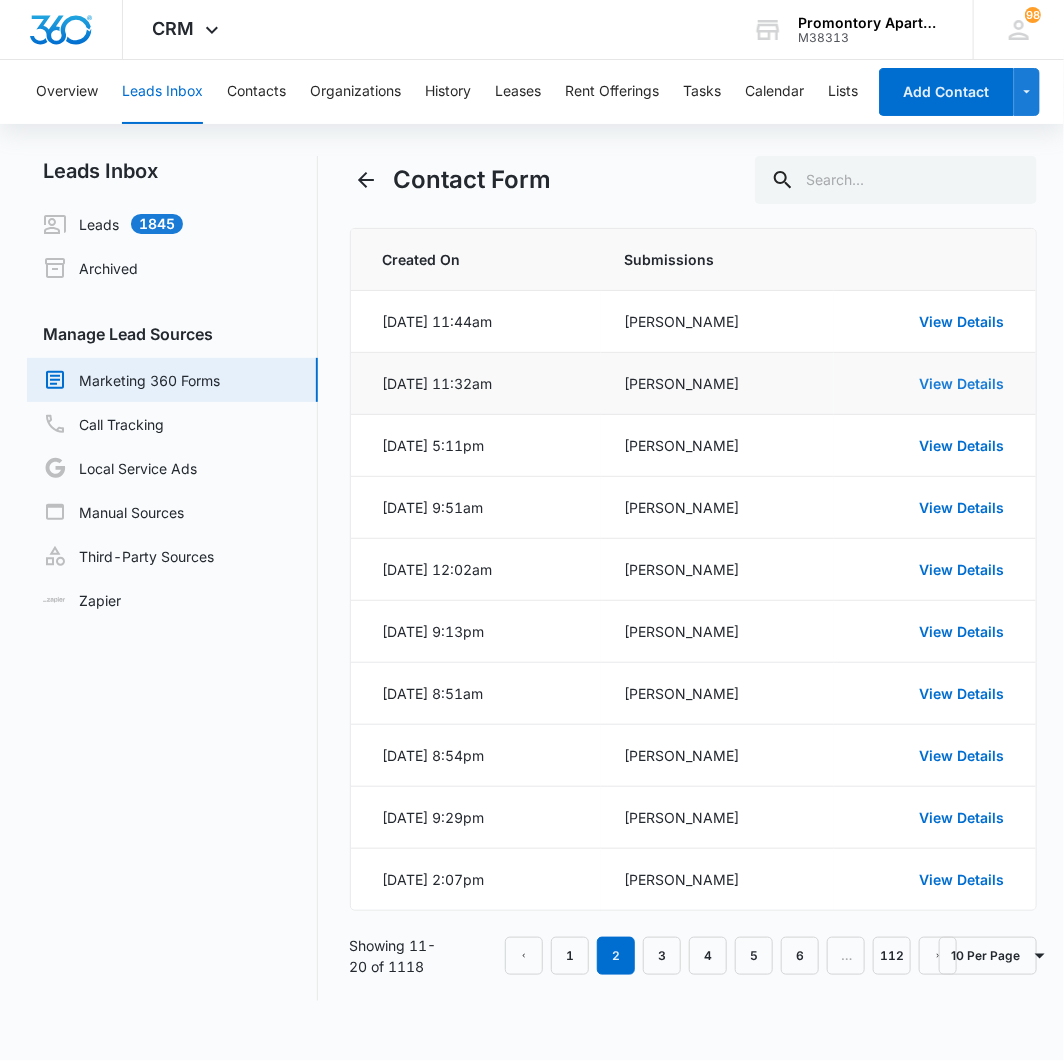 click on "View Details" at bounding box center (961, 383) 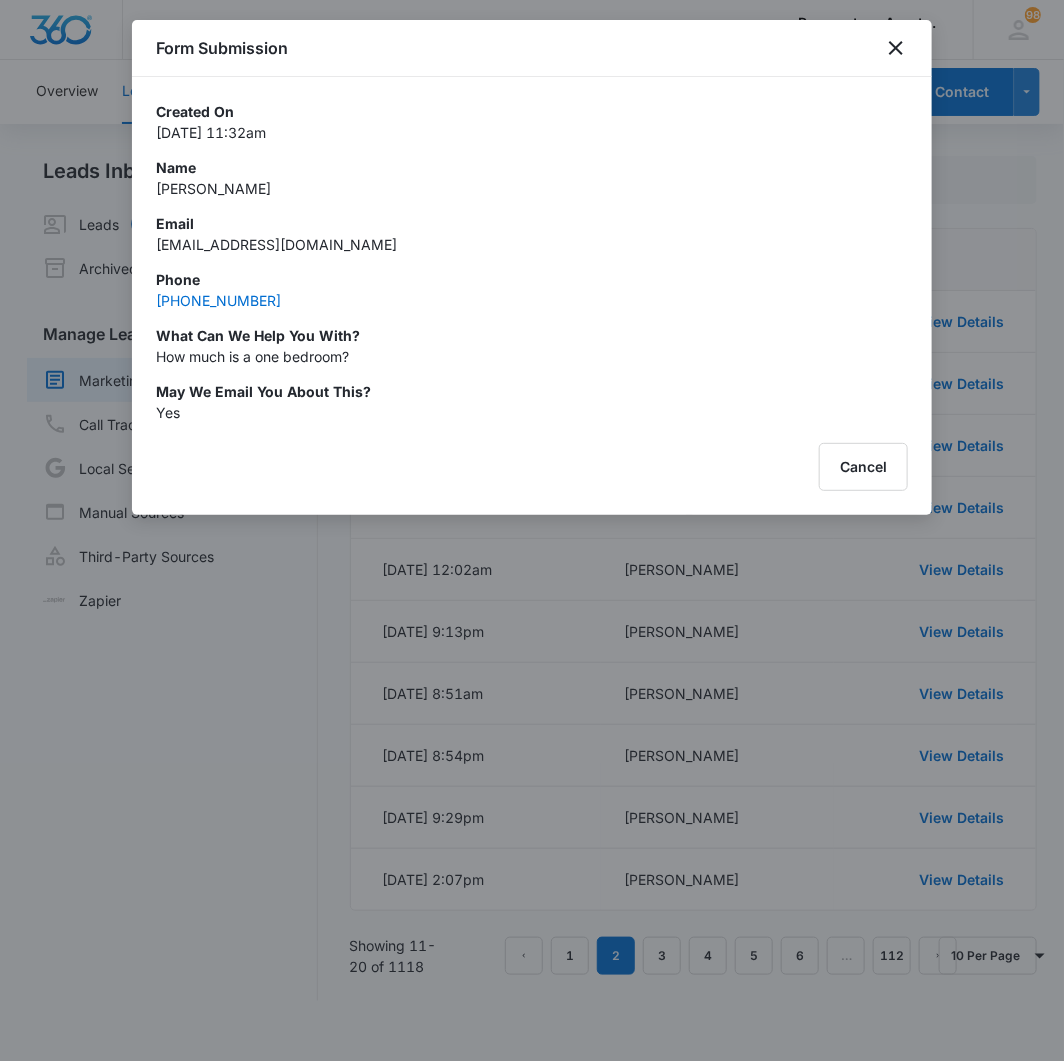 click on "Form Submission" at bounding box center (532, 48) 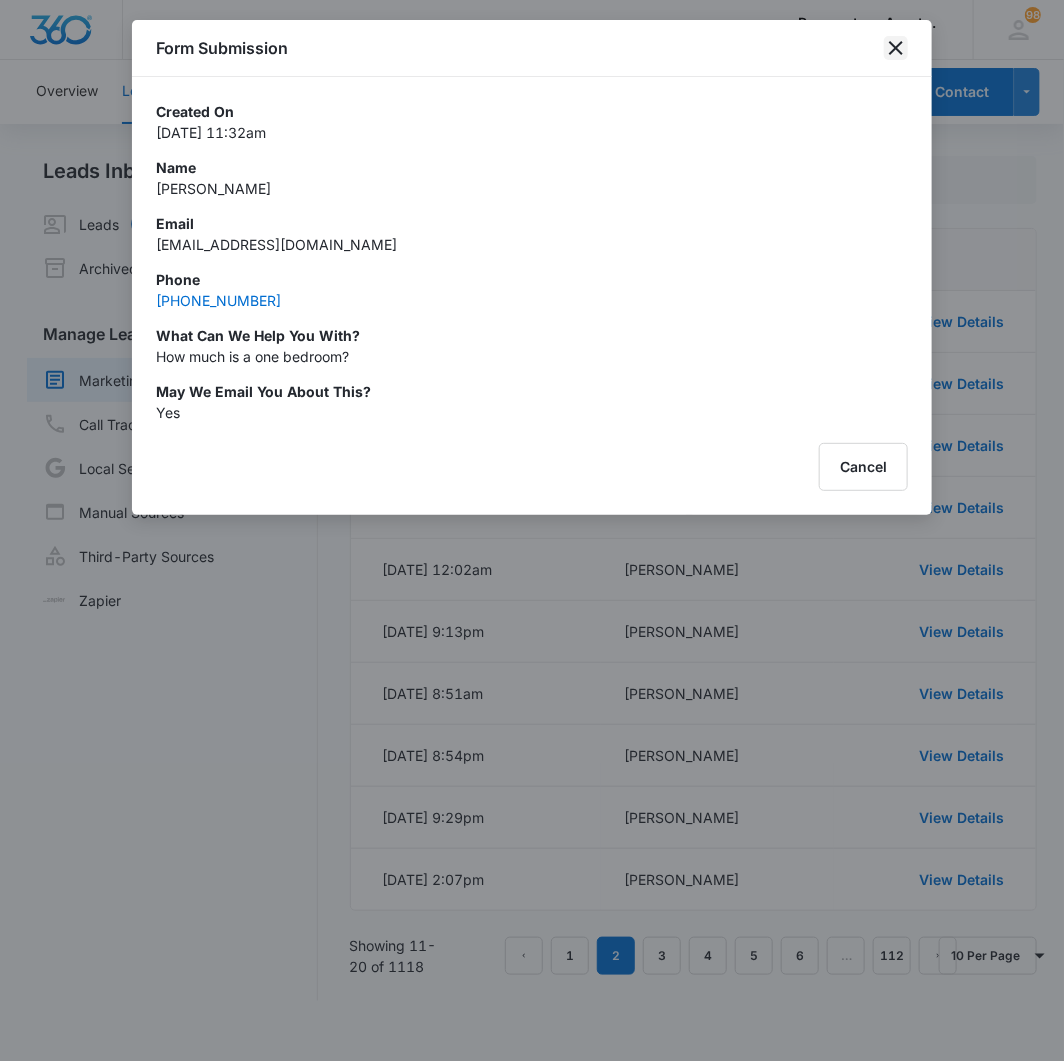 drag, startPoint x: 890, startPoint y: 44, endPoint x: 928, endPoint y: 3, distance: 55.9017 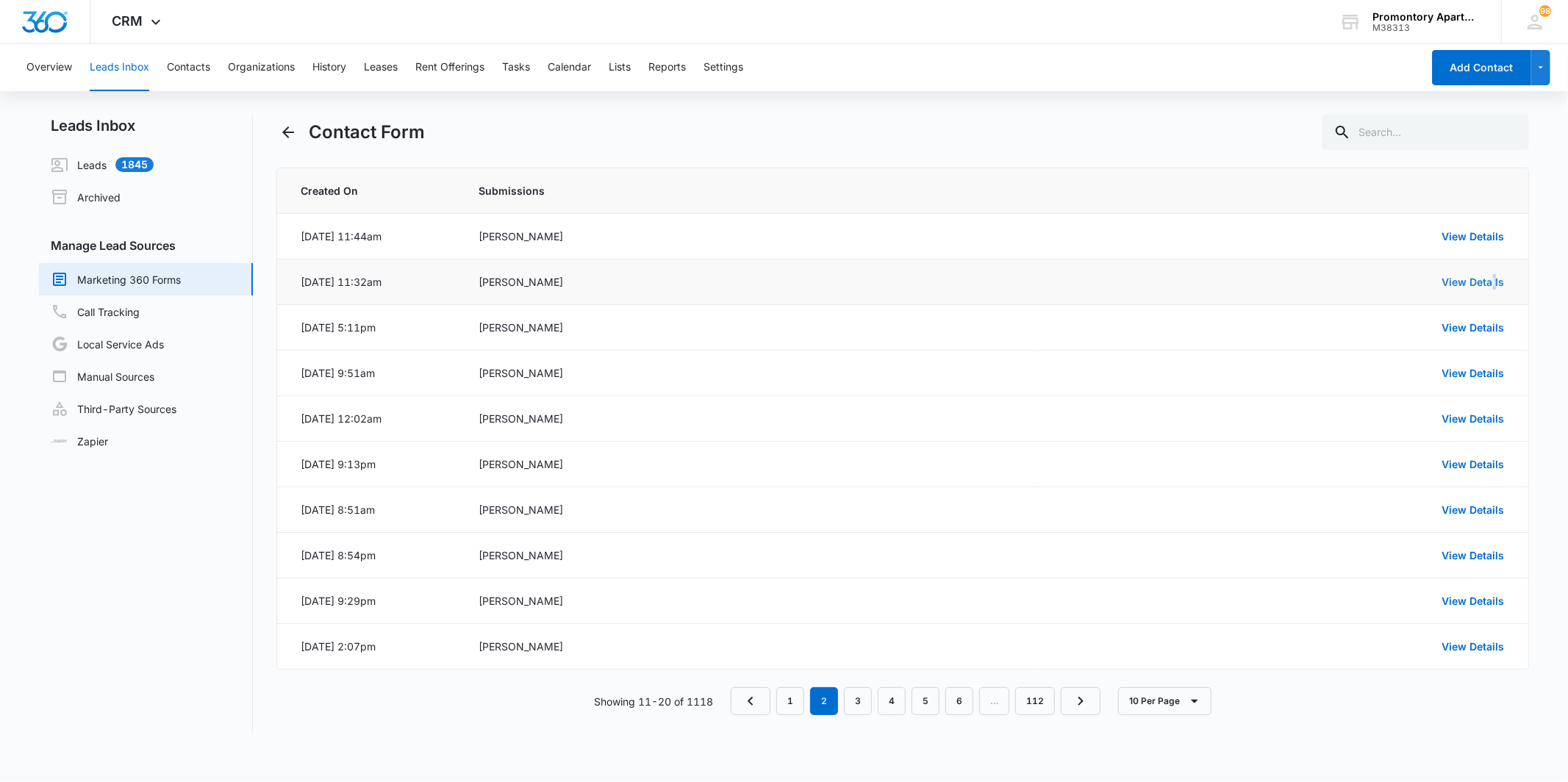 click on "View Details" at bounding box center [1473, 281] 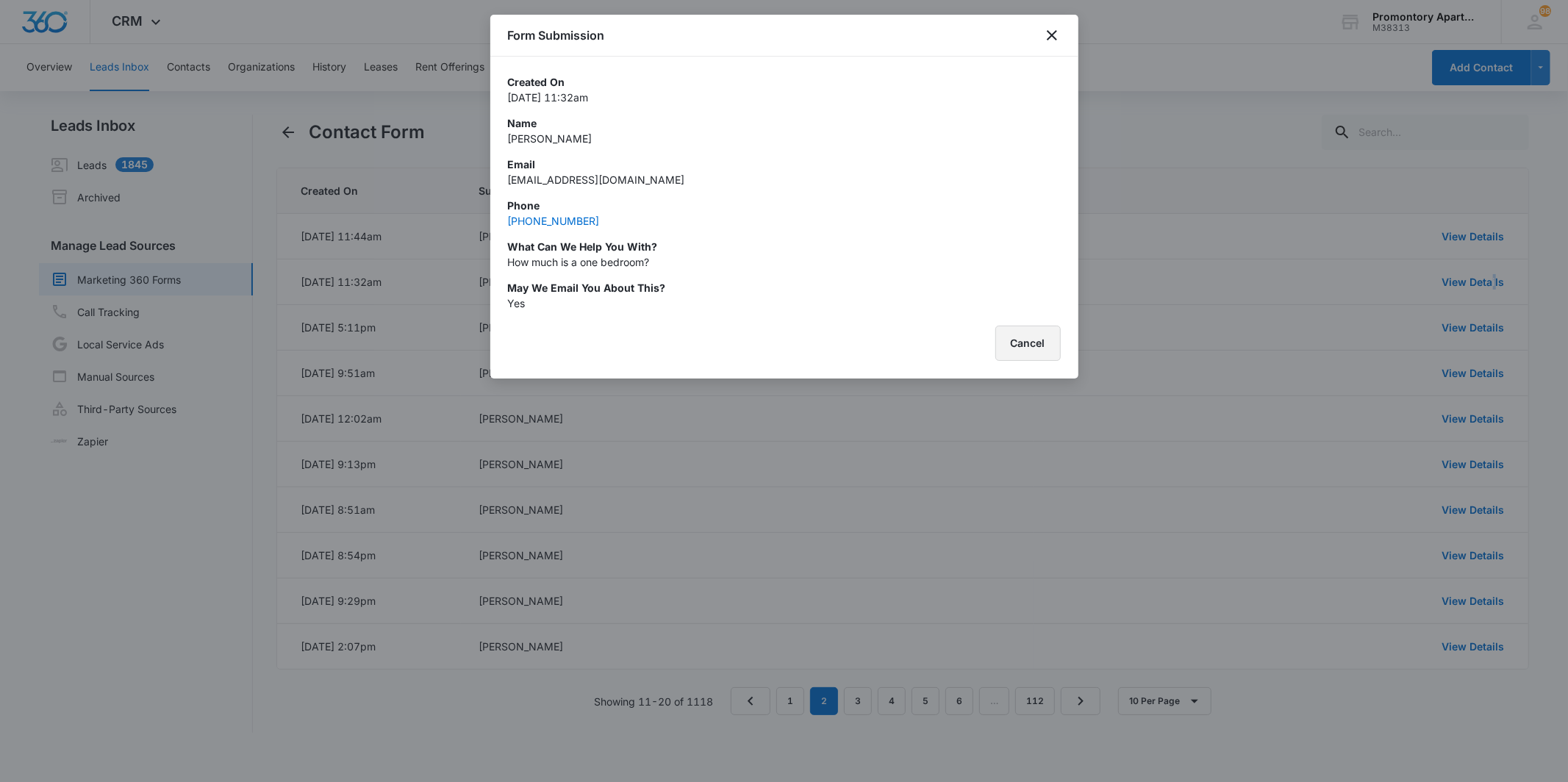click on "Cancel" at bounding box center (1028, 343) 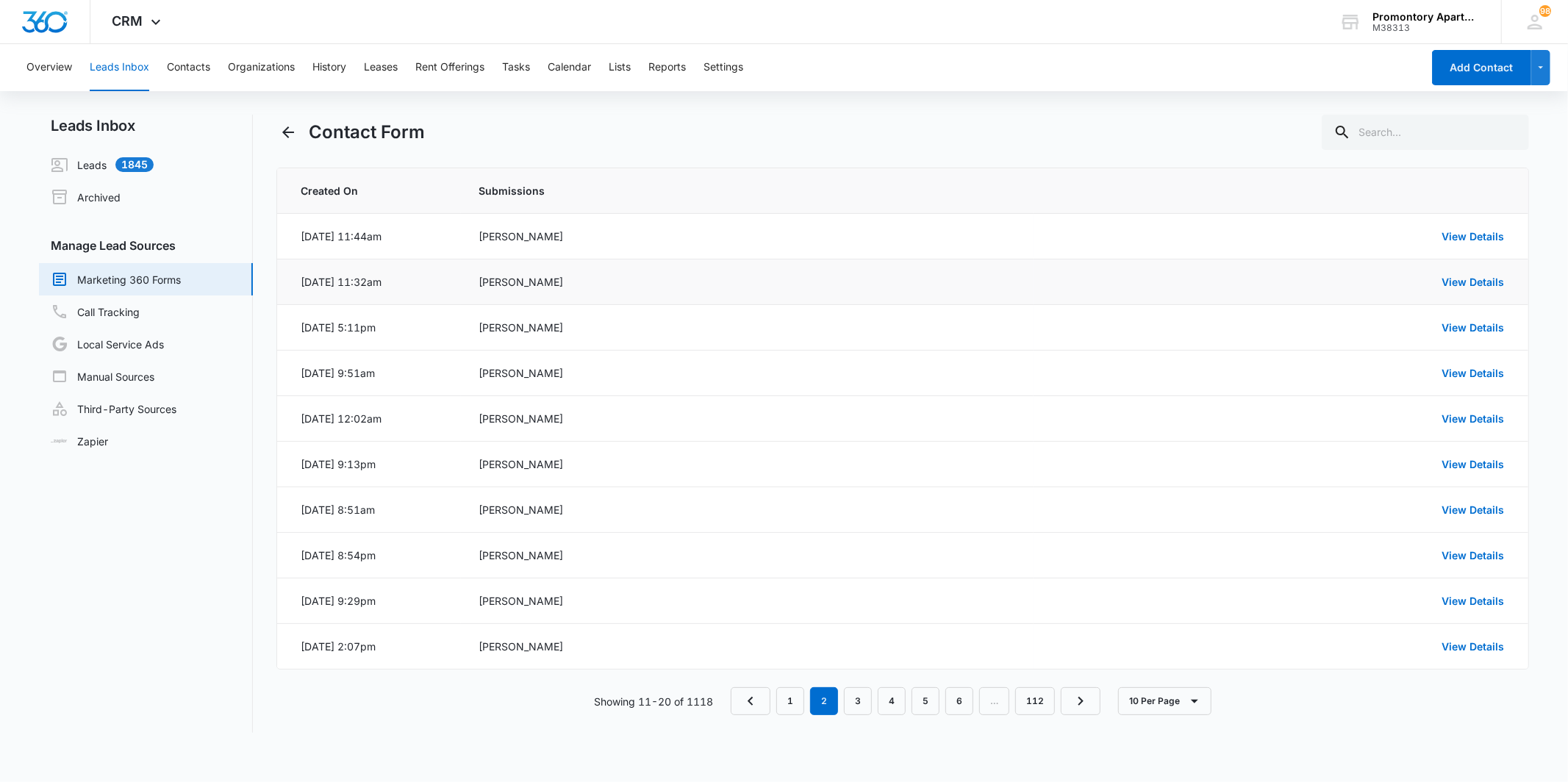 click on "View Details" at bounding box center [1281, 282] 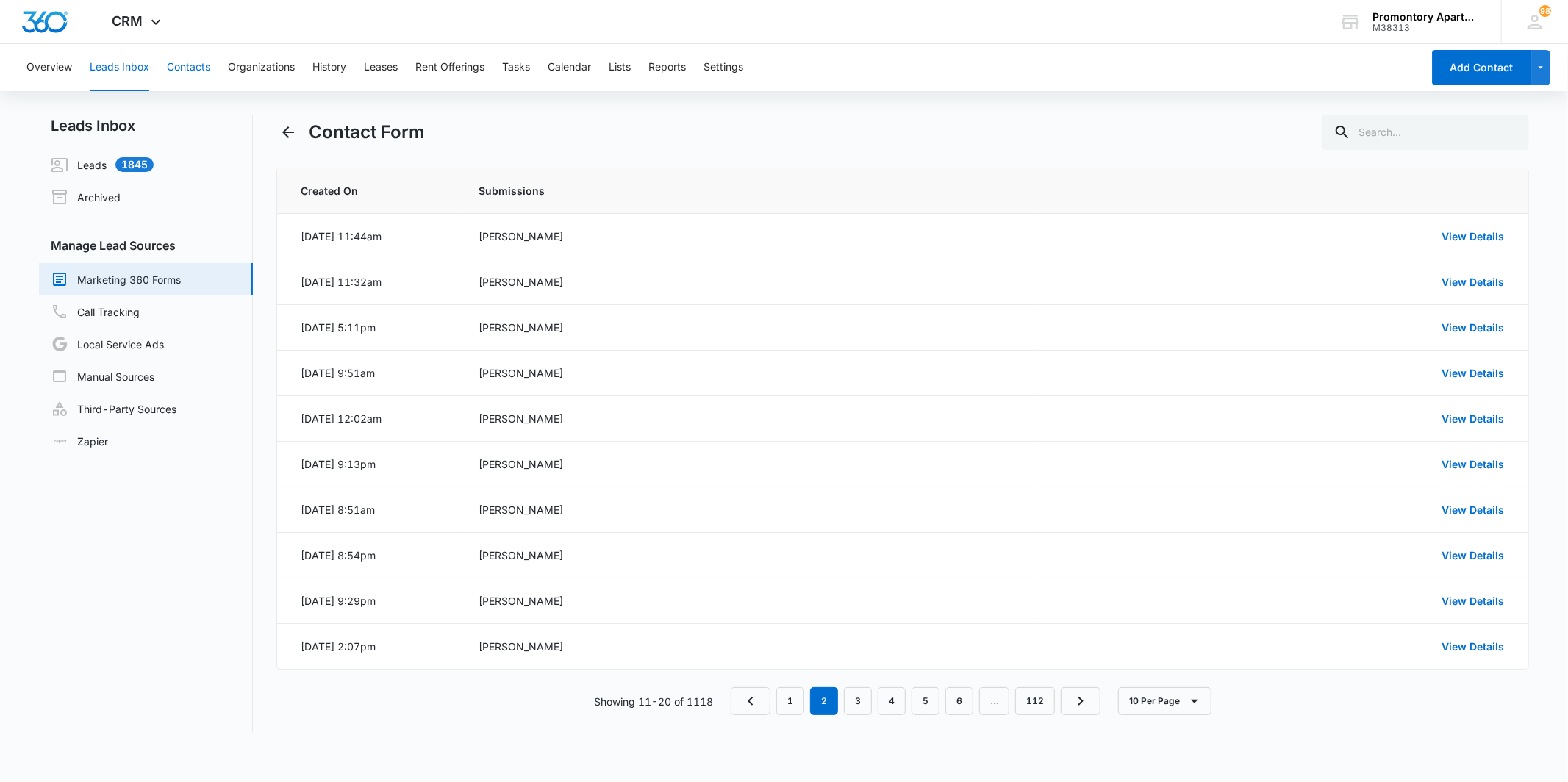 click on "Contacts" at bounding box center (188, 68) 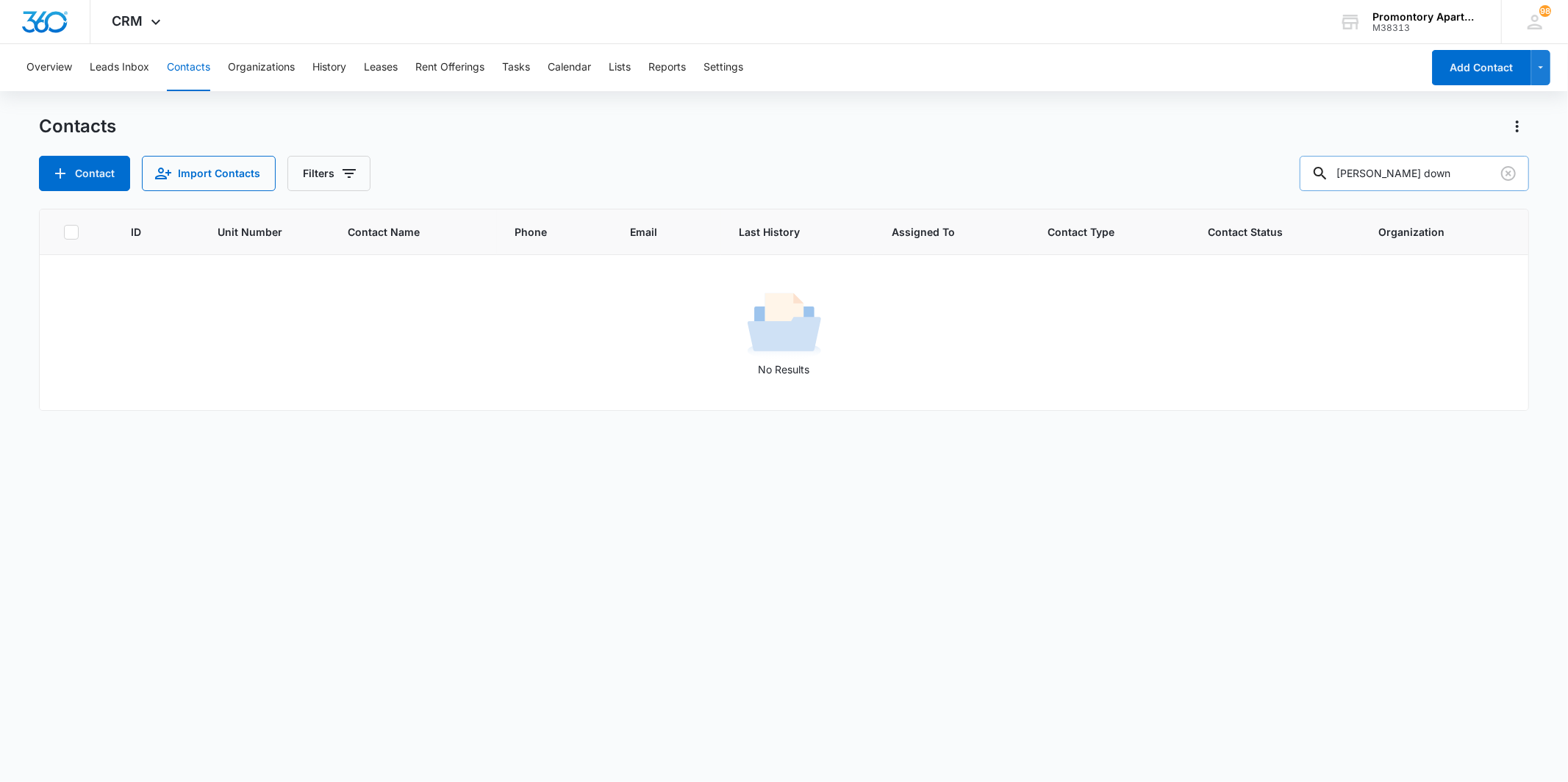 click on "[PERSON_NAME] down" at bounding box center [1414, 173] 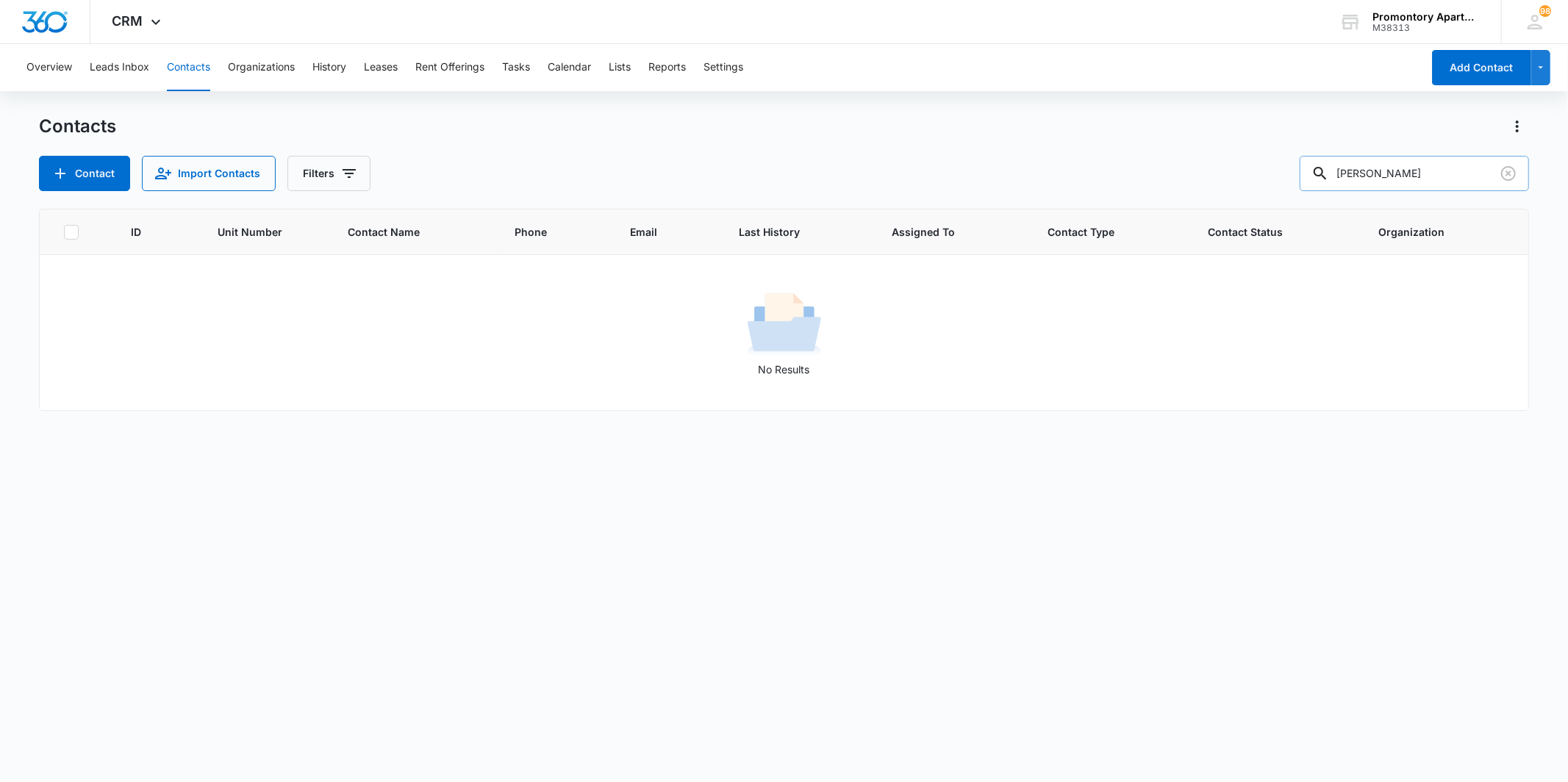 type on "[PERSON_NAME]" 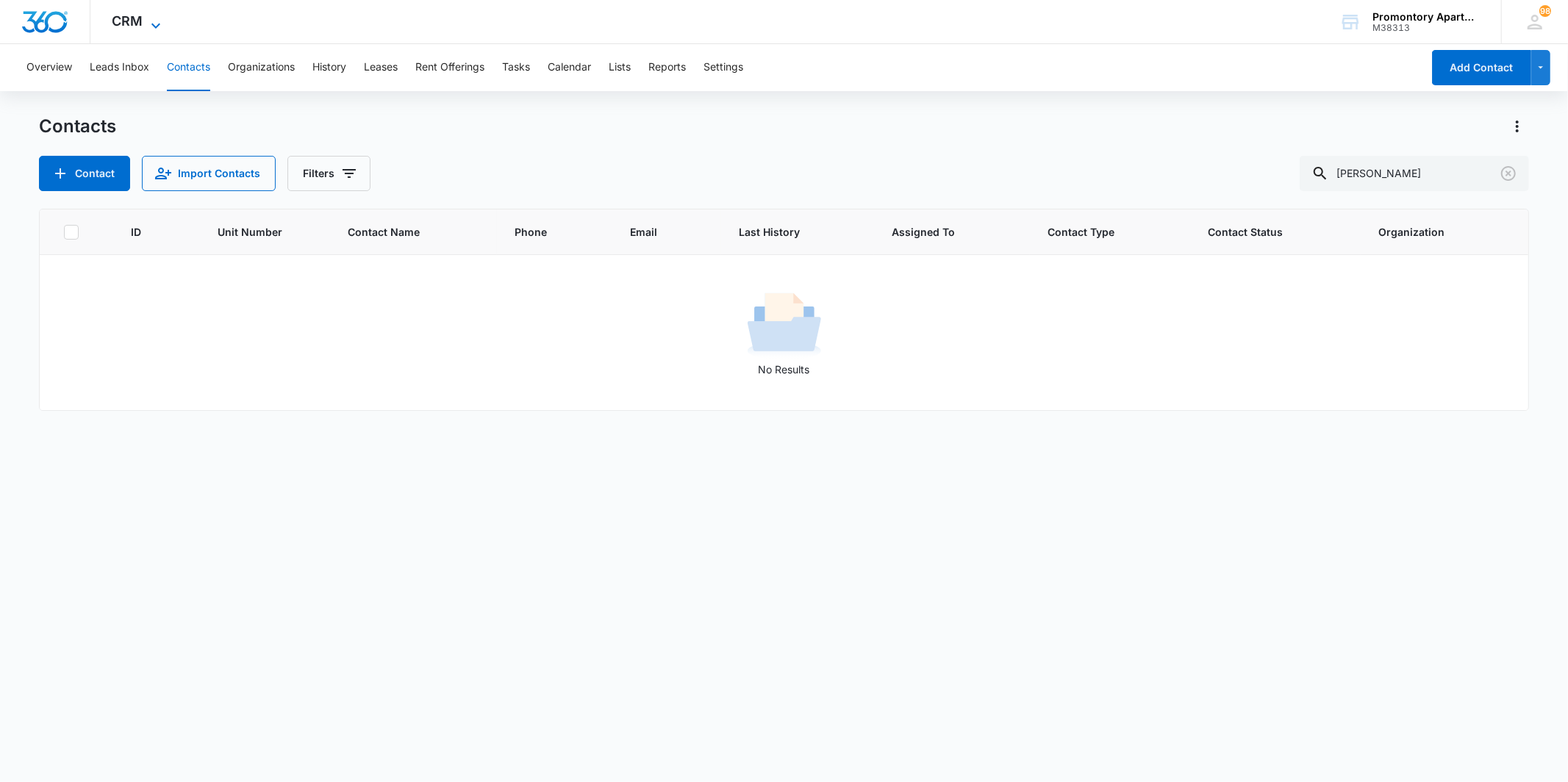 click 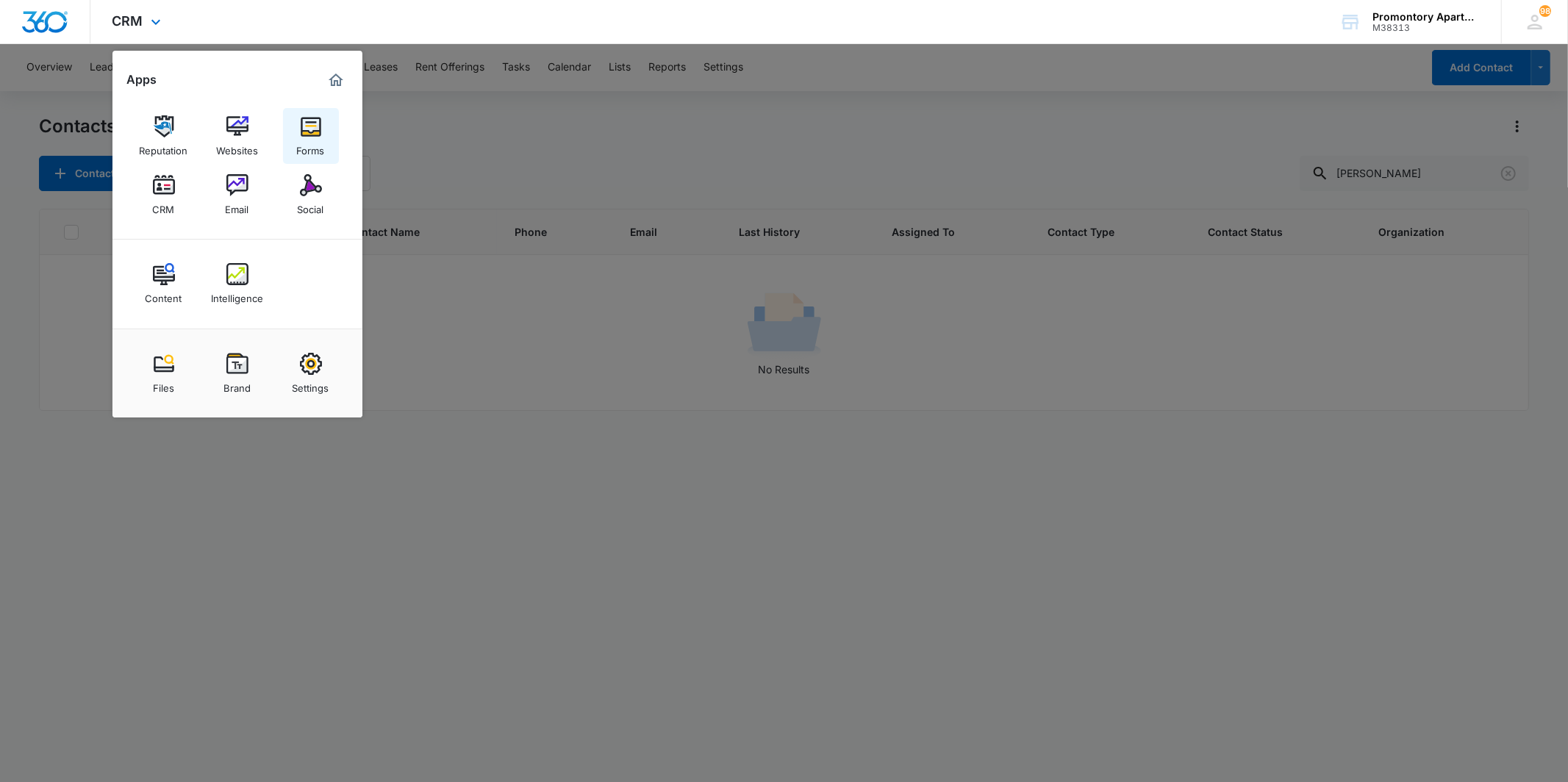 click at bounding box center [311, 126] 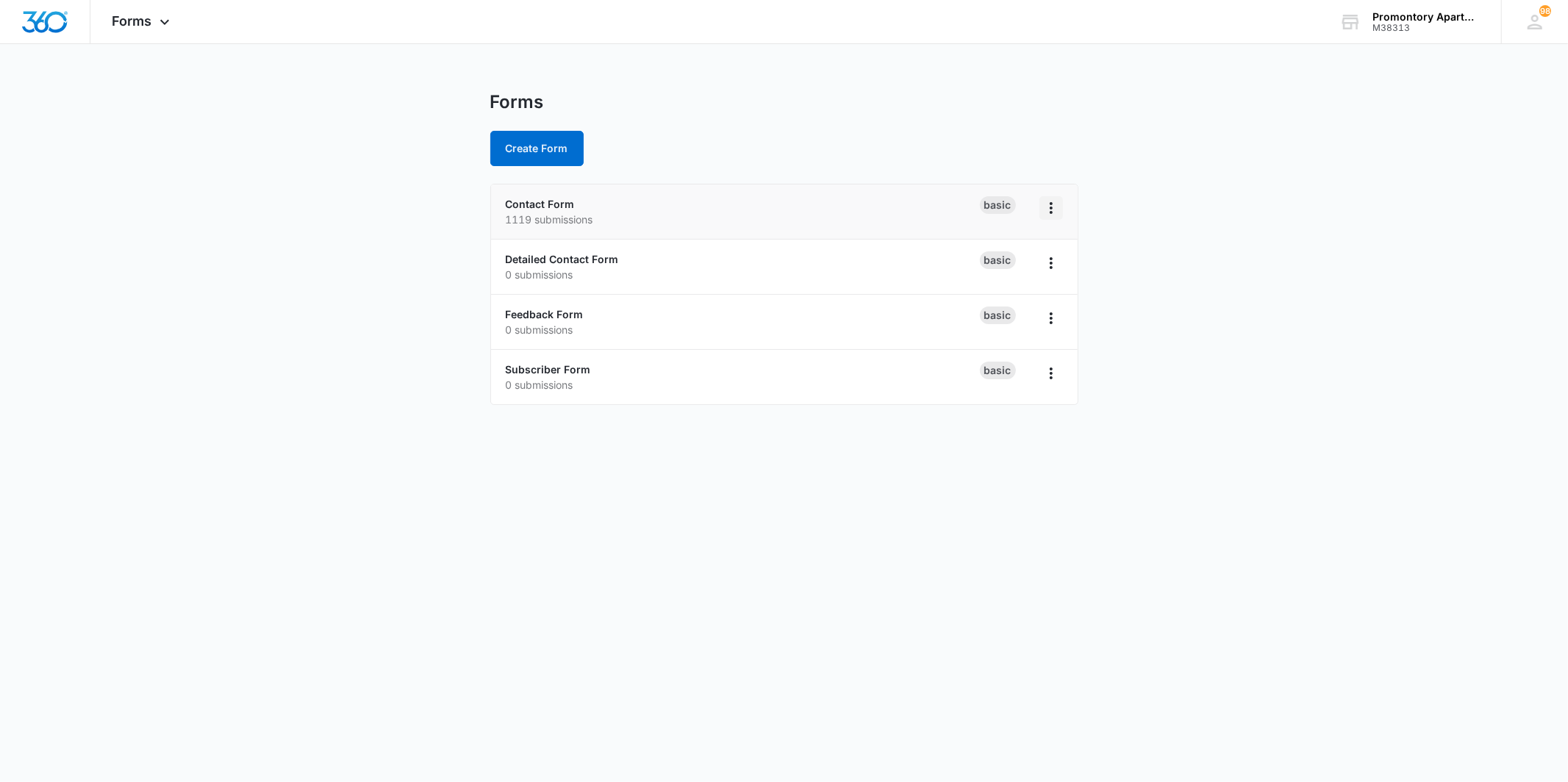 click 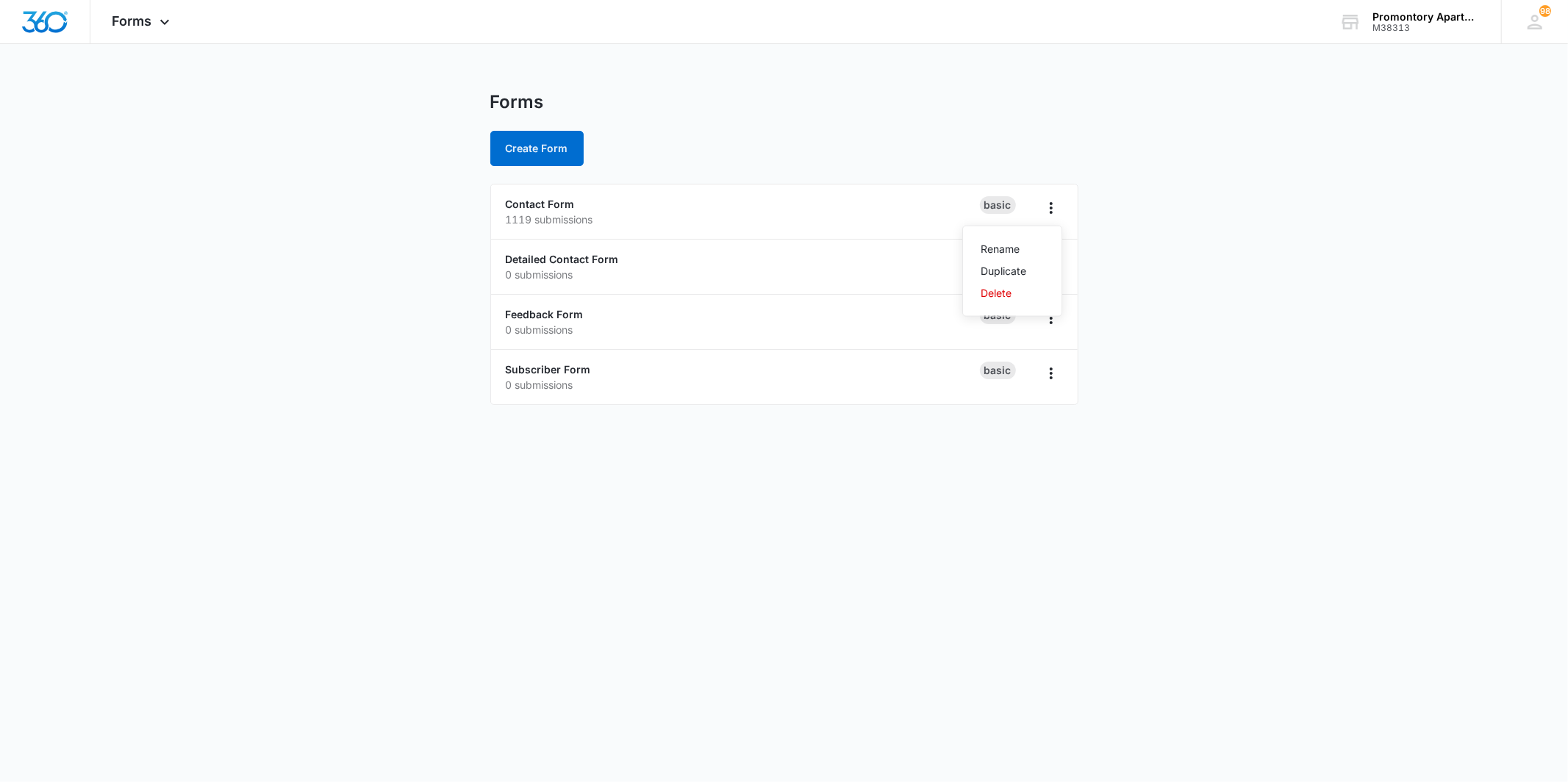 click on "Forms Create Form Contact Form 1119 submissions Basic Rename Duplicate Delete Detailed Contact Form 0 submissions Basic Feedback Form 0 submissions Basic Subscriber Form 0 submissions Basic" at bounding box center (784, 257) 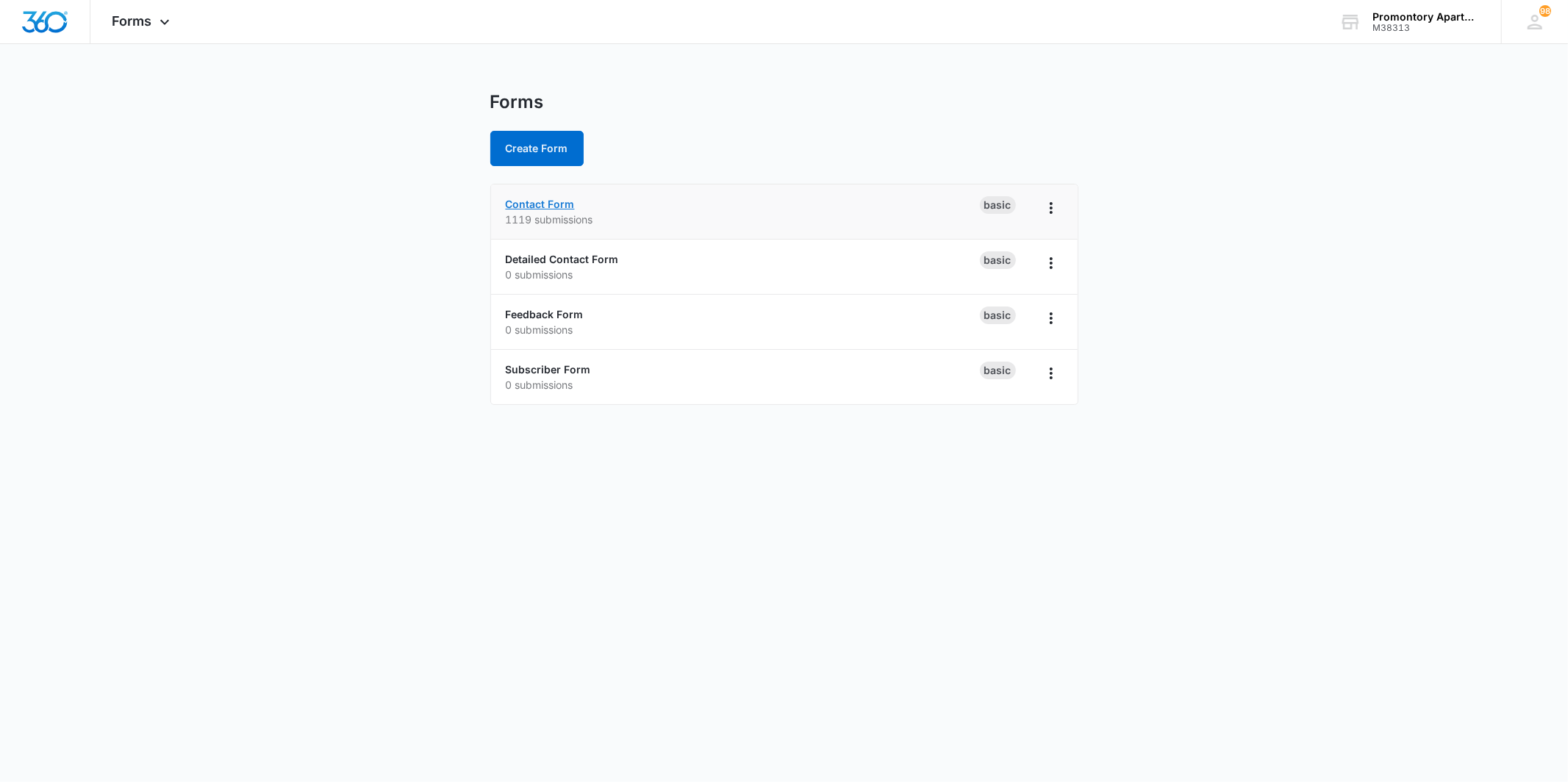 click on "Contact Form" at bounding box center (540, 204) 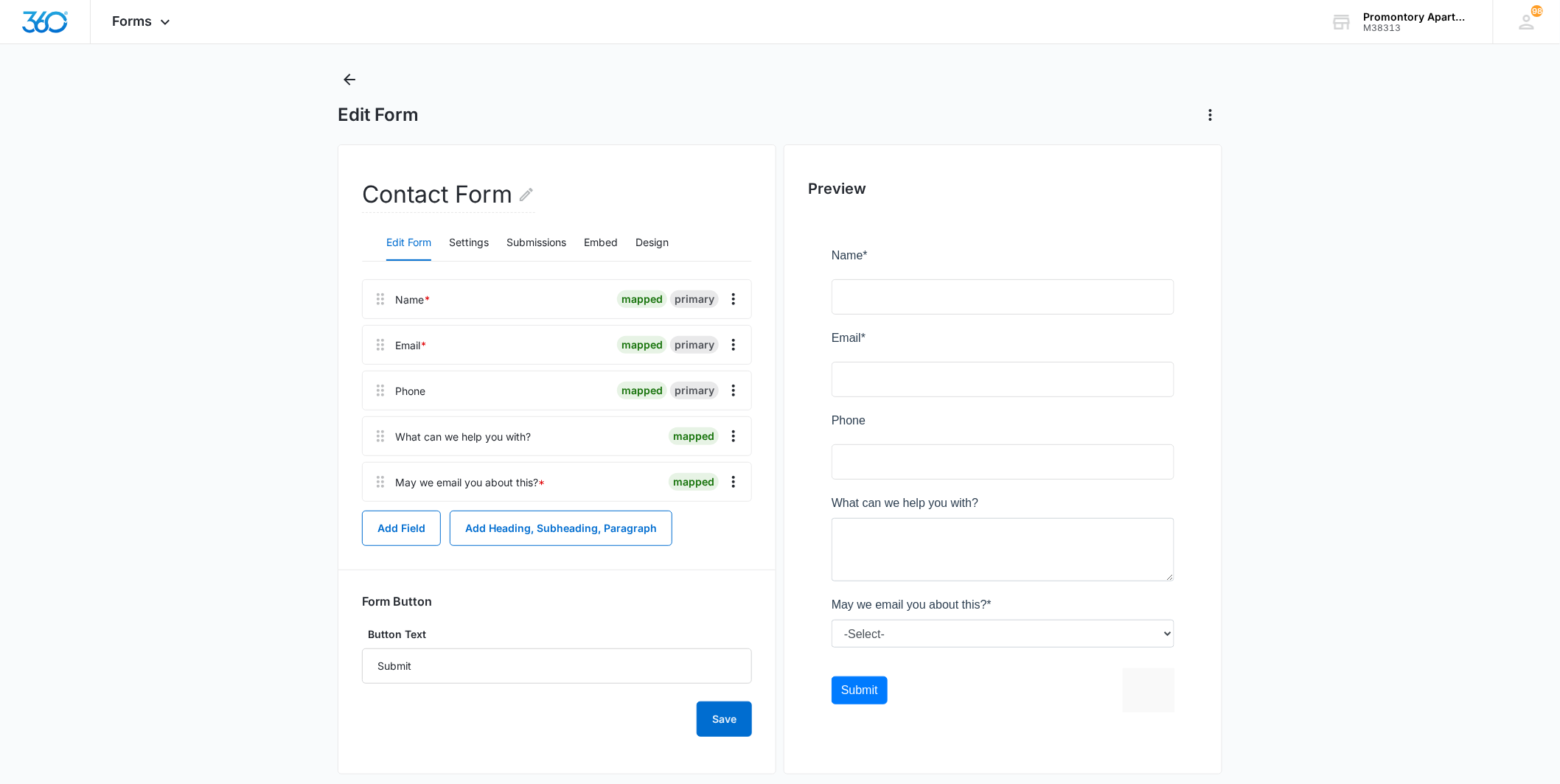 scroll, scrollTop: 44, scrollLeft: 0, axis: vertical 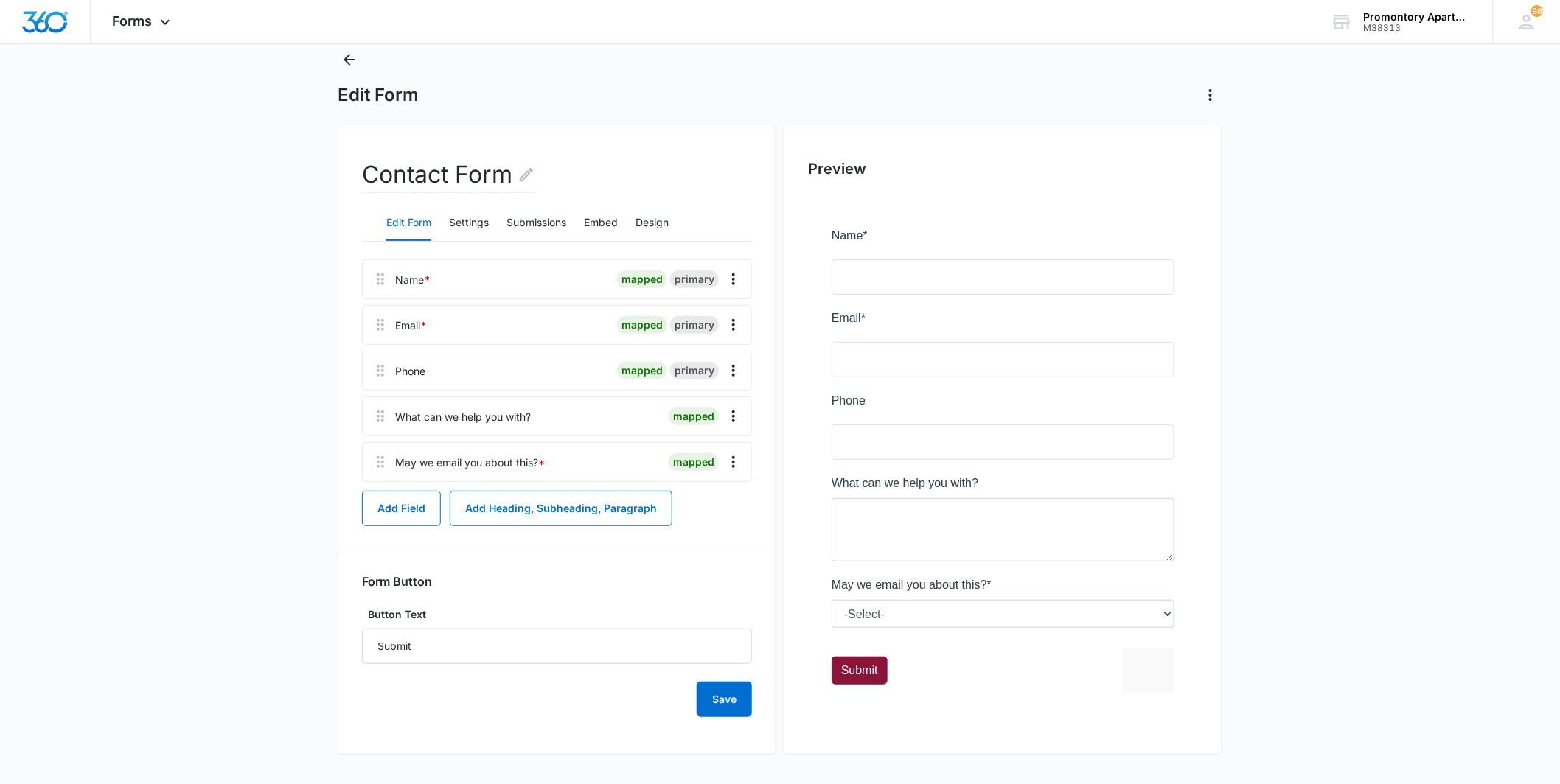 click at bounding box center (1003, 462) 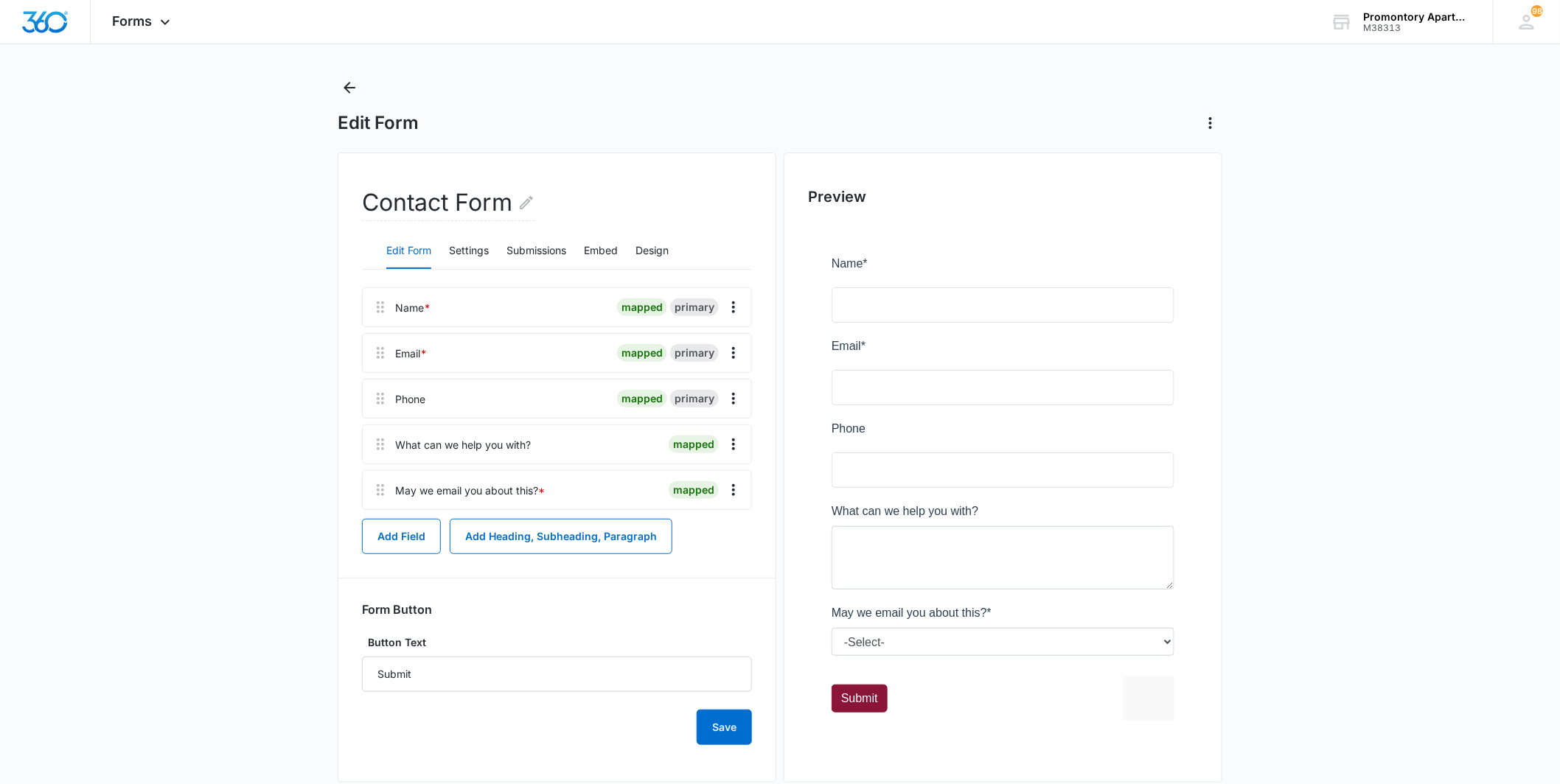 scroll, scrollTop: 0, scrollLeft: 0, axis: both 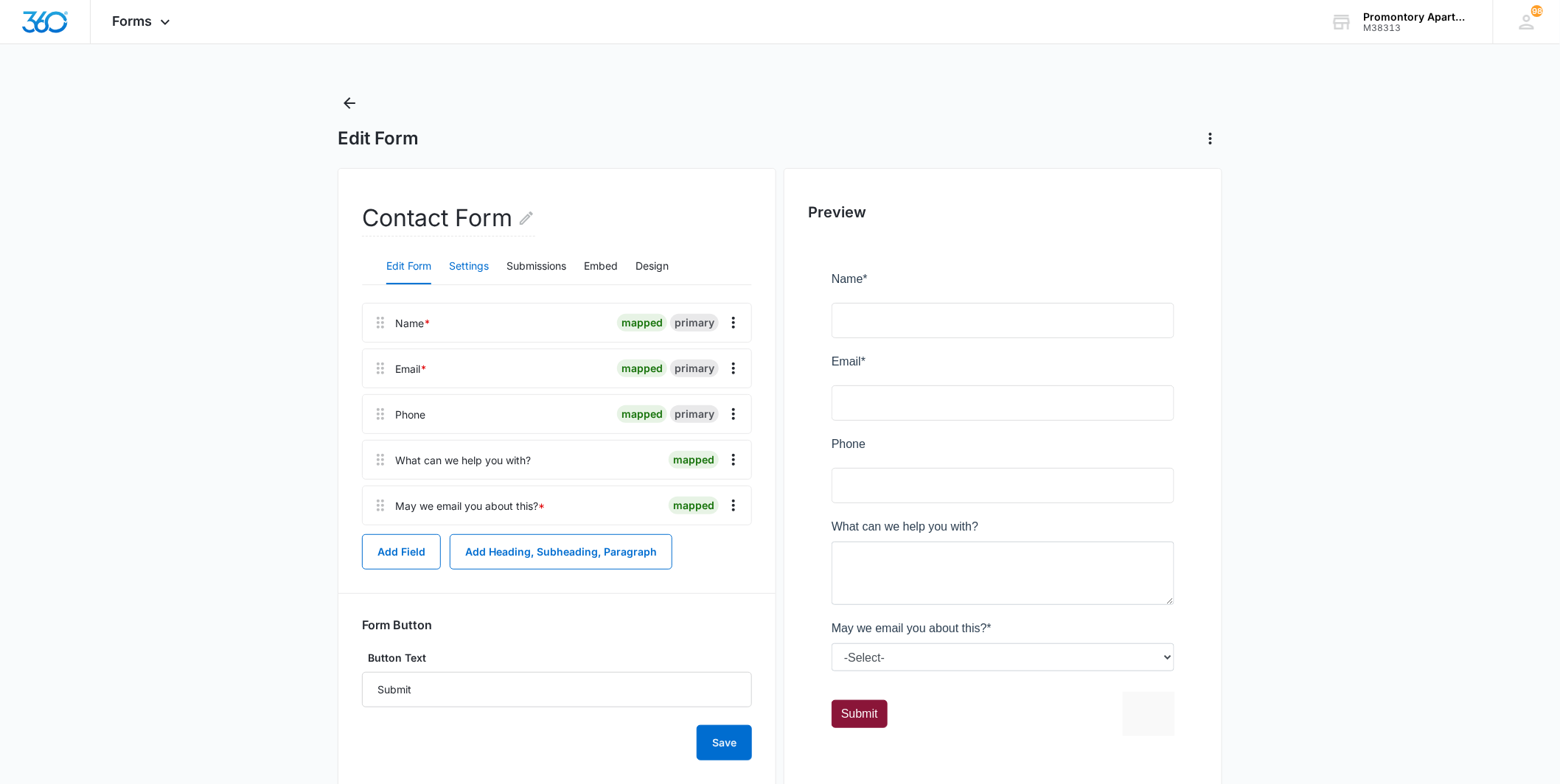 click on "Settings" at bounding box center [469, 267] 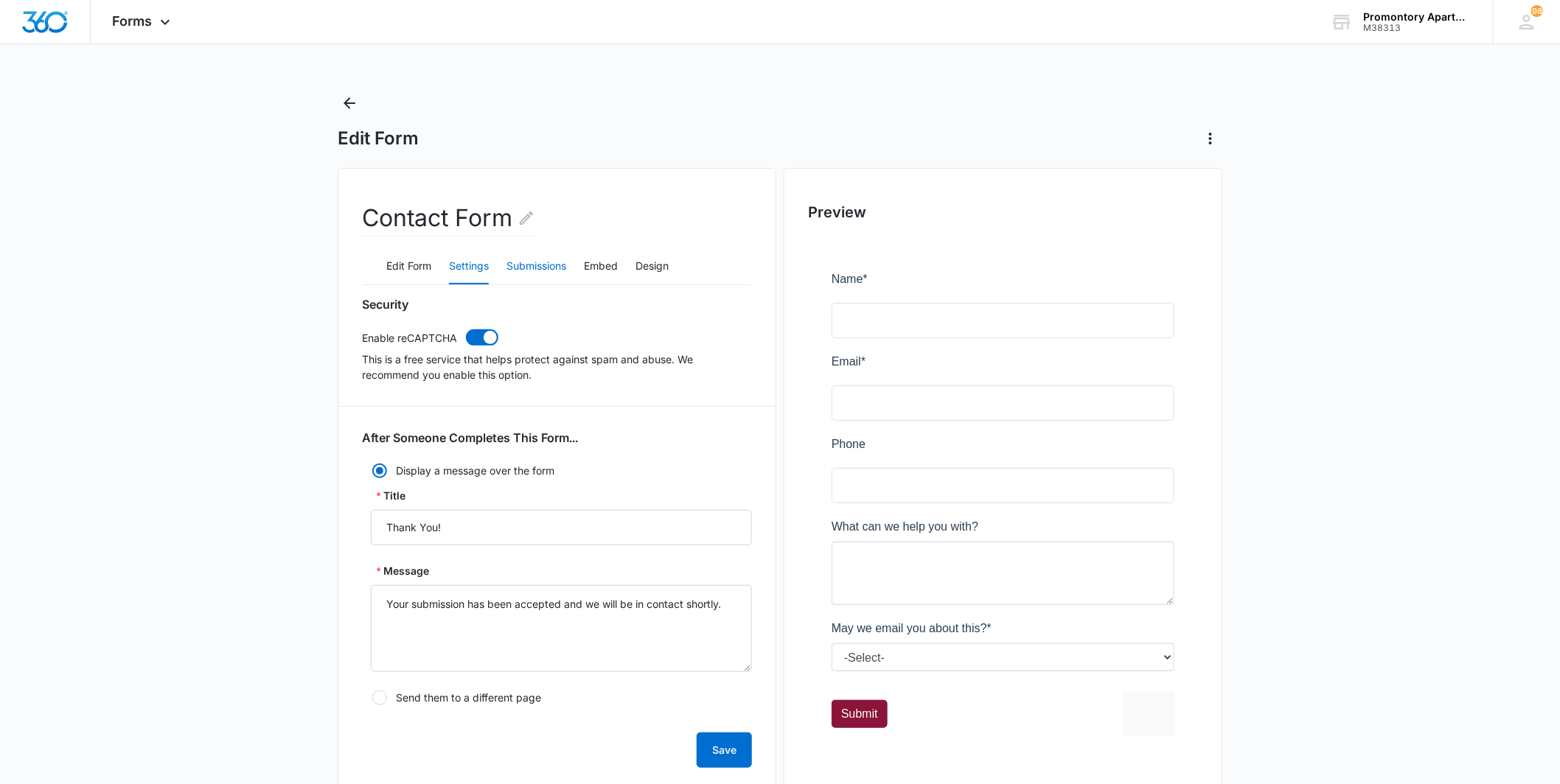click on "Submissions" at bounding box center (536, 267) 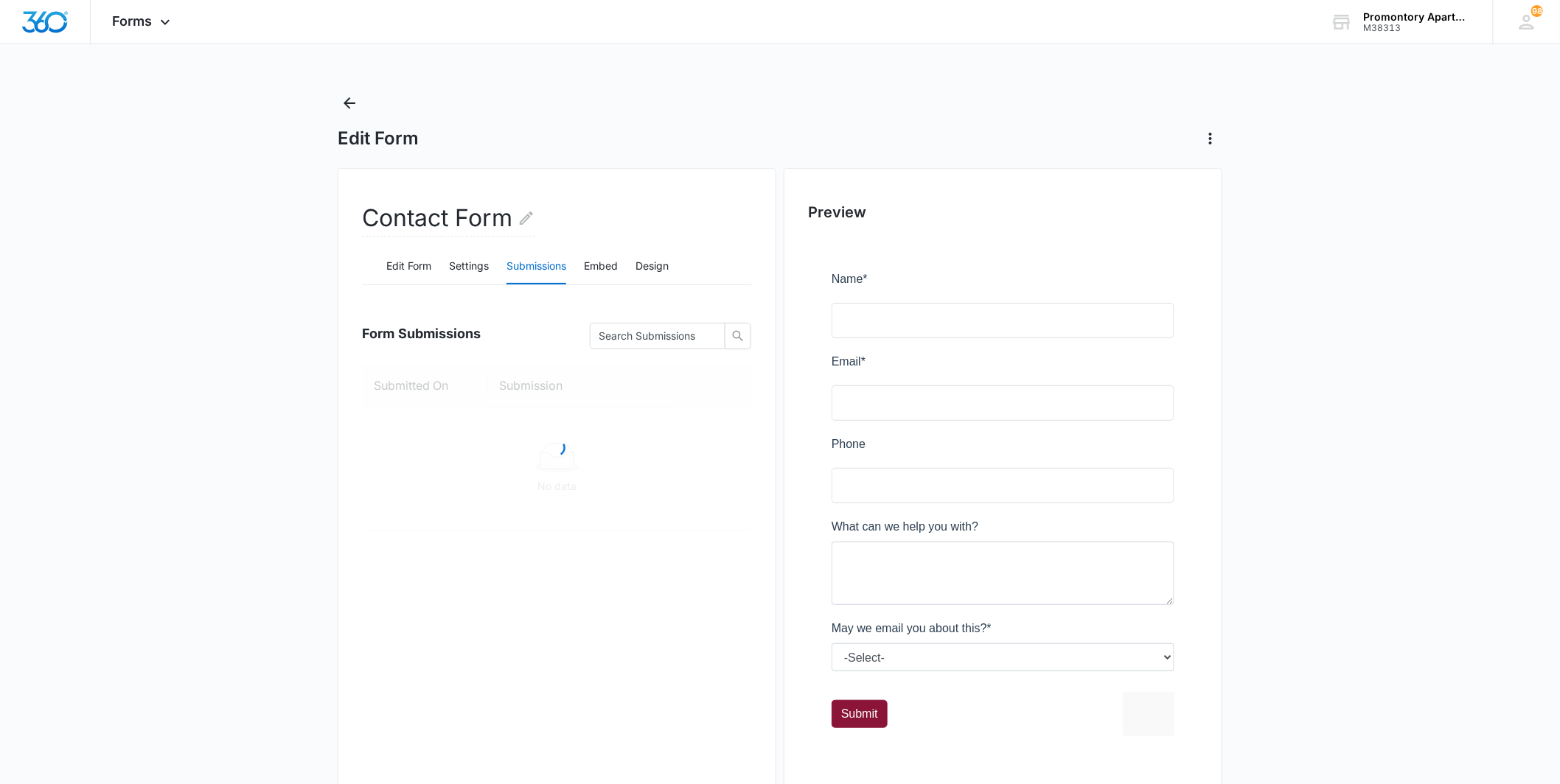 click on "Edit Form Settings Submissions Embed Design" at bounding box center [557, 267] 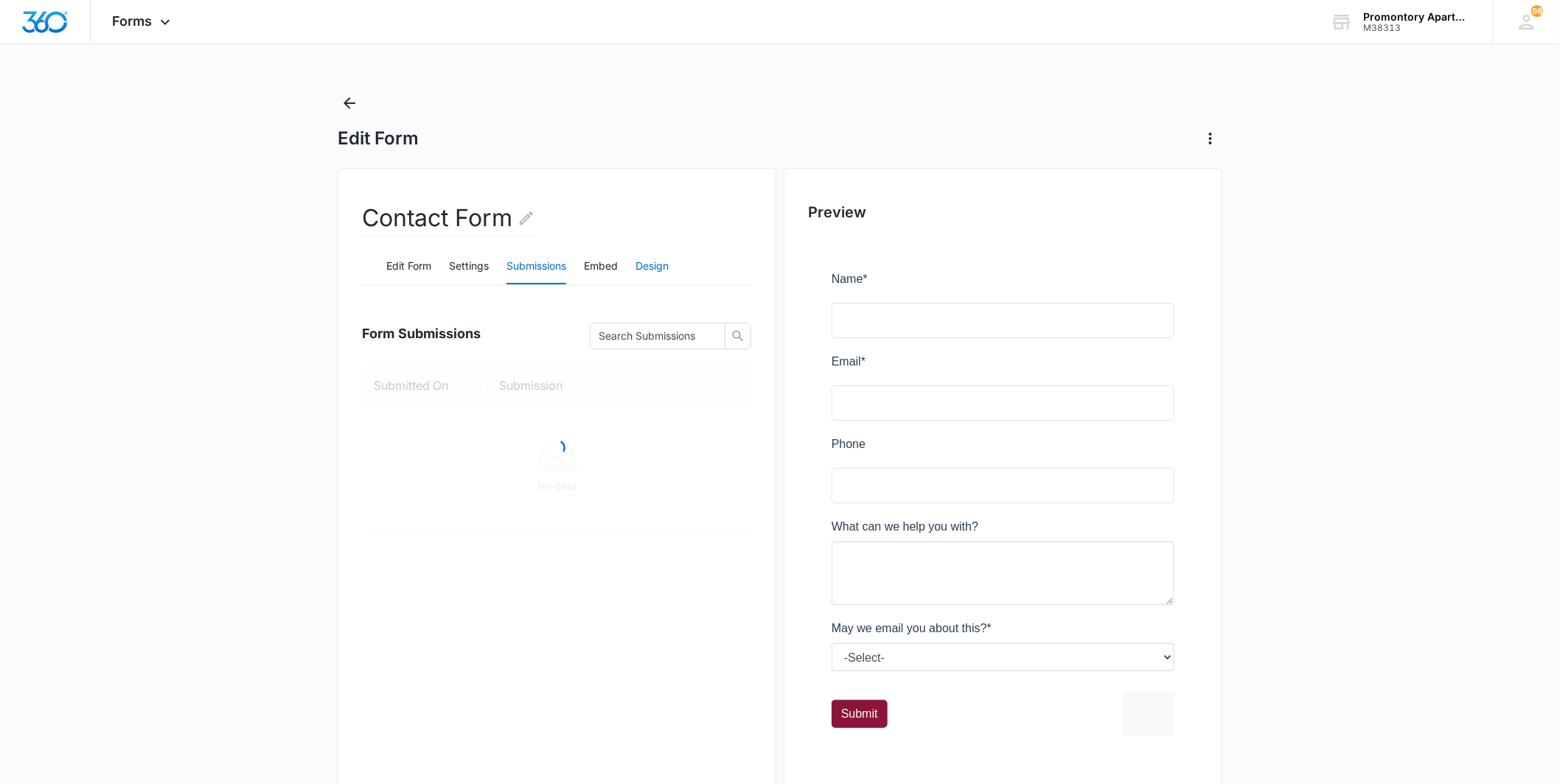 click on "Design" at bounding box center [652, 267] 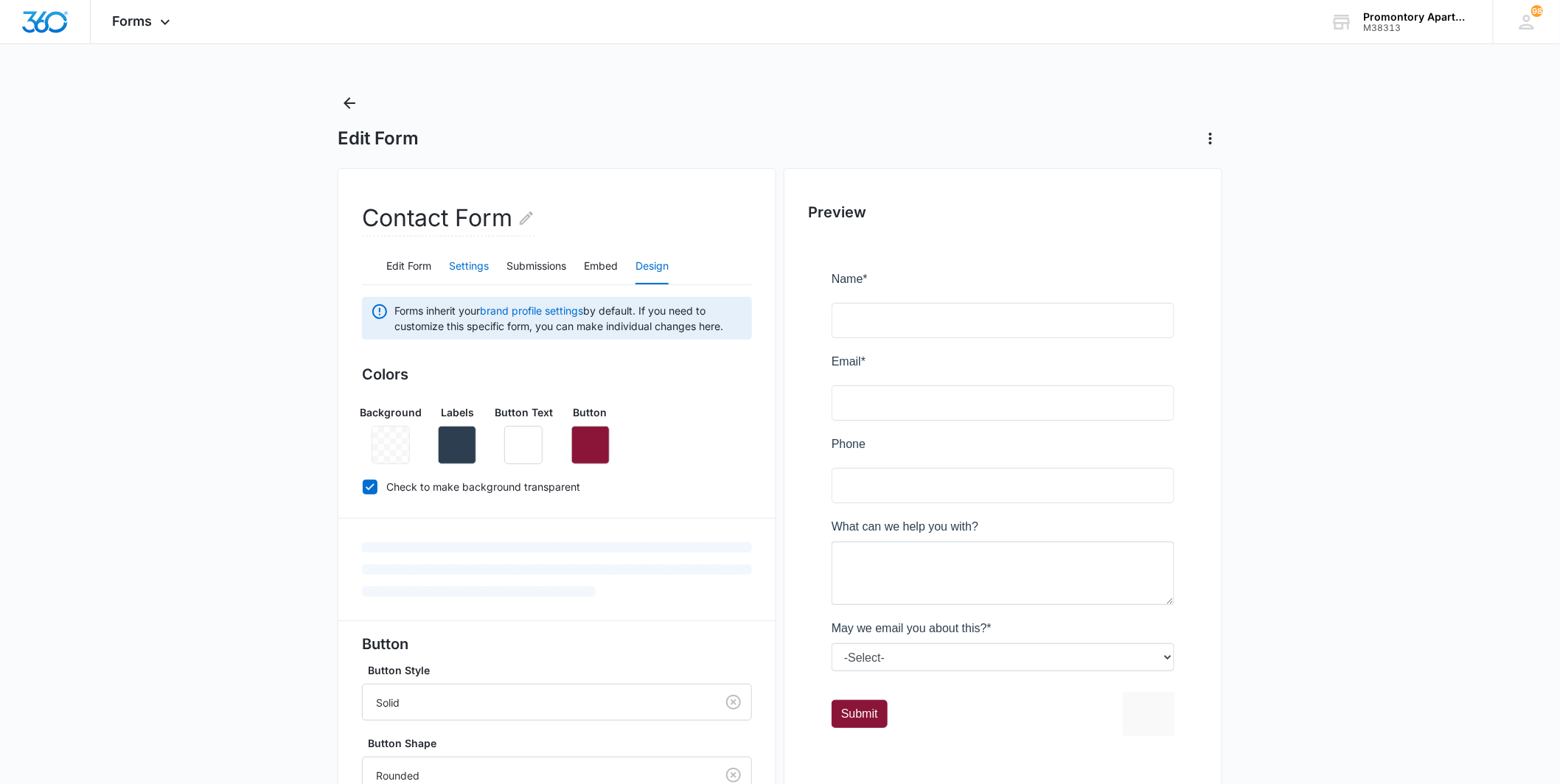 click on "Settings" at bounding box center [469, 267] 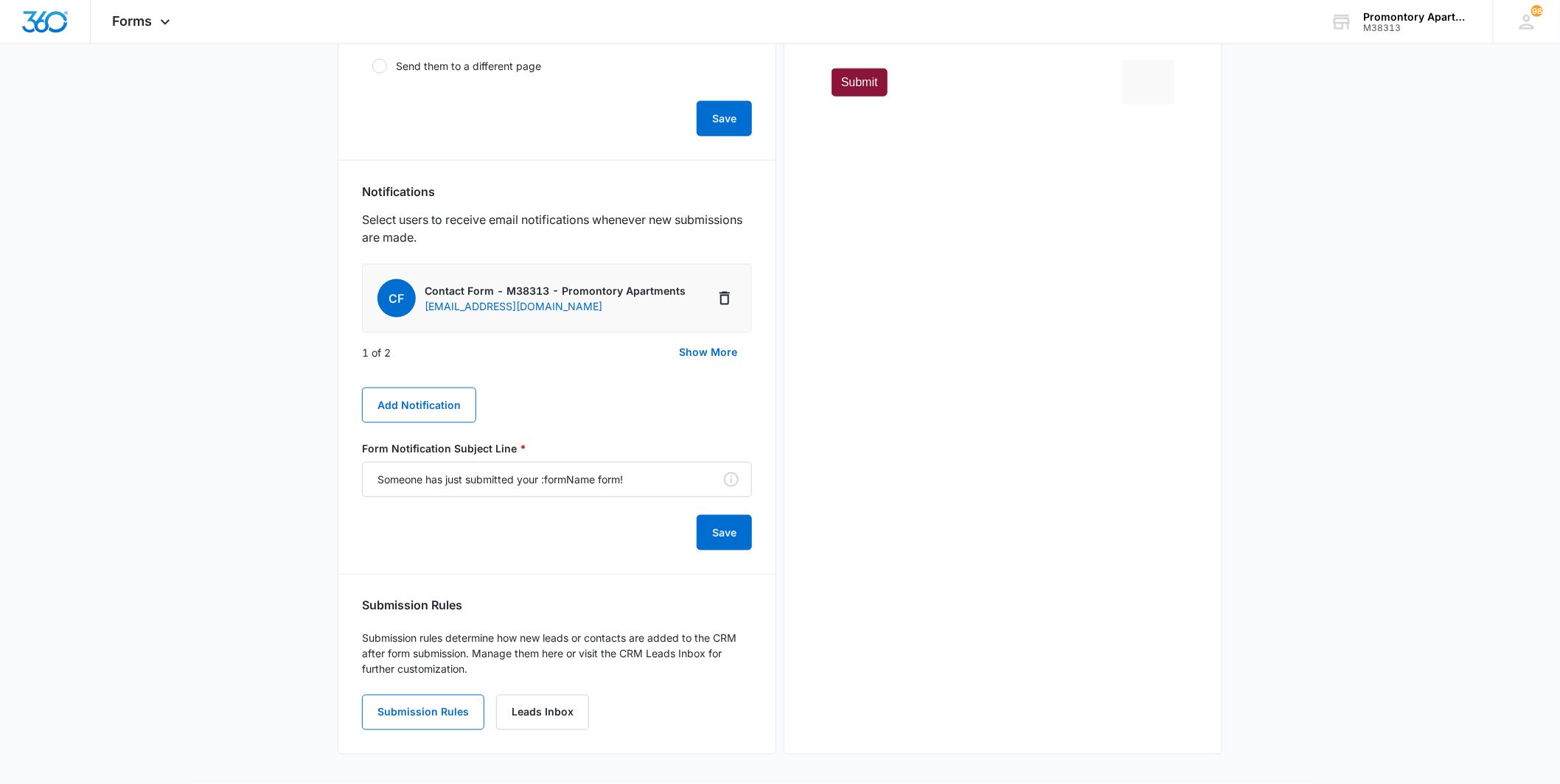 scroll, scrollTop: 632, scrollLeft: 0, axis: vertical 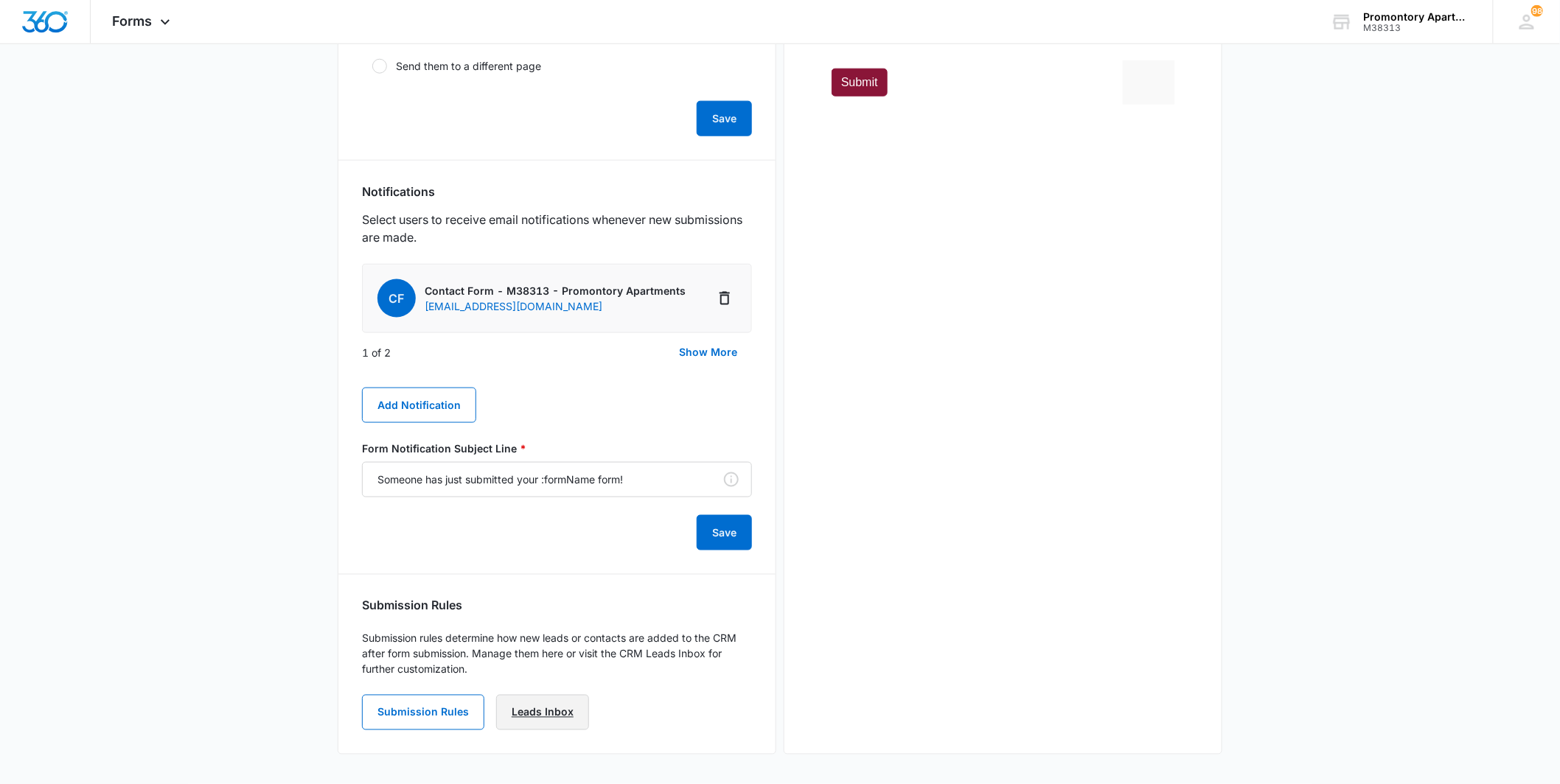 click on "Leads Inbox" at bounding box center [543, 713] 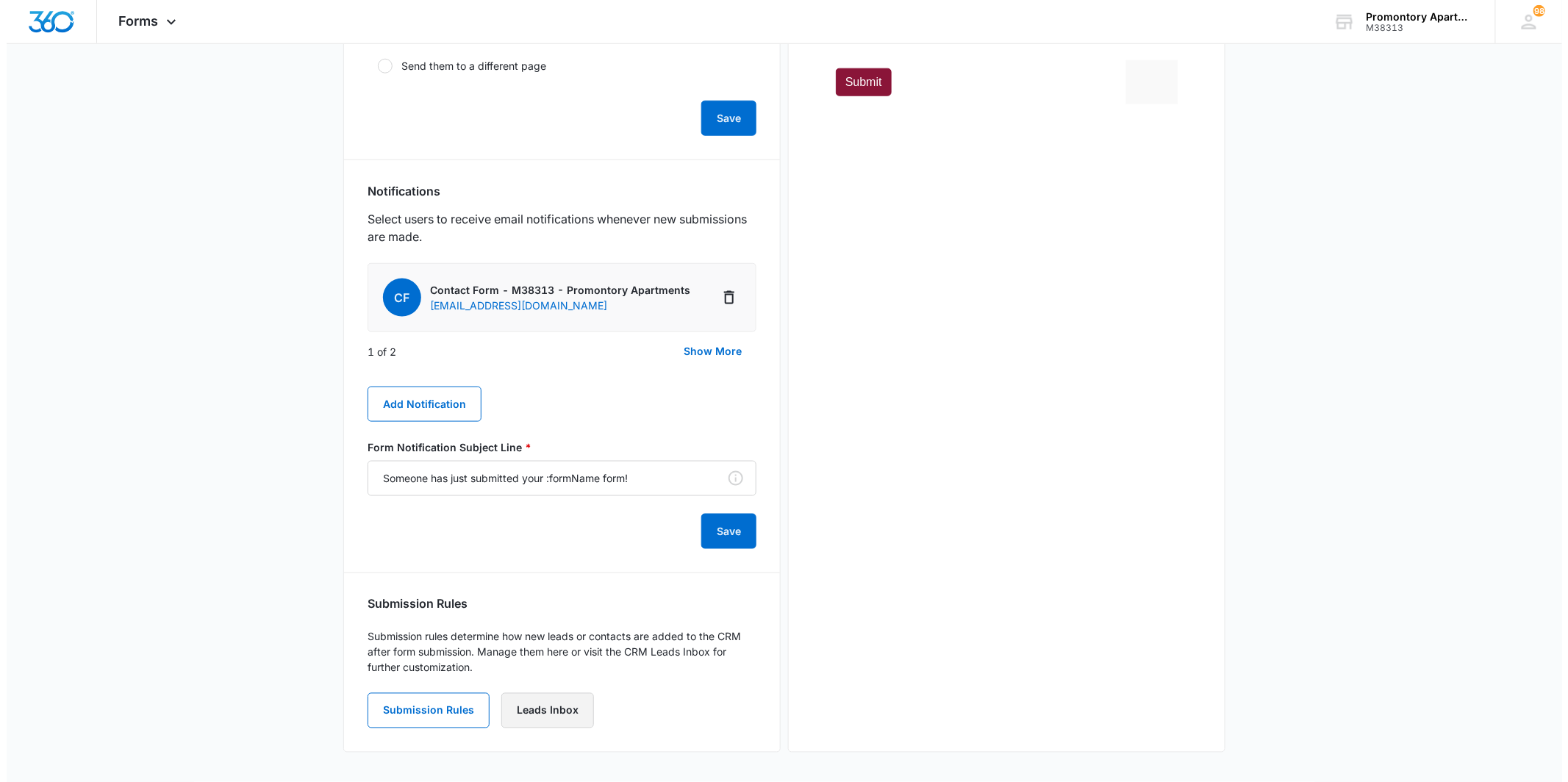scroll, scrollTop: 0, scrollLeft: 0, axis: both 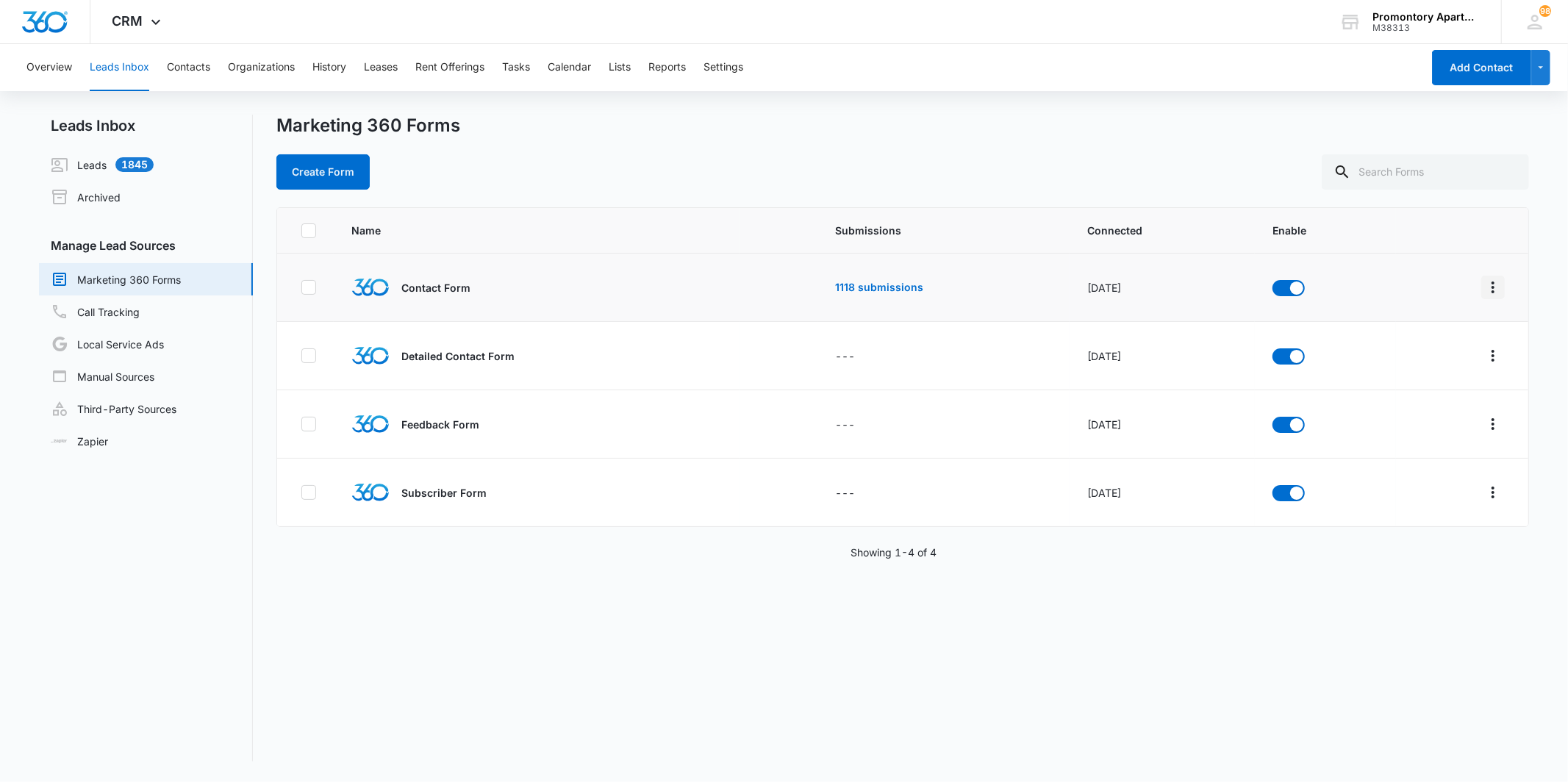 click 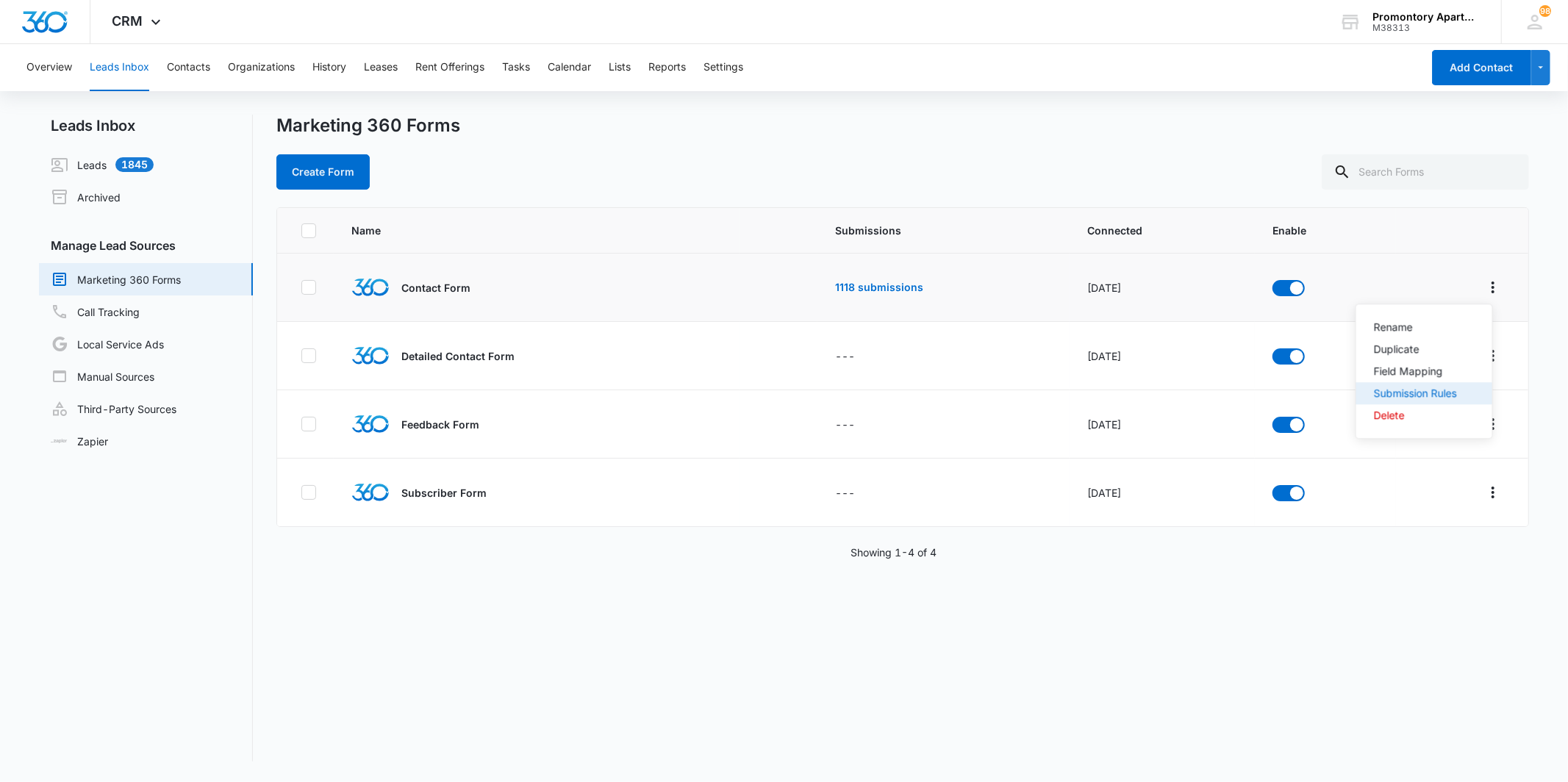 click on "Submission Rules" at bounding box center (1424, 393) 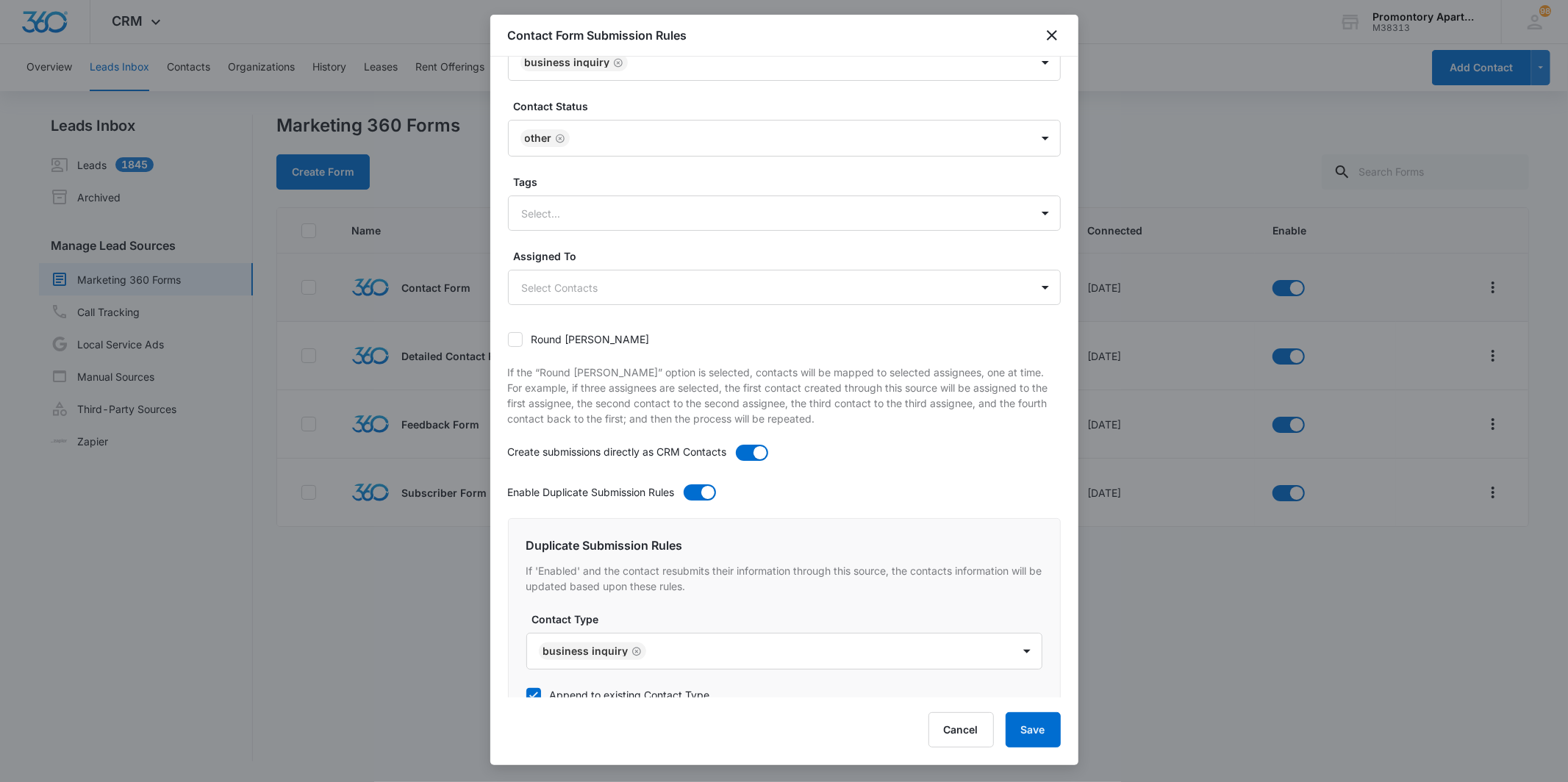scroll, scrollTop: 0, scrollLeft: 0, axis: both 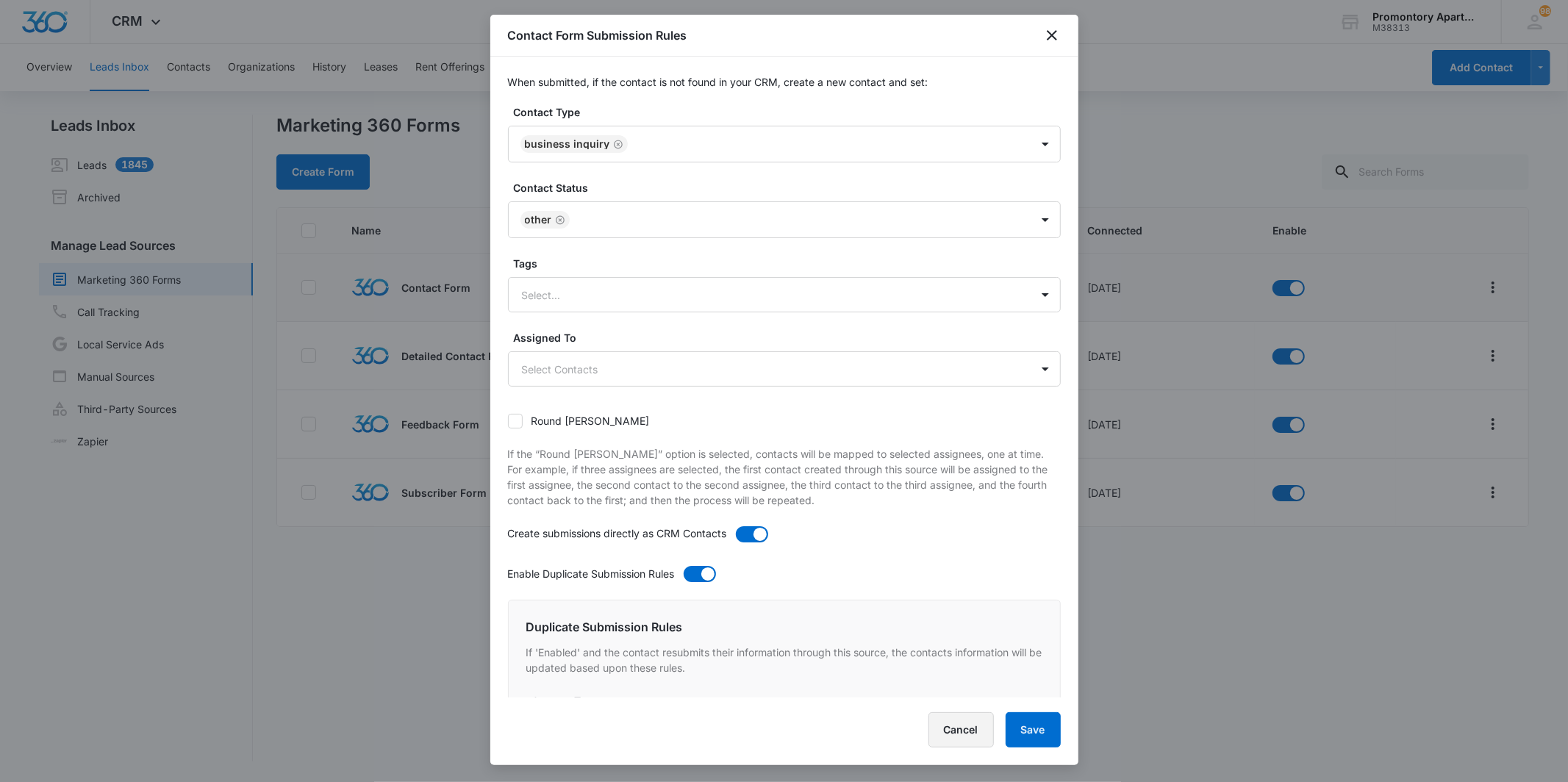 click on "Cancel" at bounding box center (961, 730) 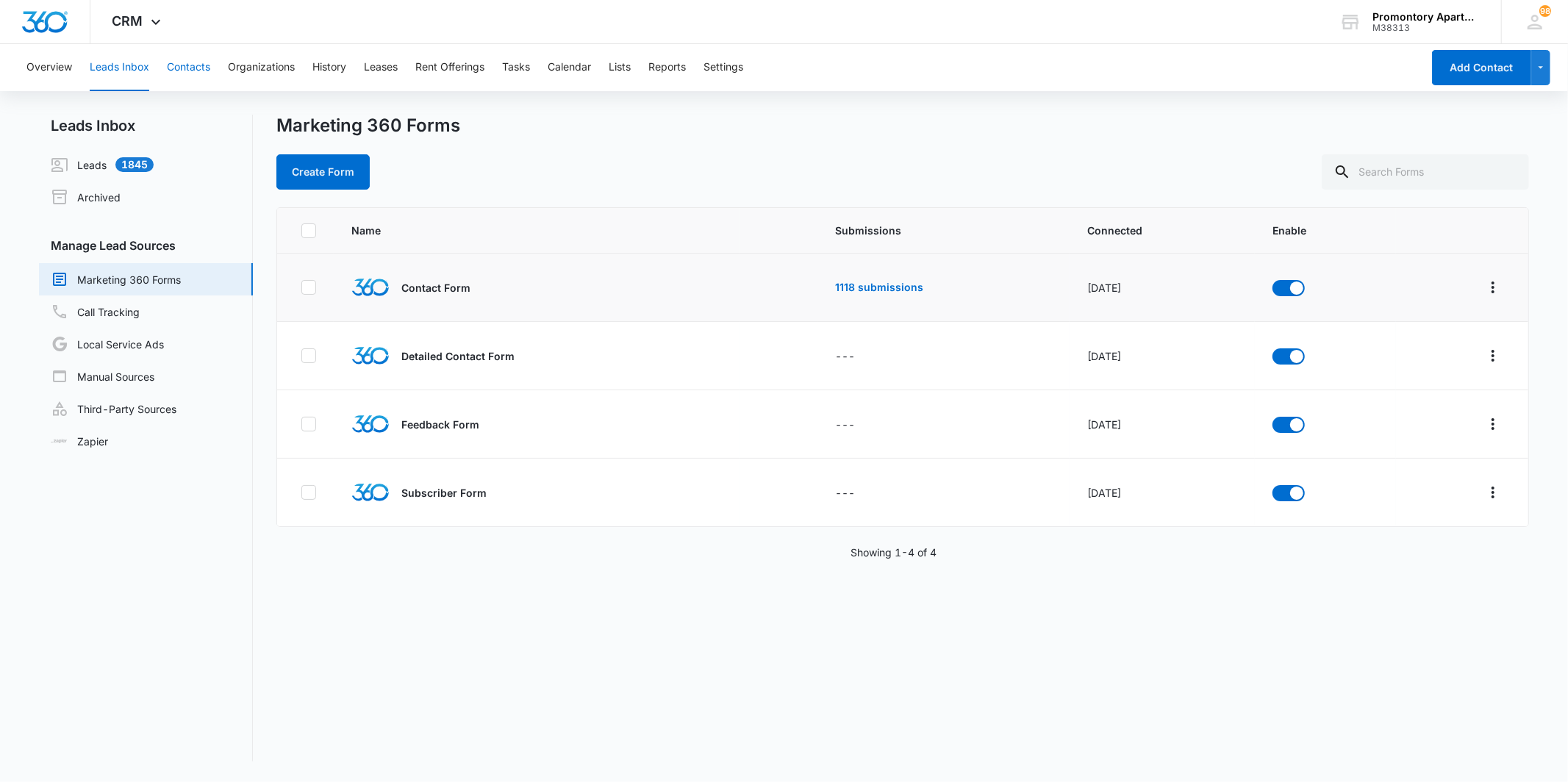 click on "Contacts" at bounding box center (188, 68) 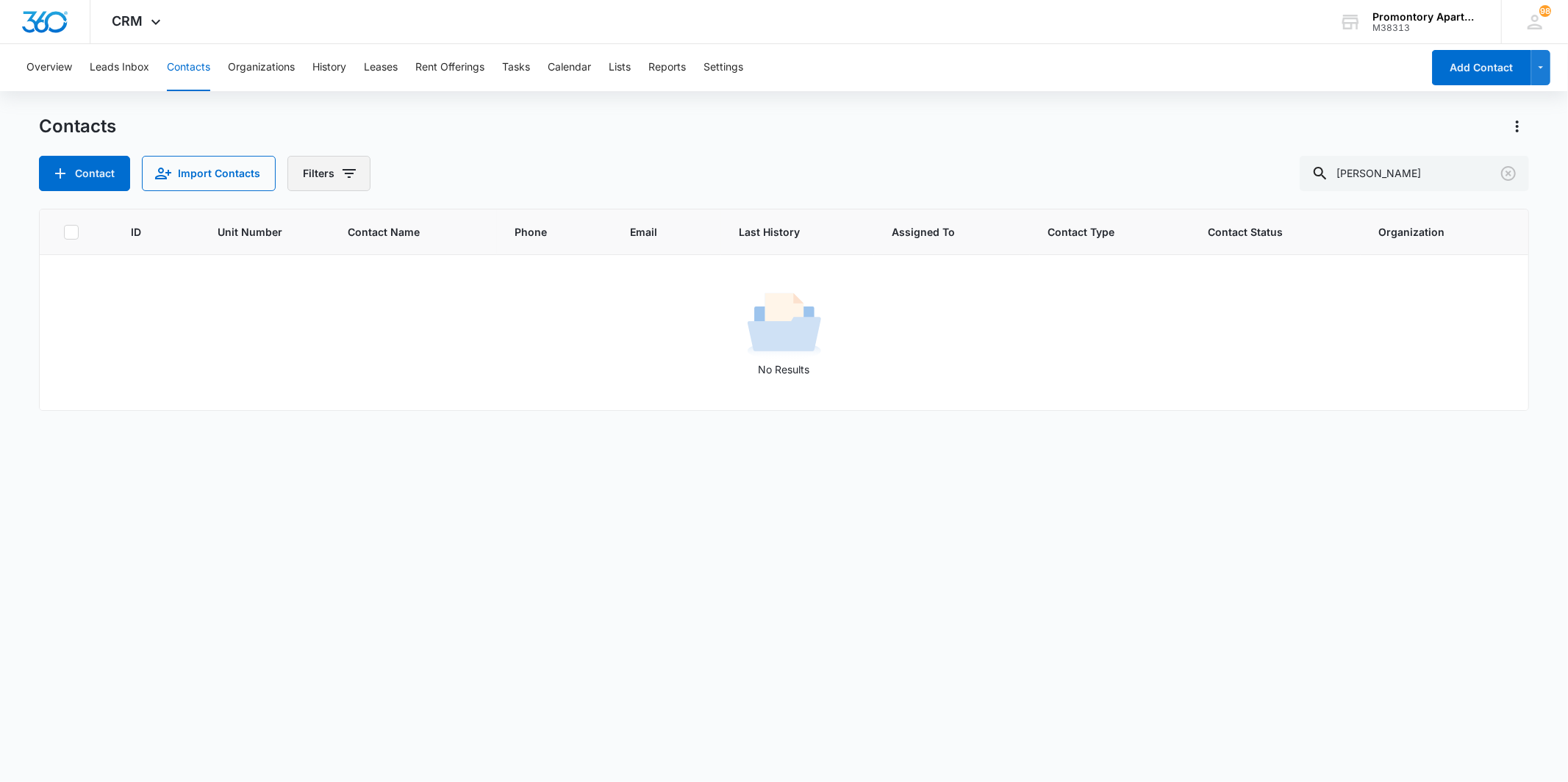click on "Filters" at bounding box center [329, 173] 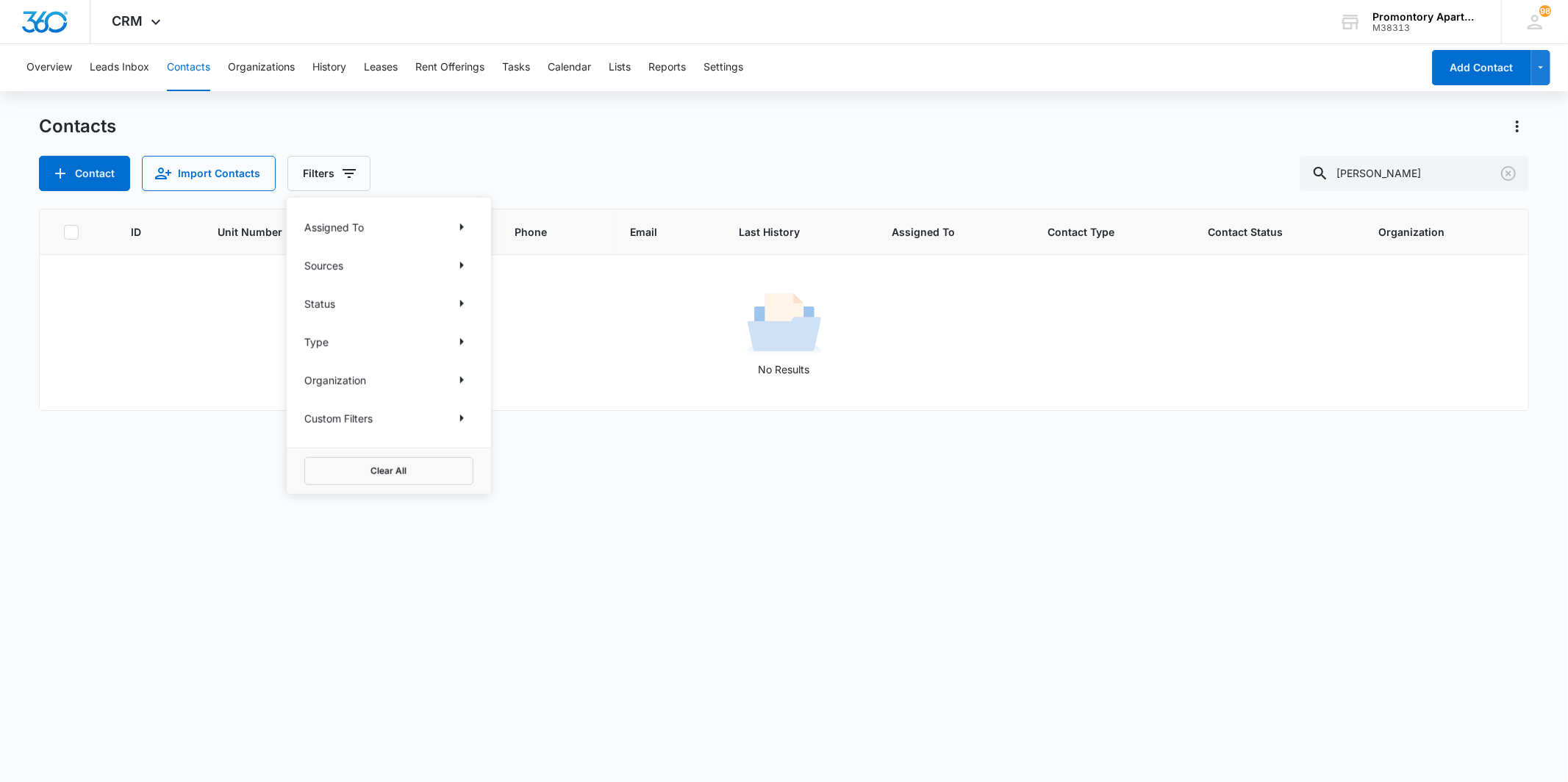 click on "Status" at bounding box center (389, 304) 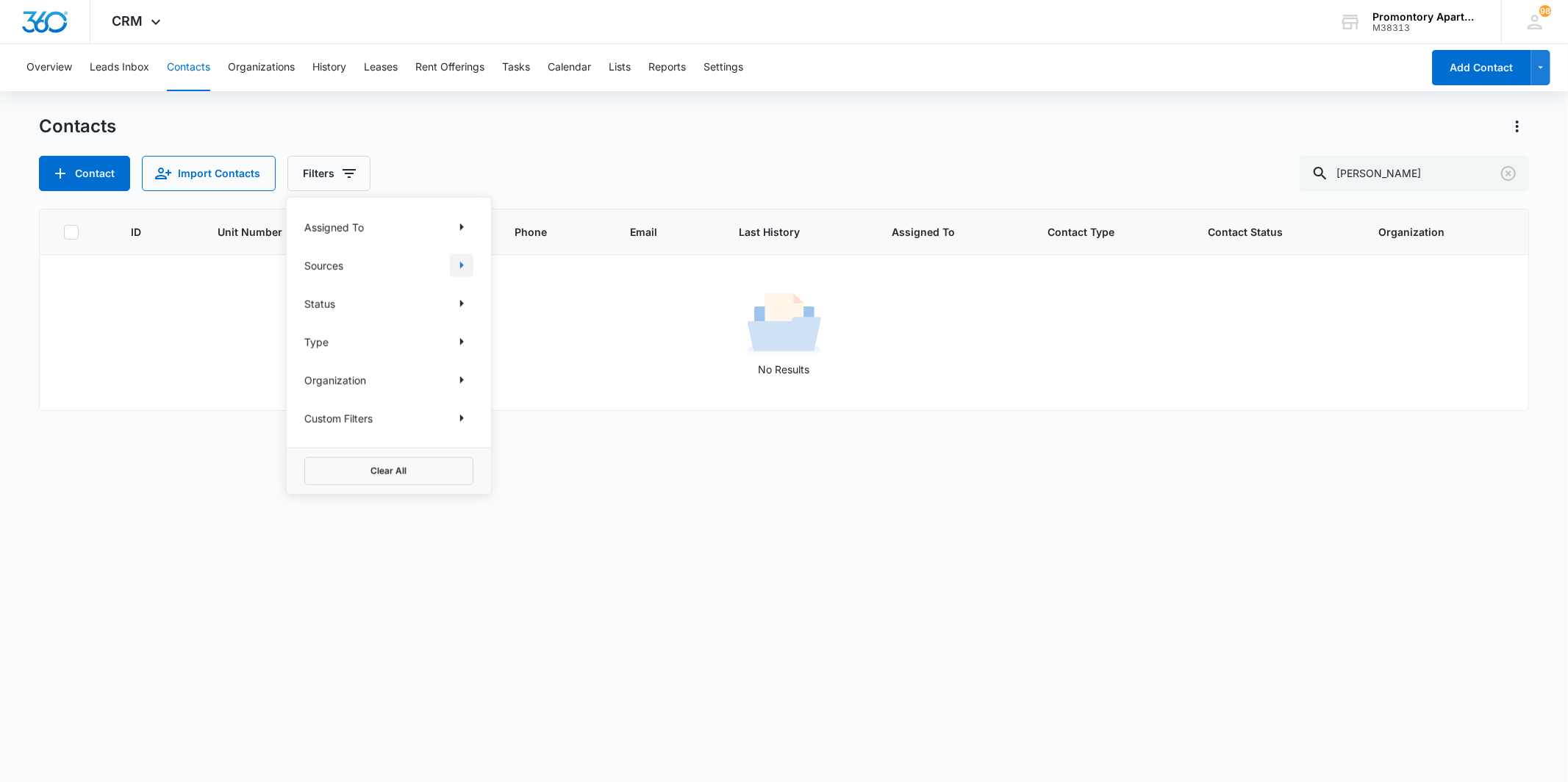click at bounding box center (462, 265) 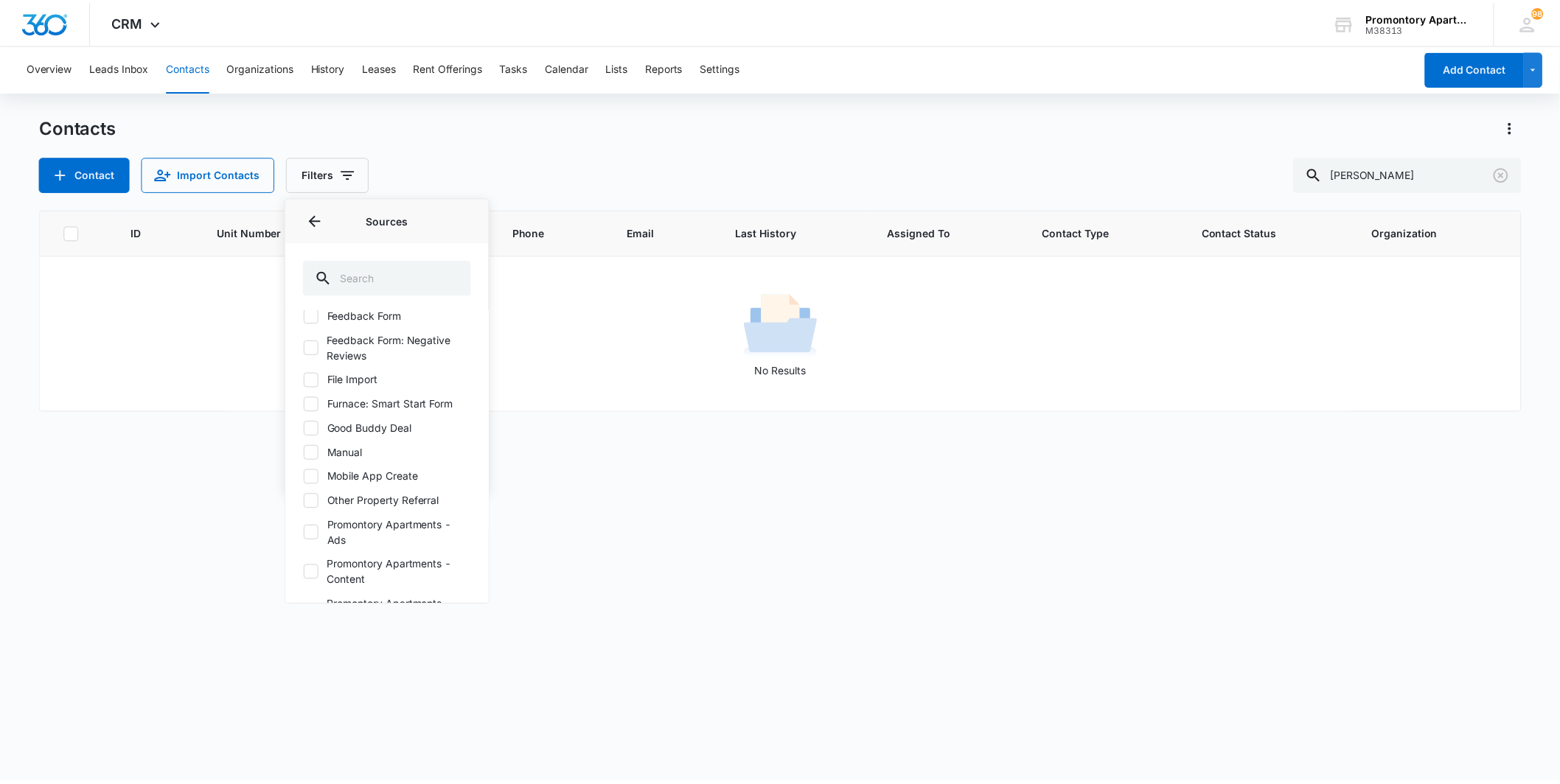 scroll, scrollTop: 409, scrollLeft: 0, axis: vertical 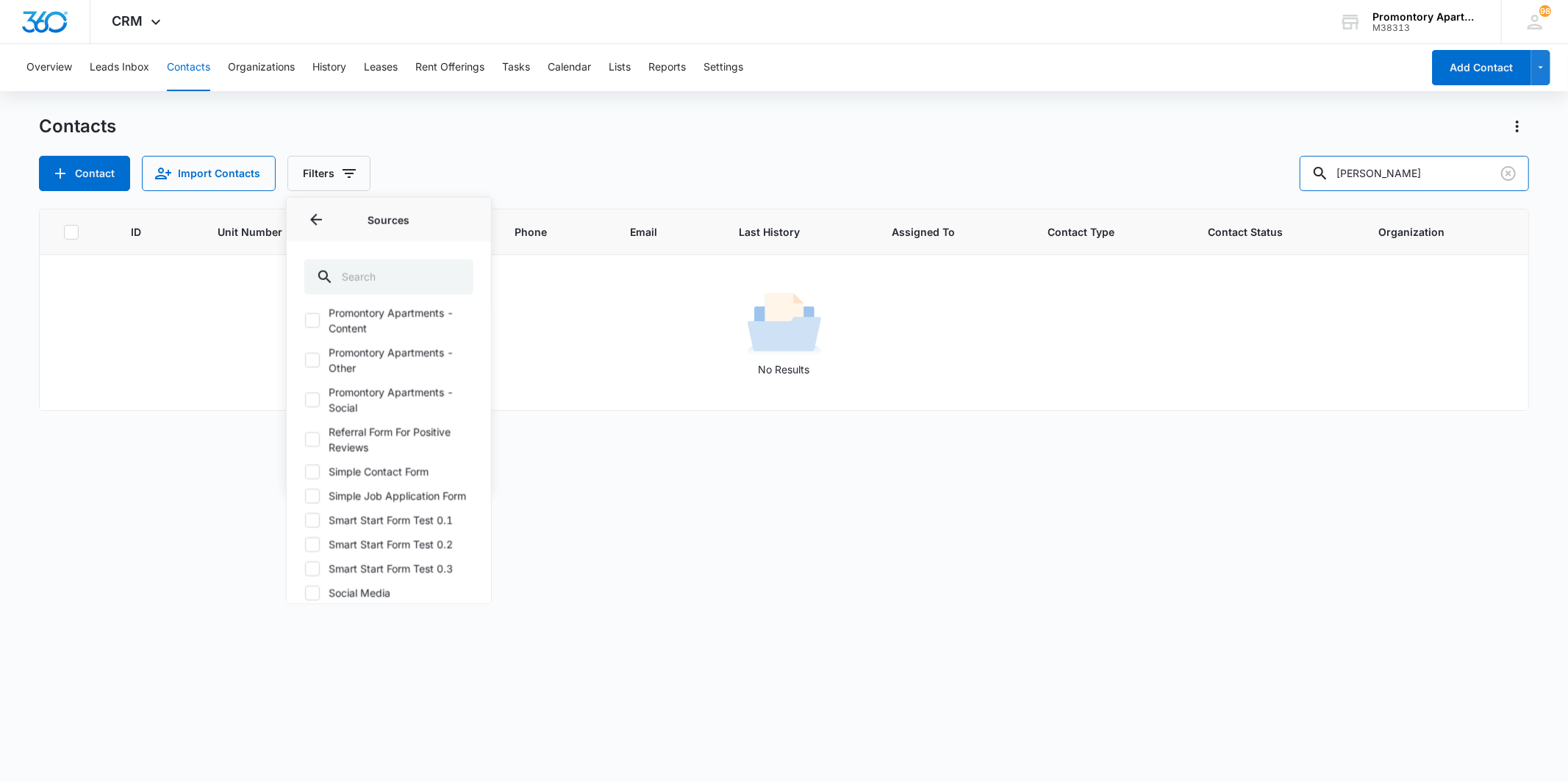 drag, startPoint x: 1417, startPoint y: 178, endPoint x: 1222, endPoint y: 180, distance: 195.01026 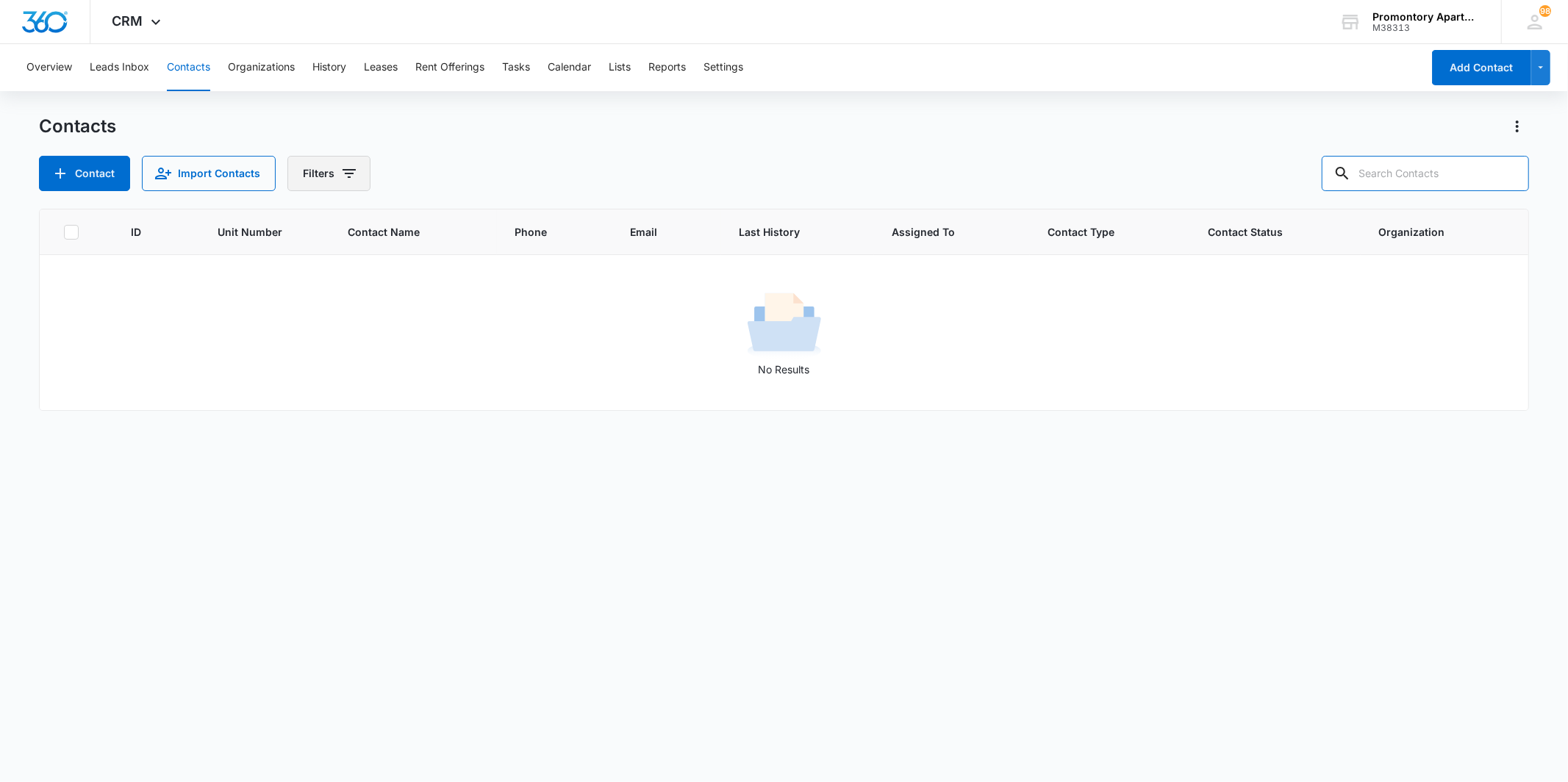 type 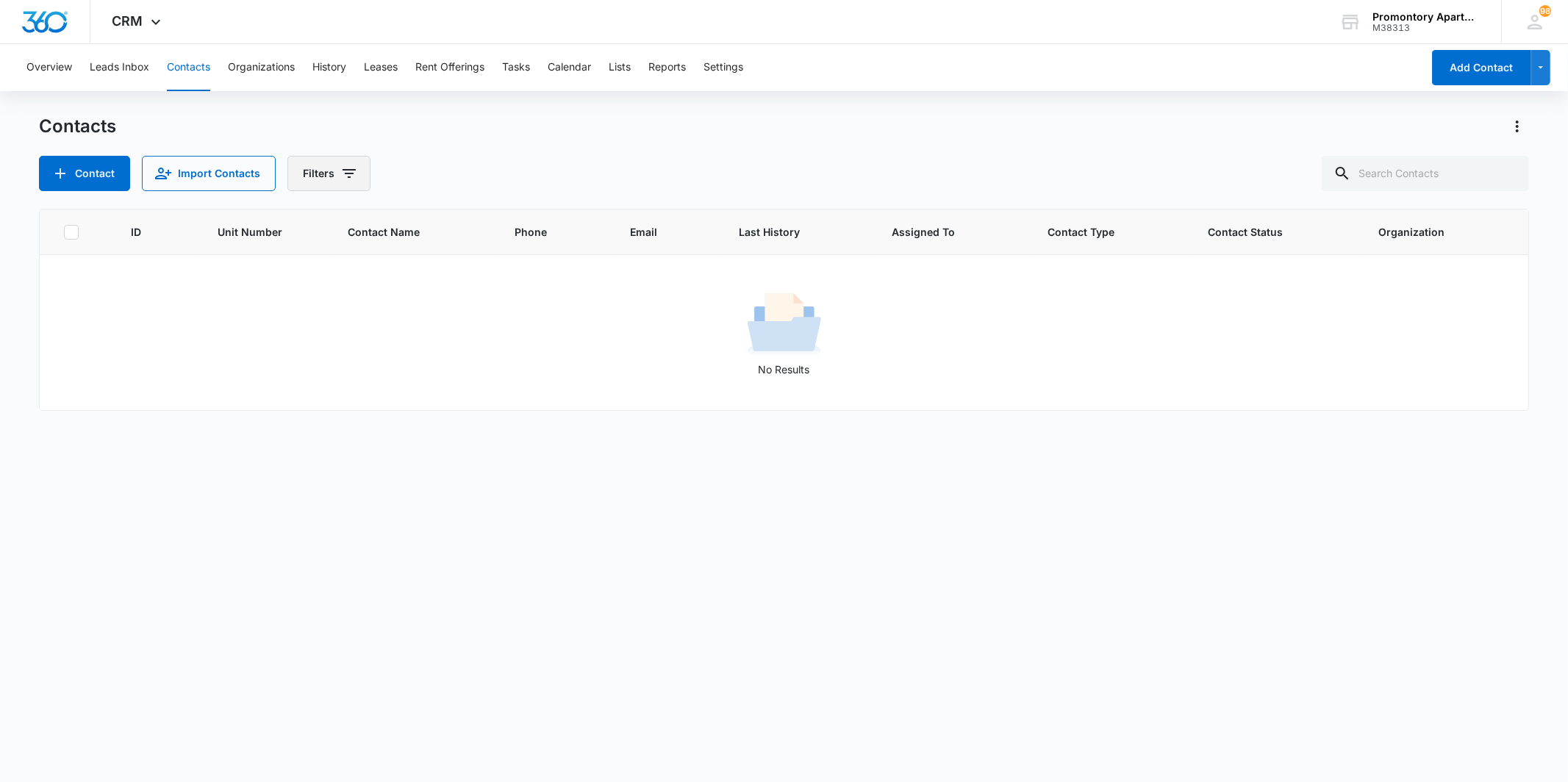 click on "Filters" at bounding box center (329, 173) 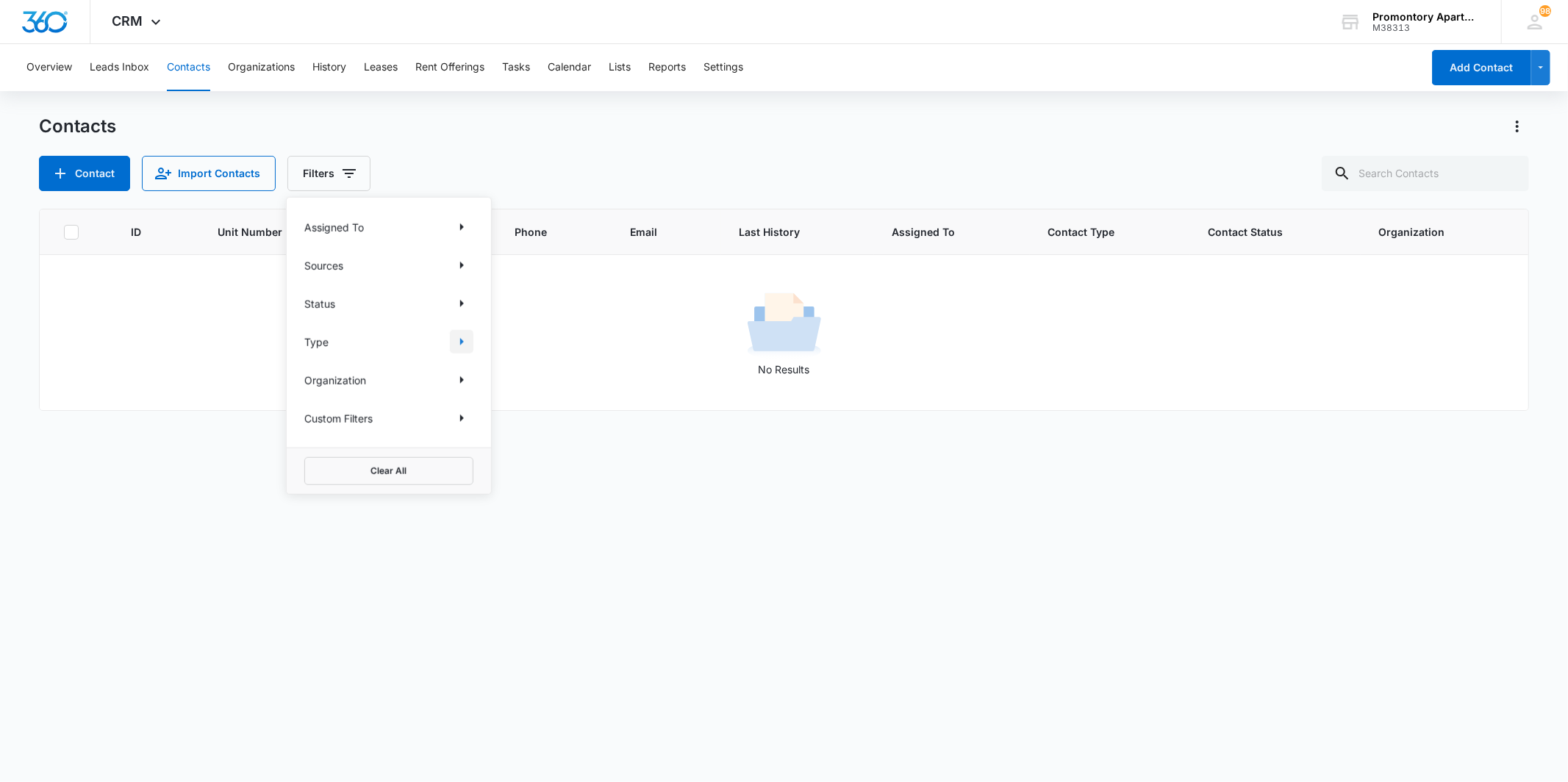 click at bounding box center (462, 342) 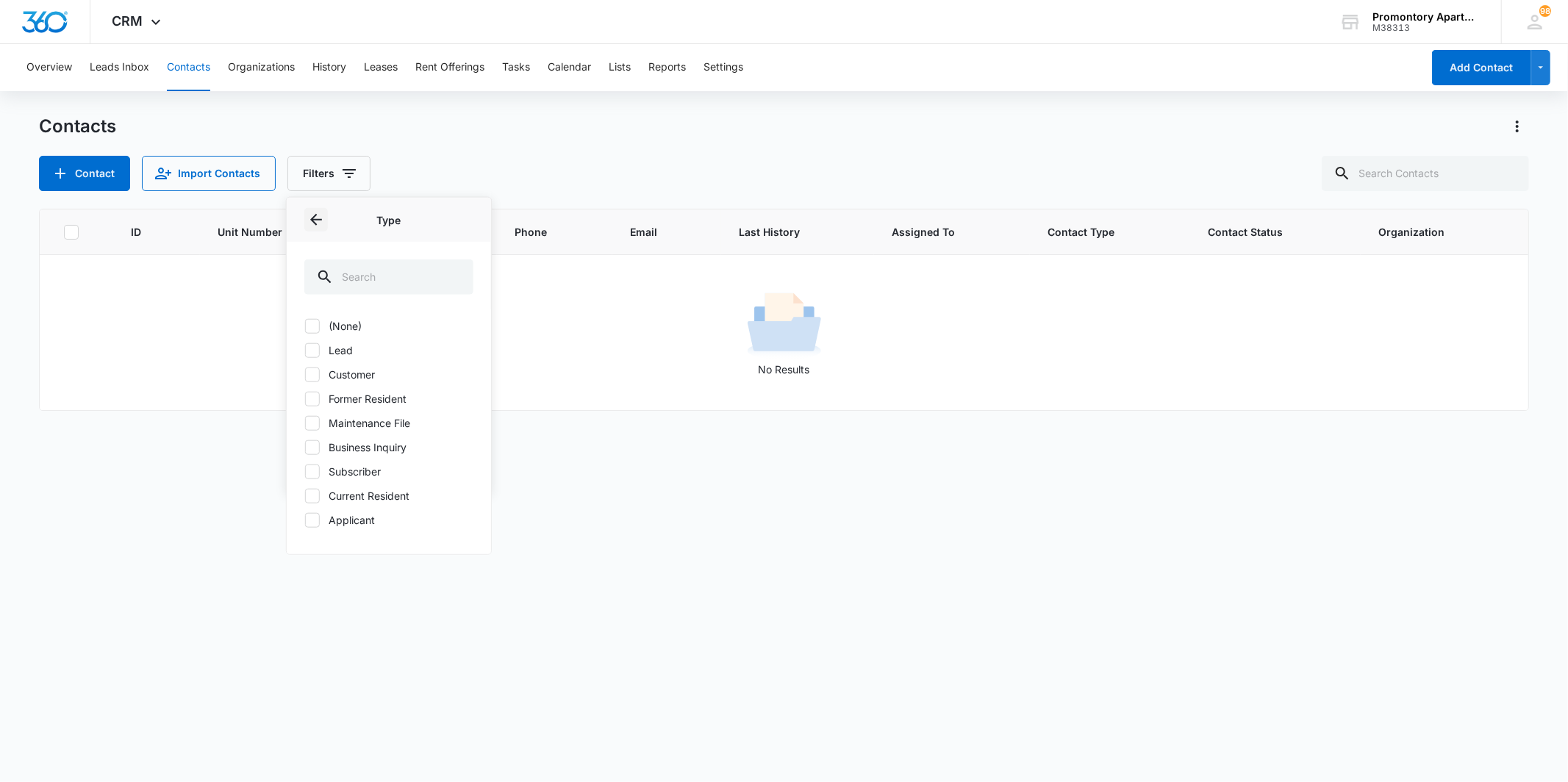 click at bounding box center (316, 220) 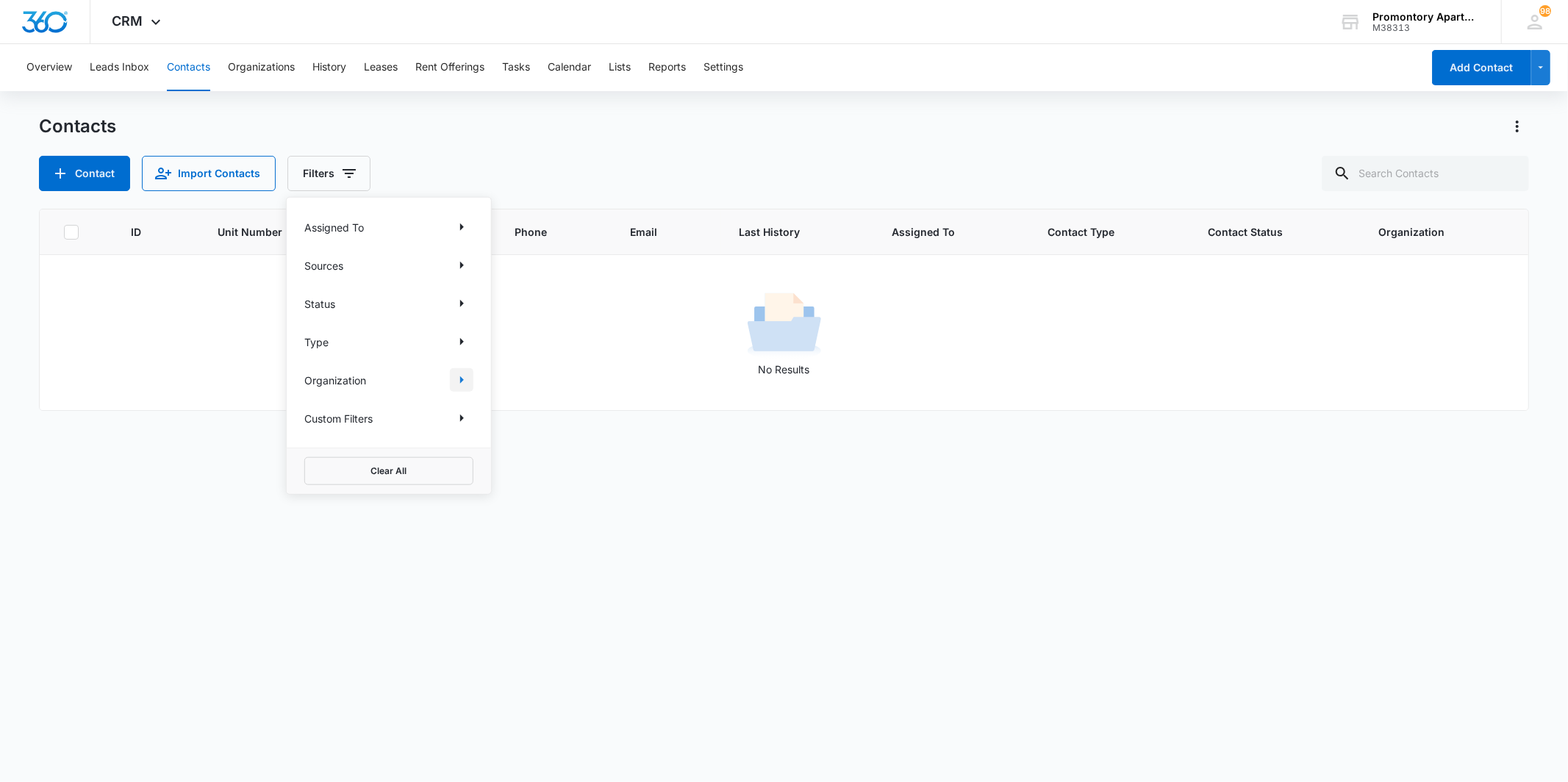 click 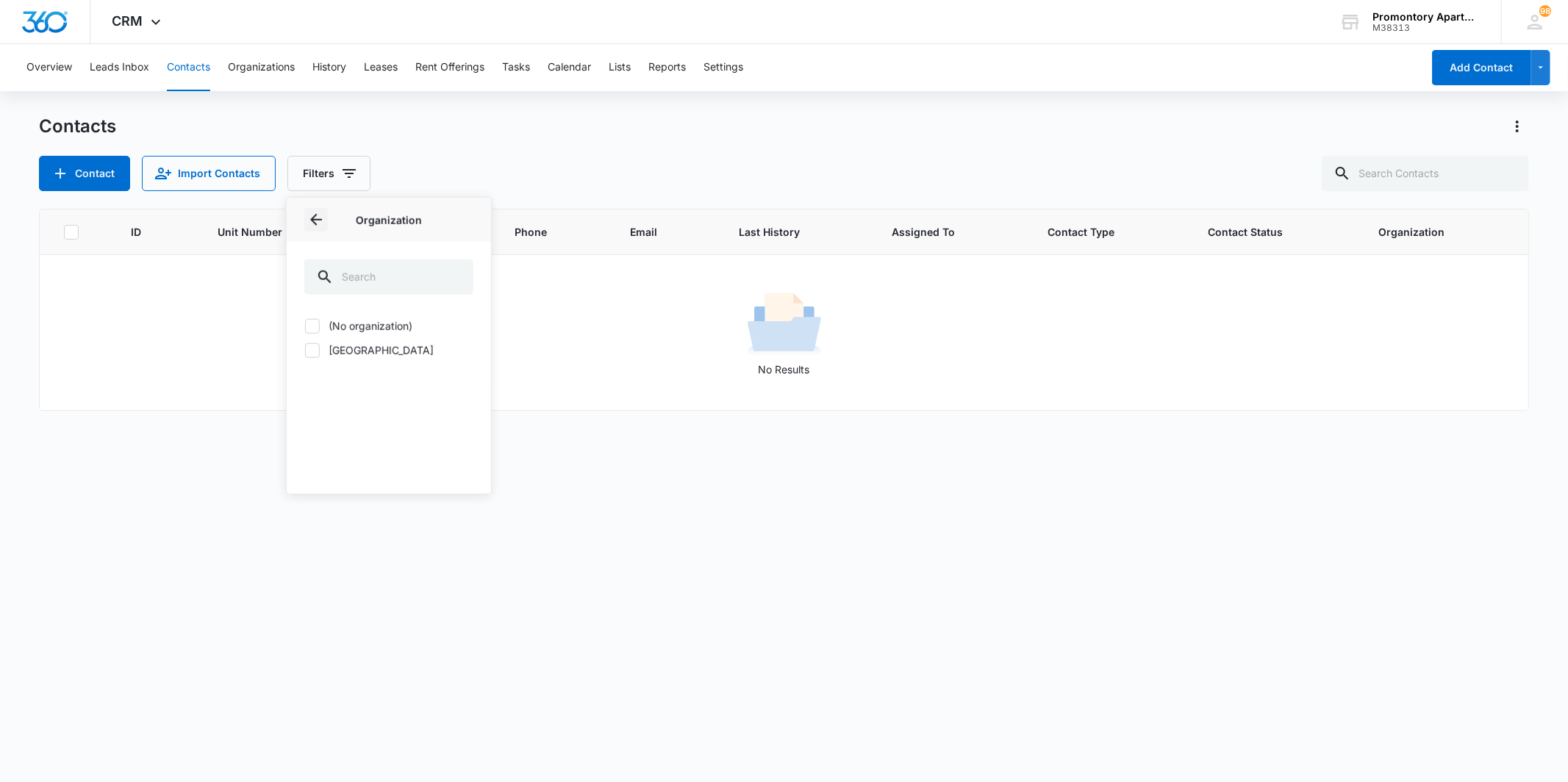 click 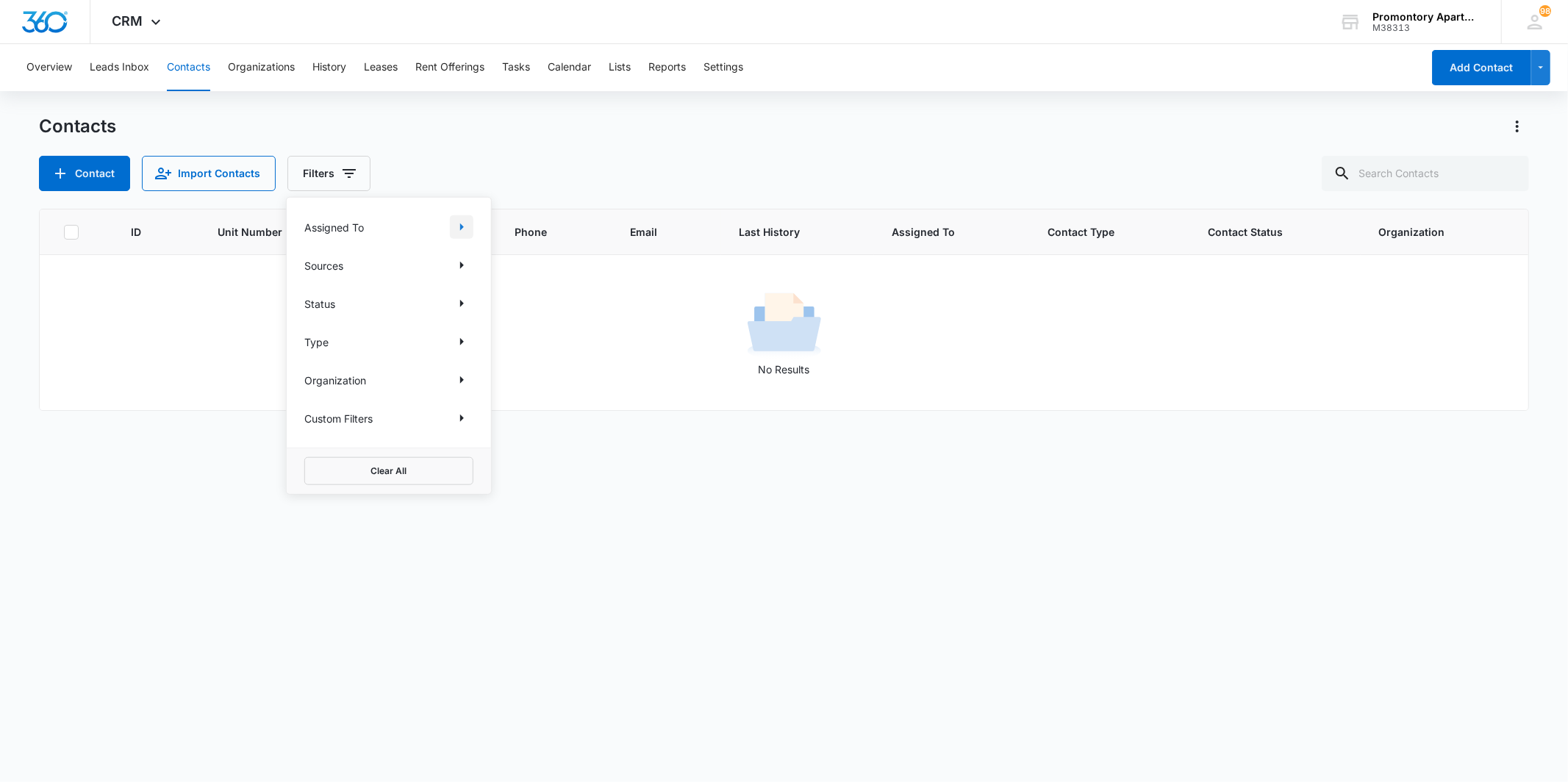 click 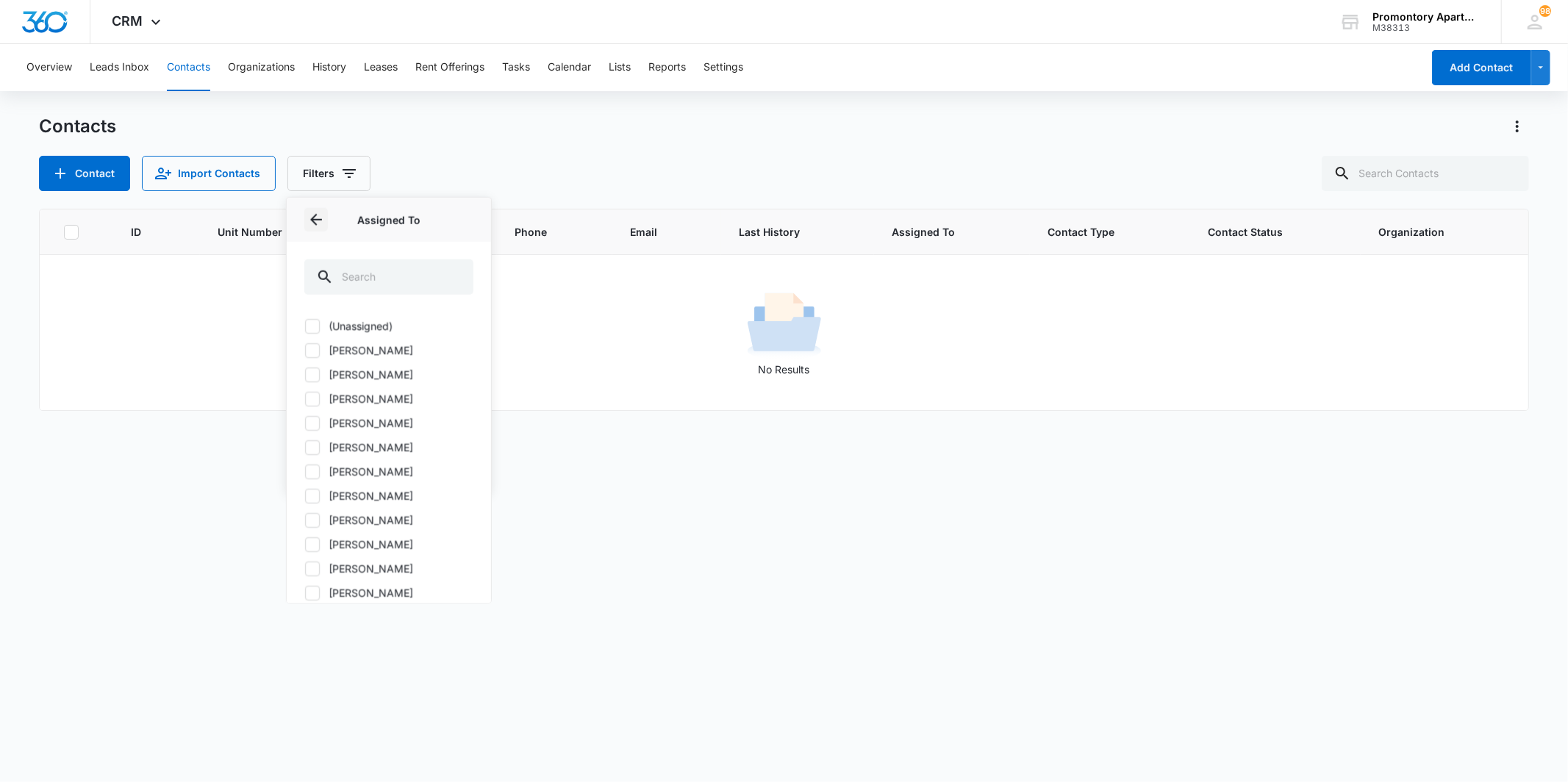 click 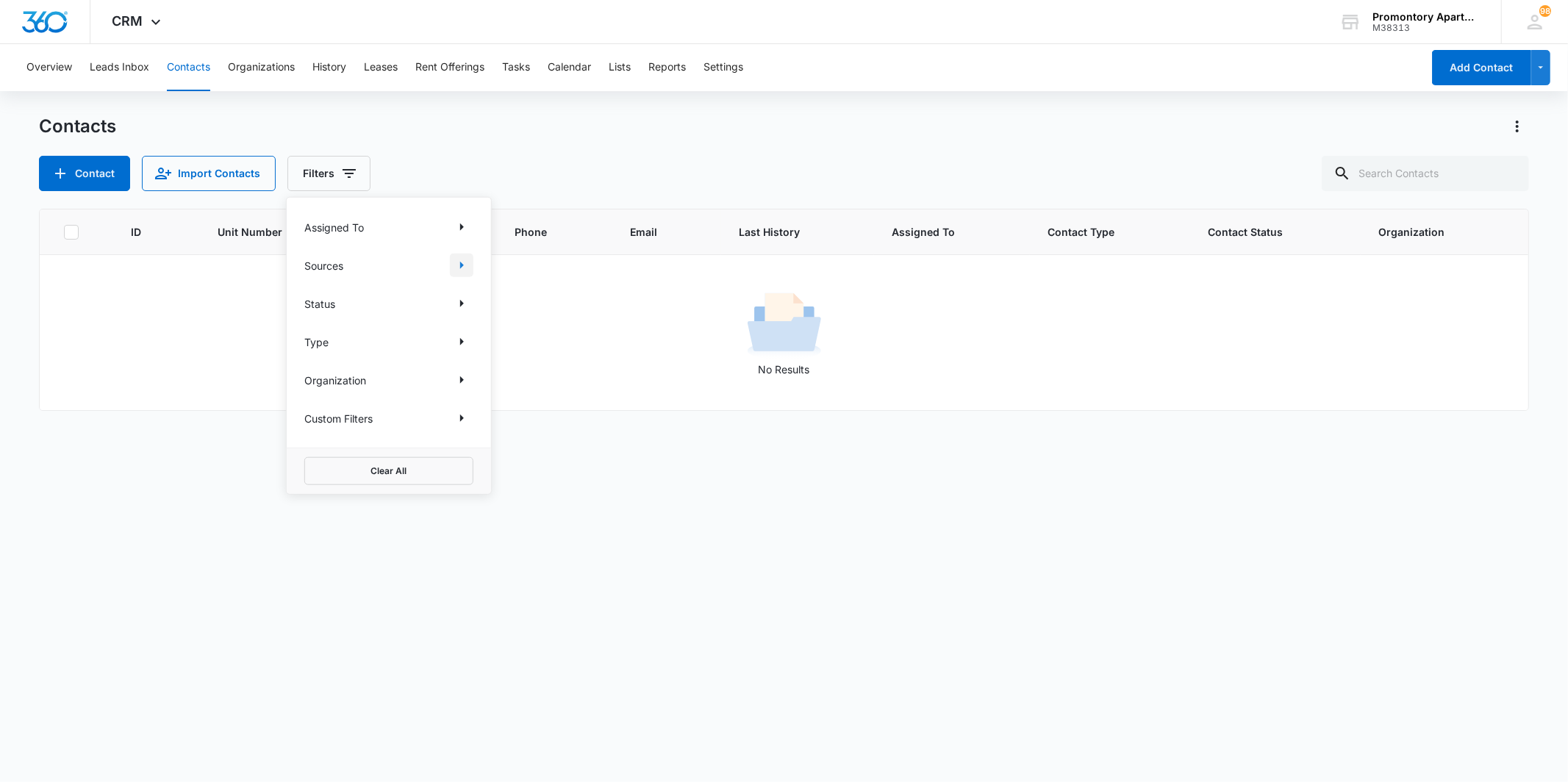 click 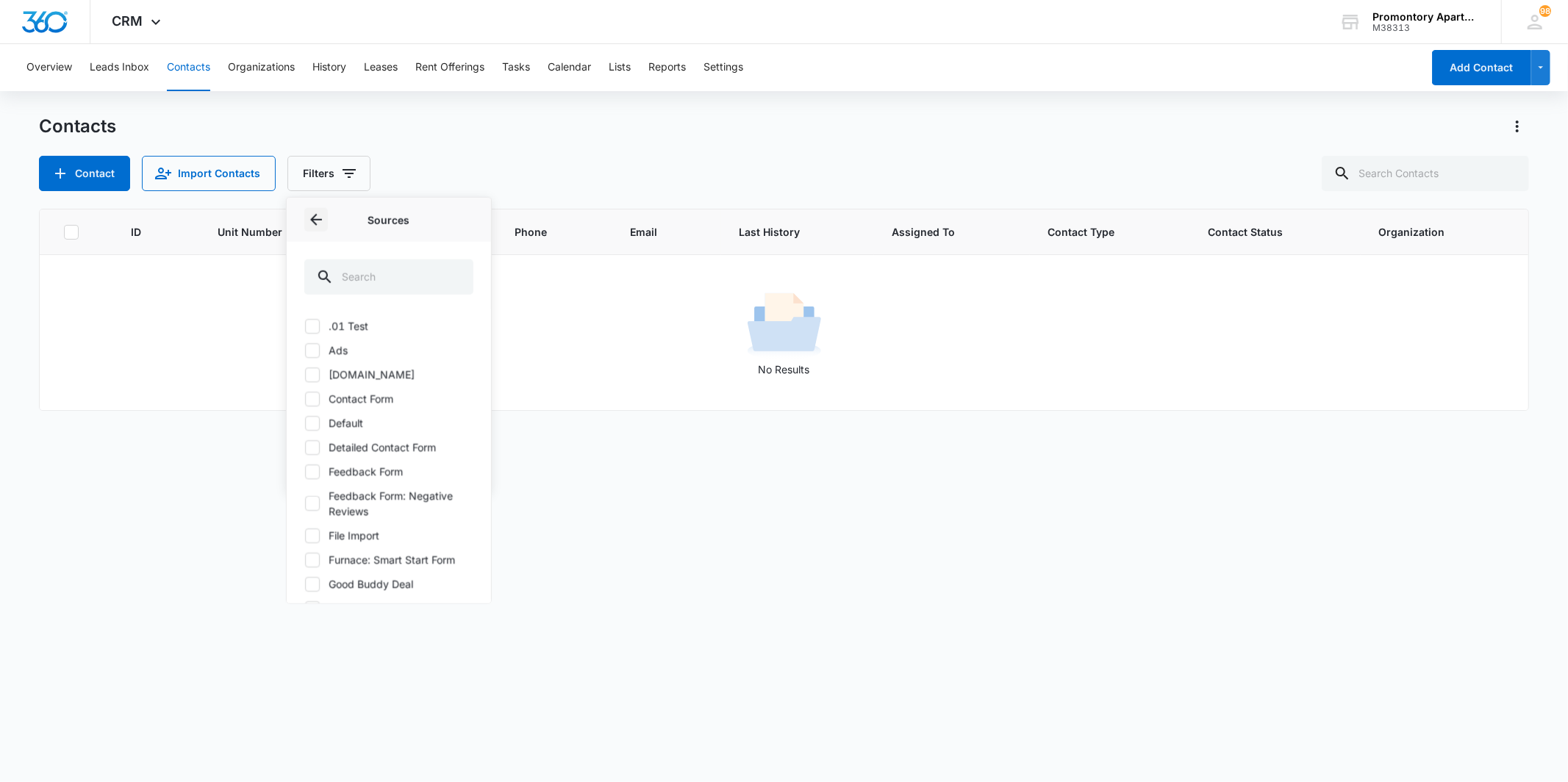 click 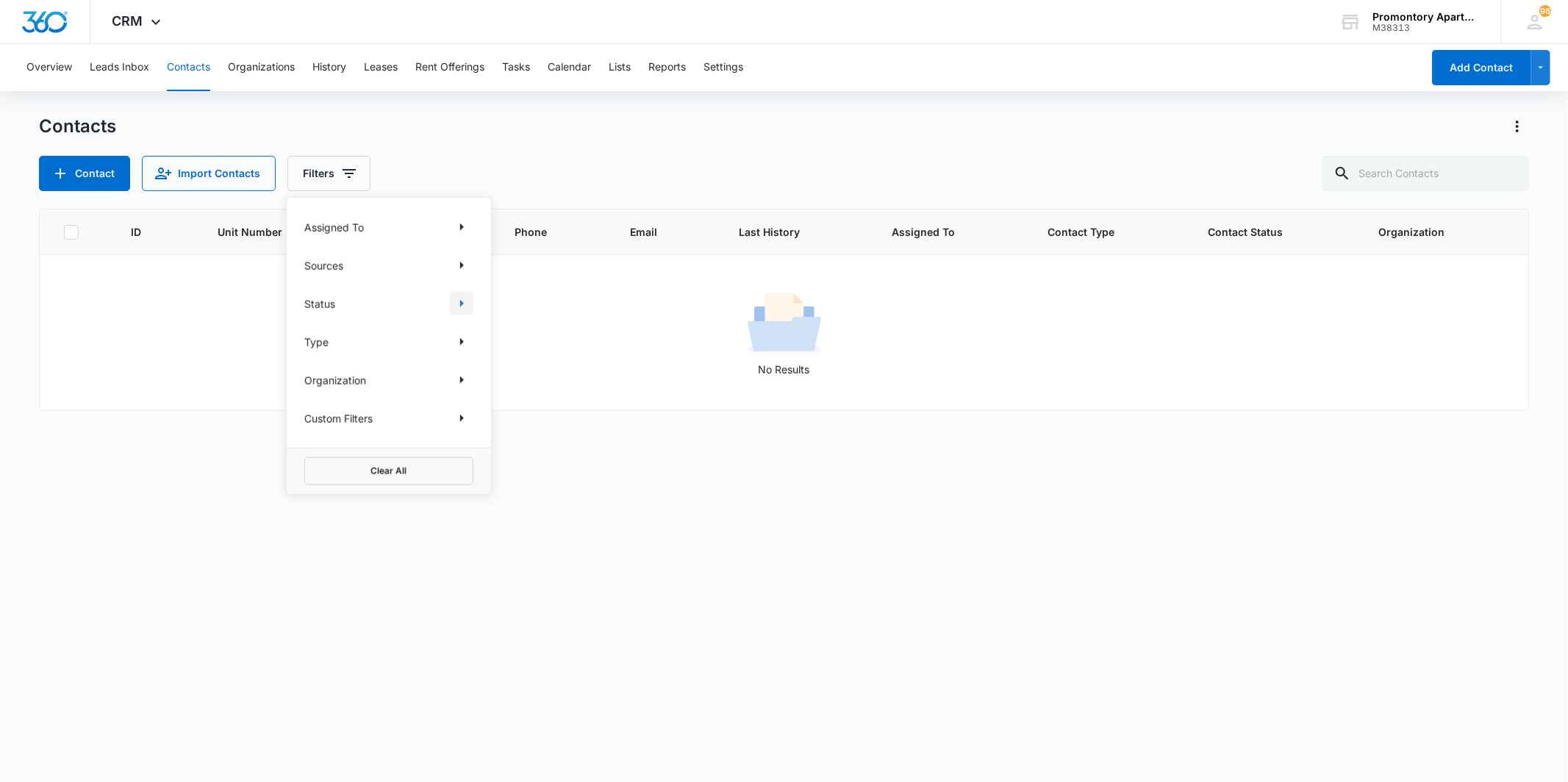 click 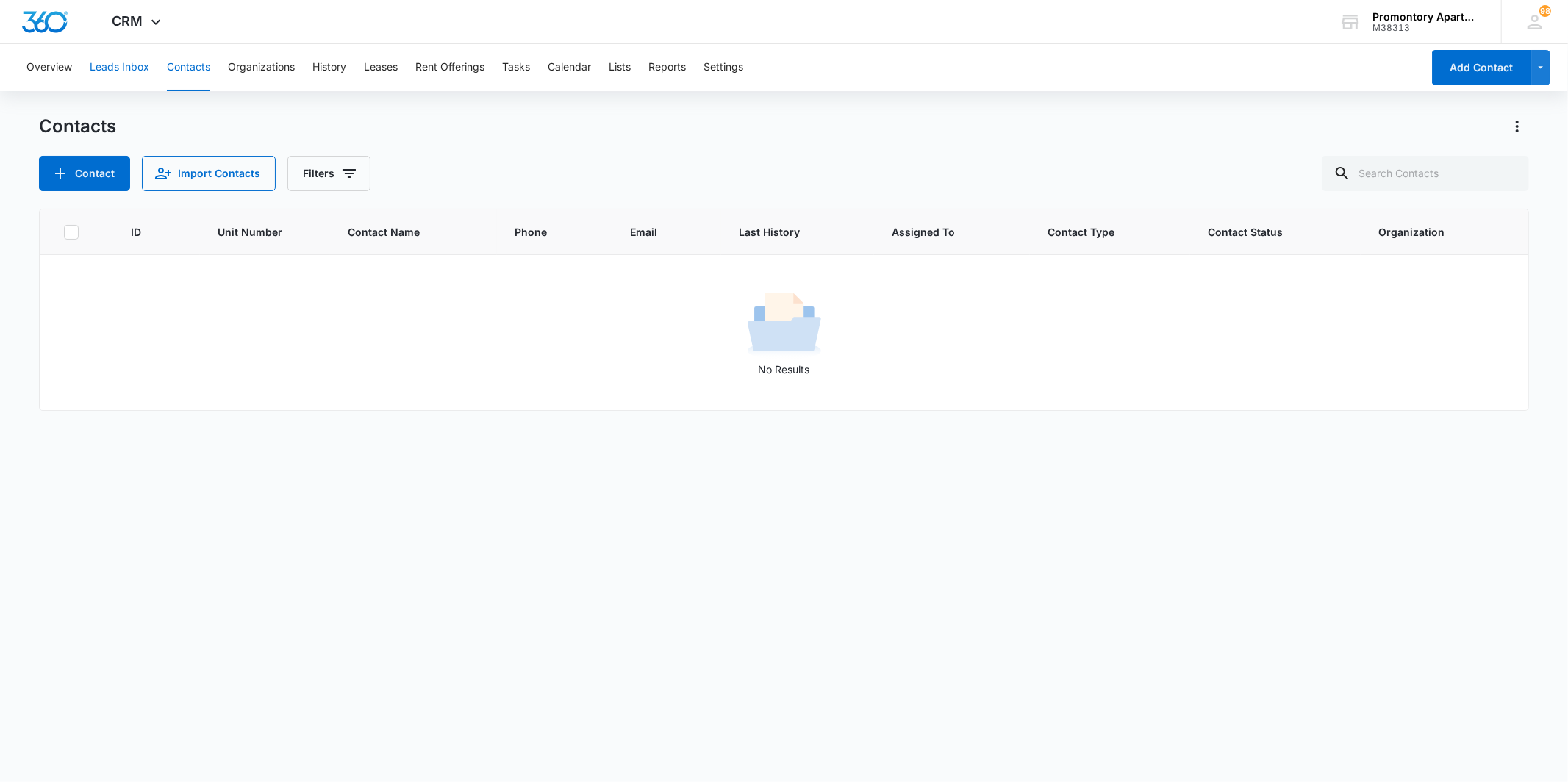 click on "Leads Inbox" at bounding box center (119, 68) 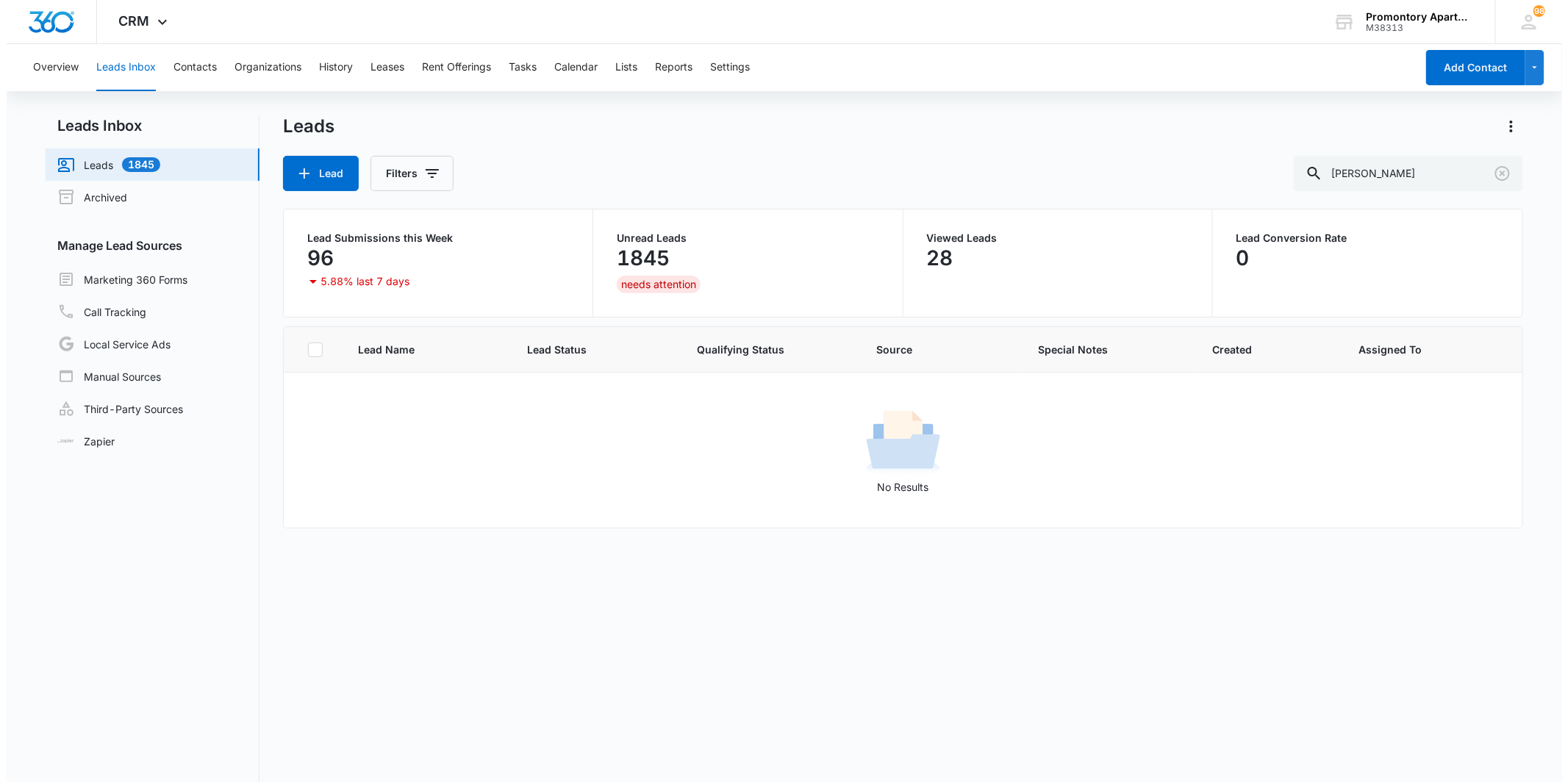 scroll, scrollTop: 0, scrollLeft: 0, axis: both 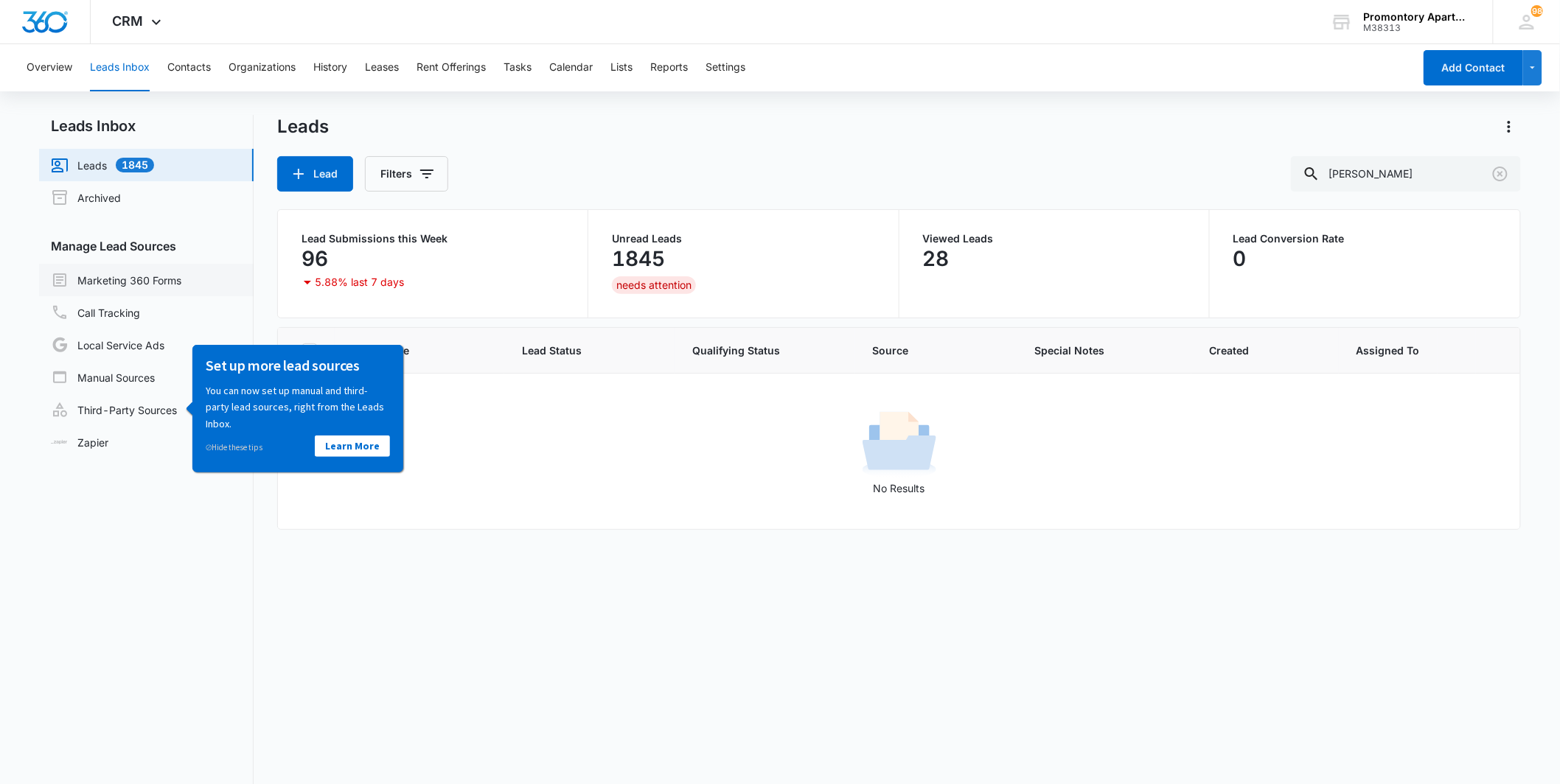 click on "Marketing 360 Forms" at bounding box center [116, 280] 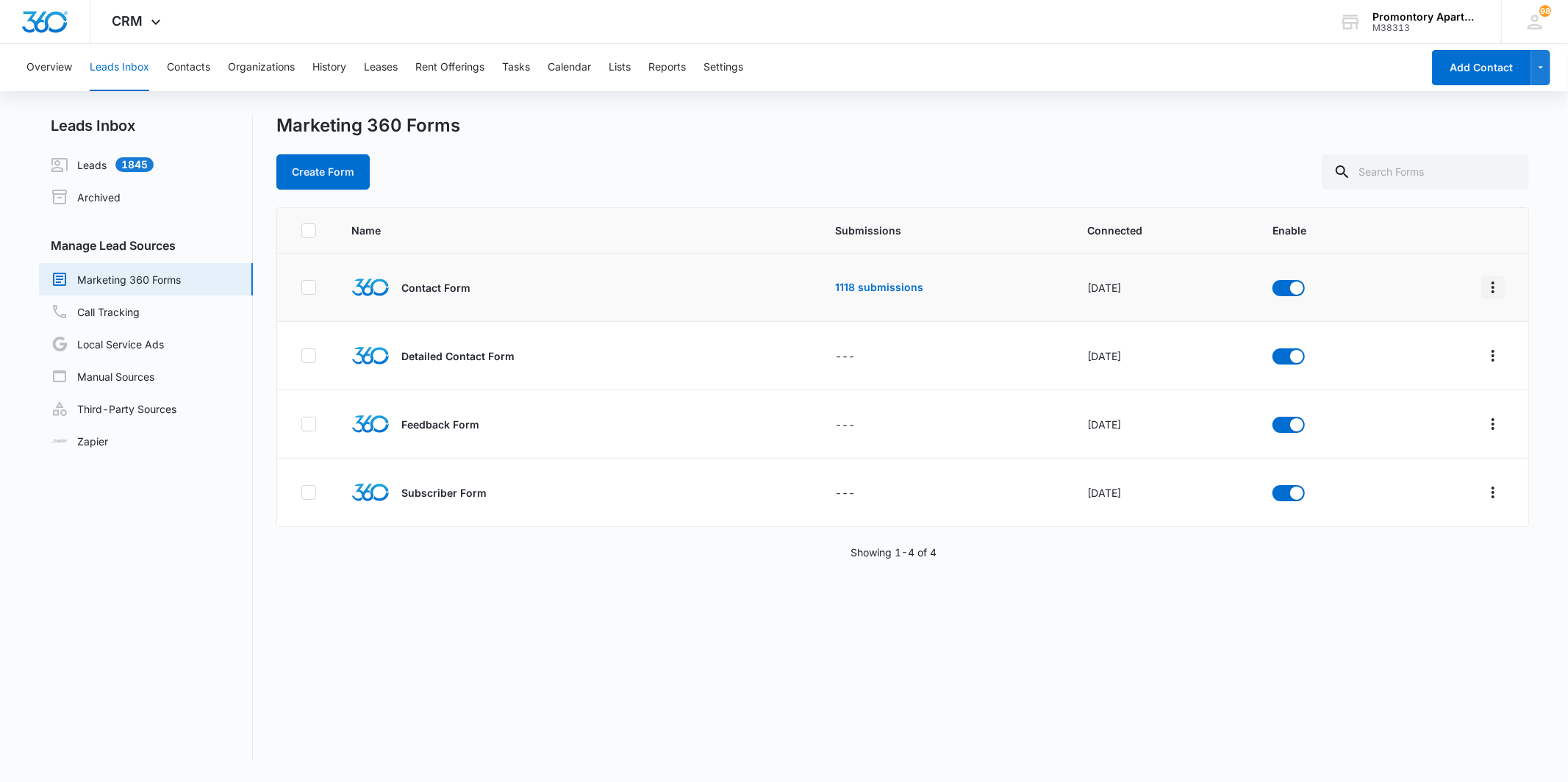 click 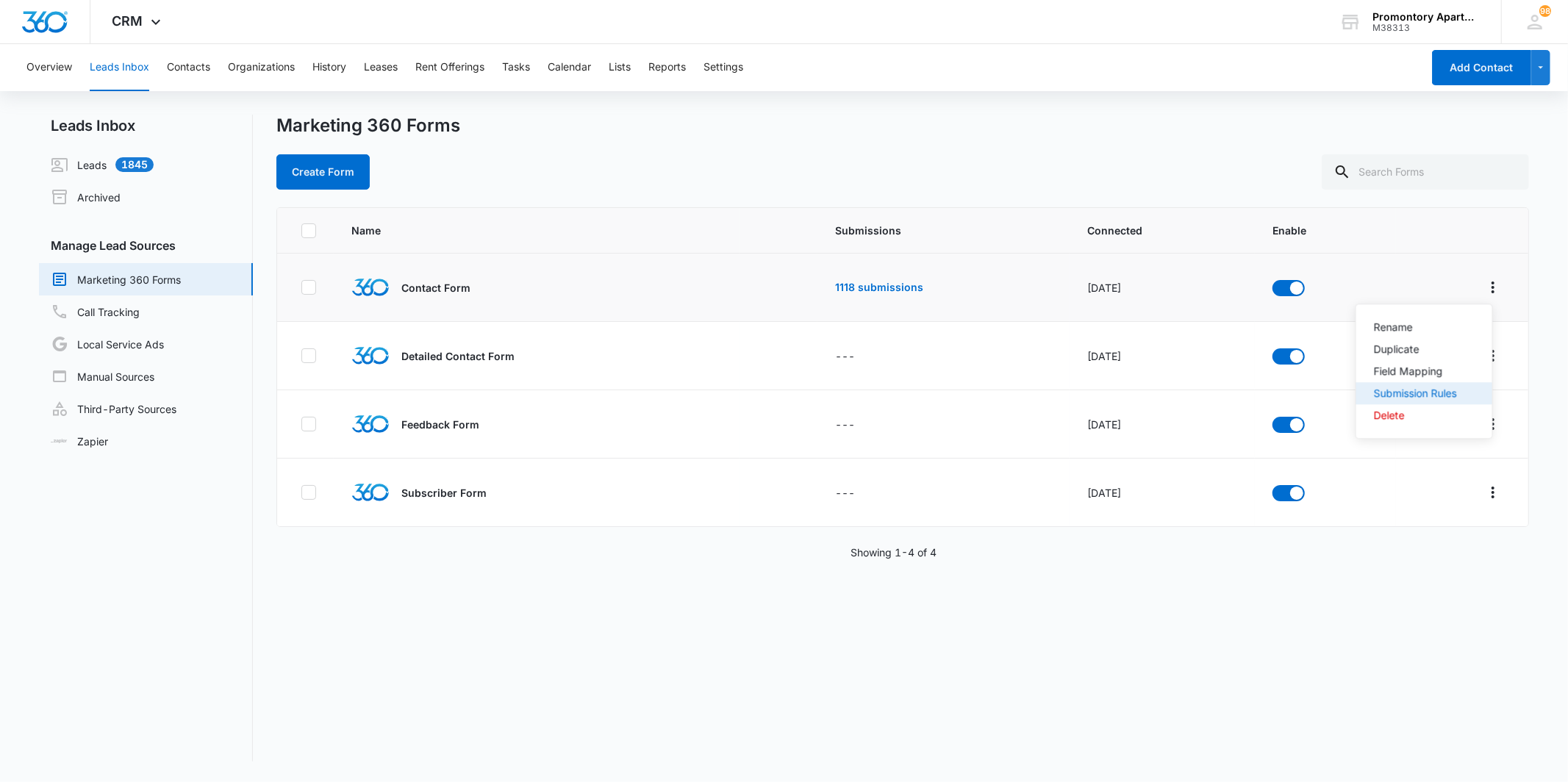 click on "Submission Rules" at bounding box center [1415, 393] 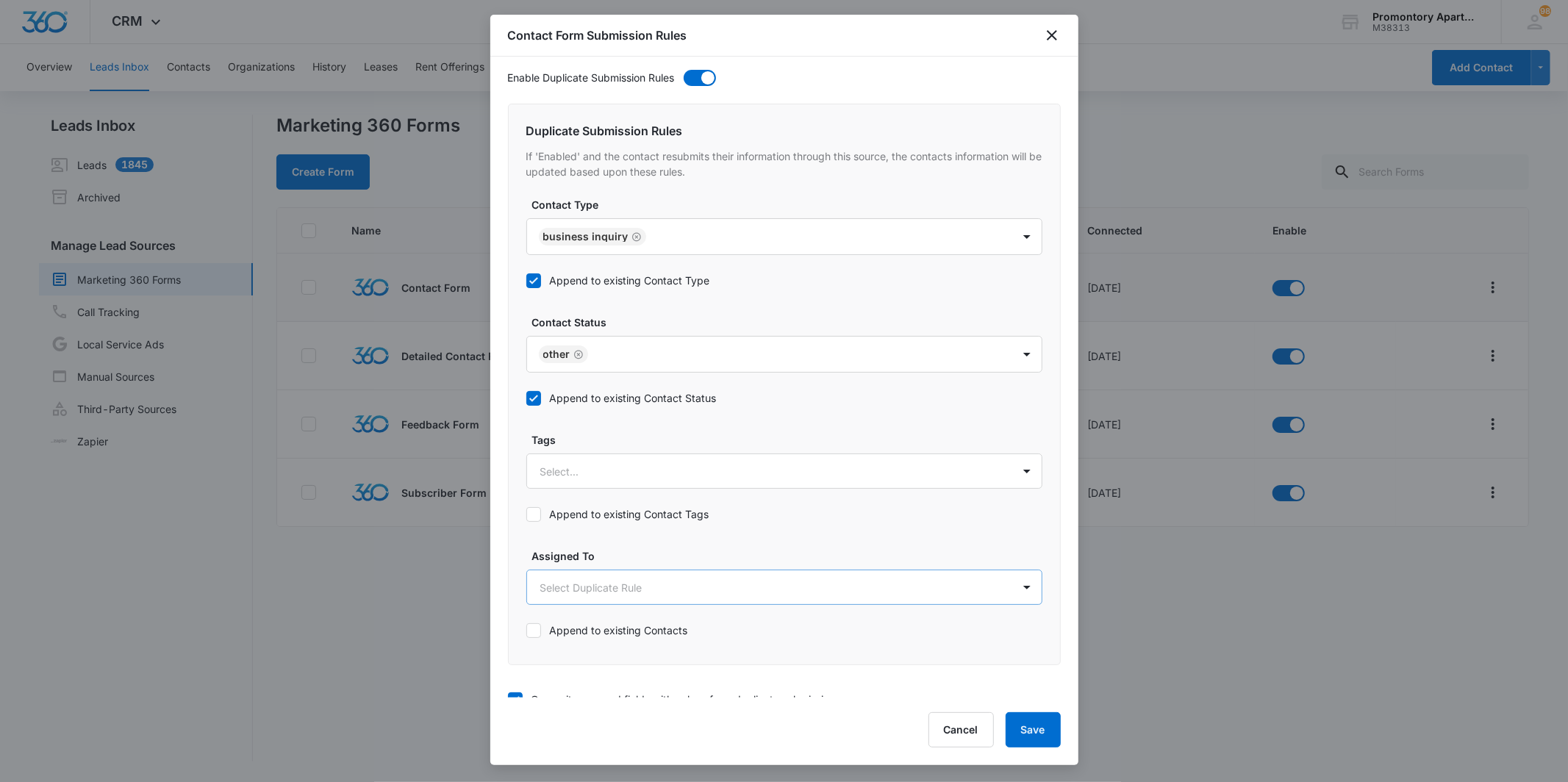 scroll, scrollTop: 334, scrollLeft: 0, axis: vertical 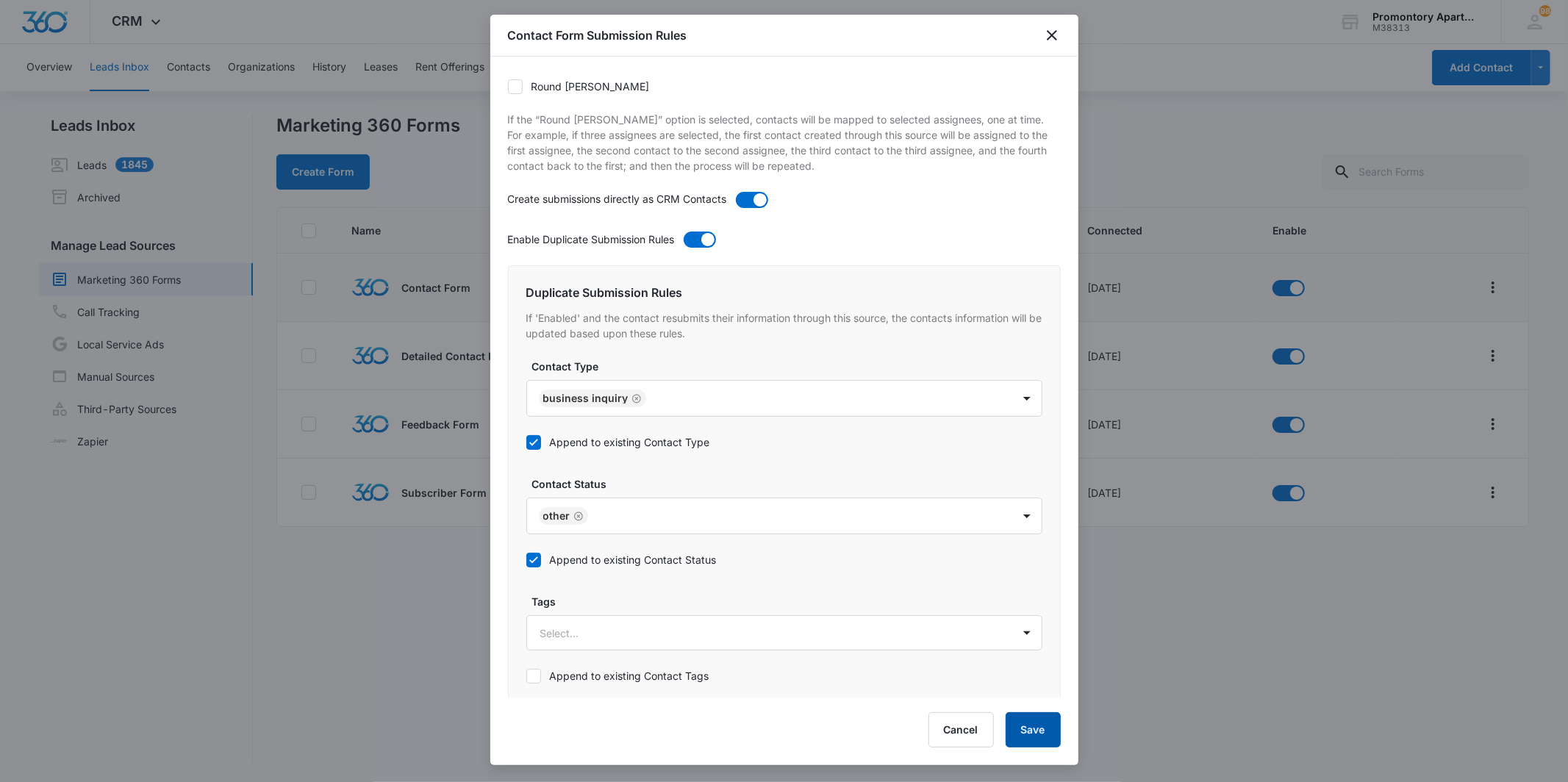 click on "Save" at bounding box center (1033, 730) 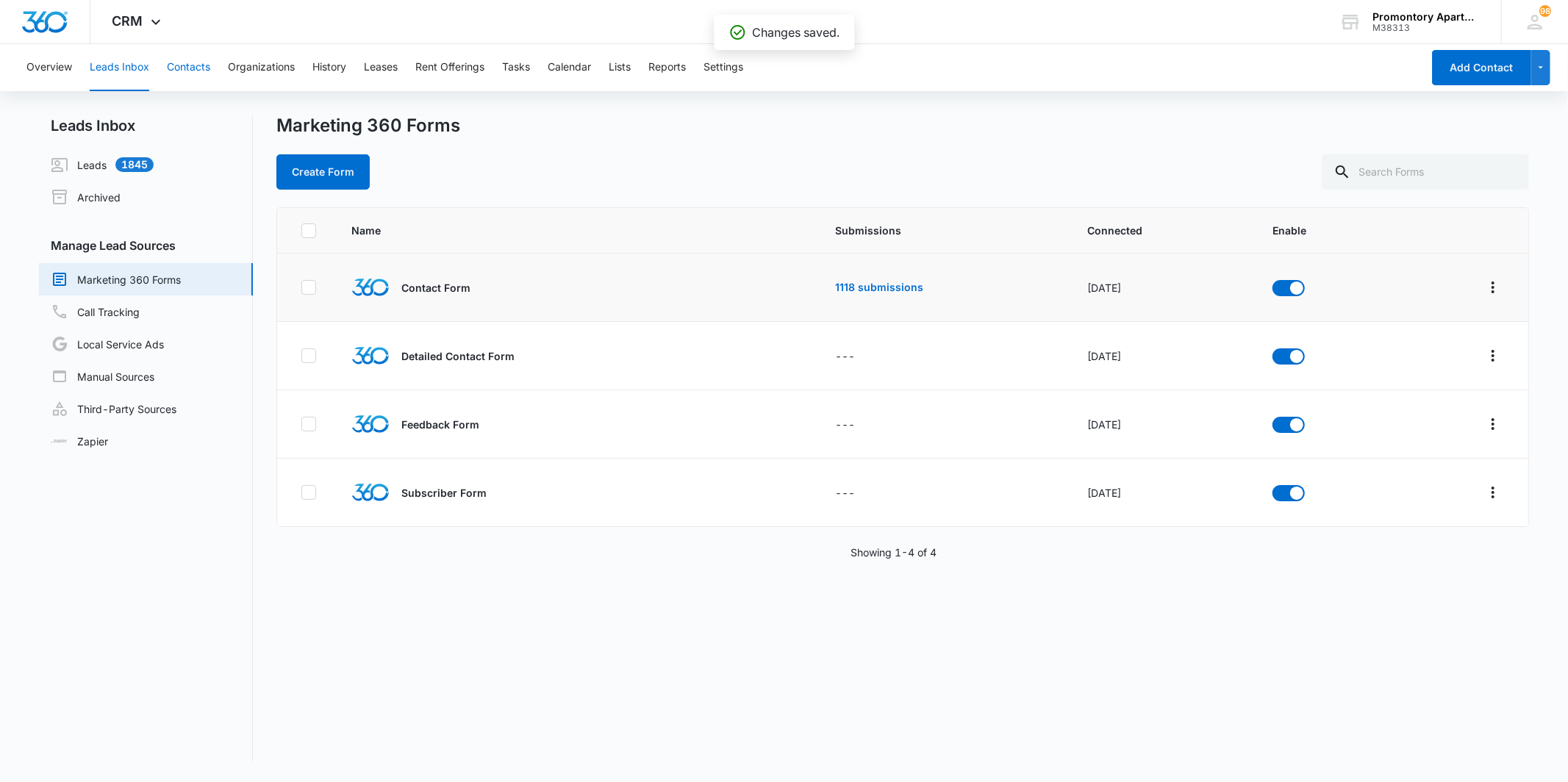 click on "Contacts" at bounding box center [188, 68] 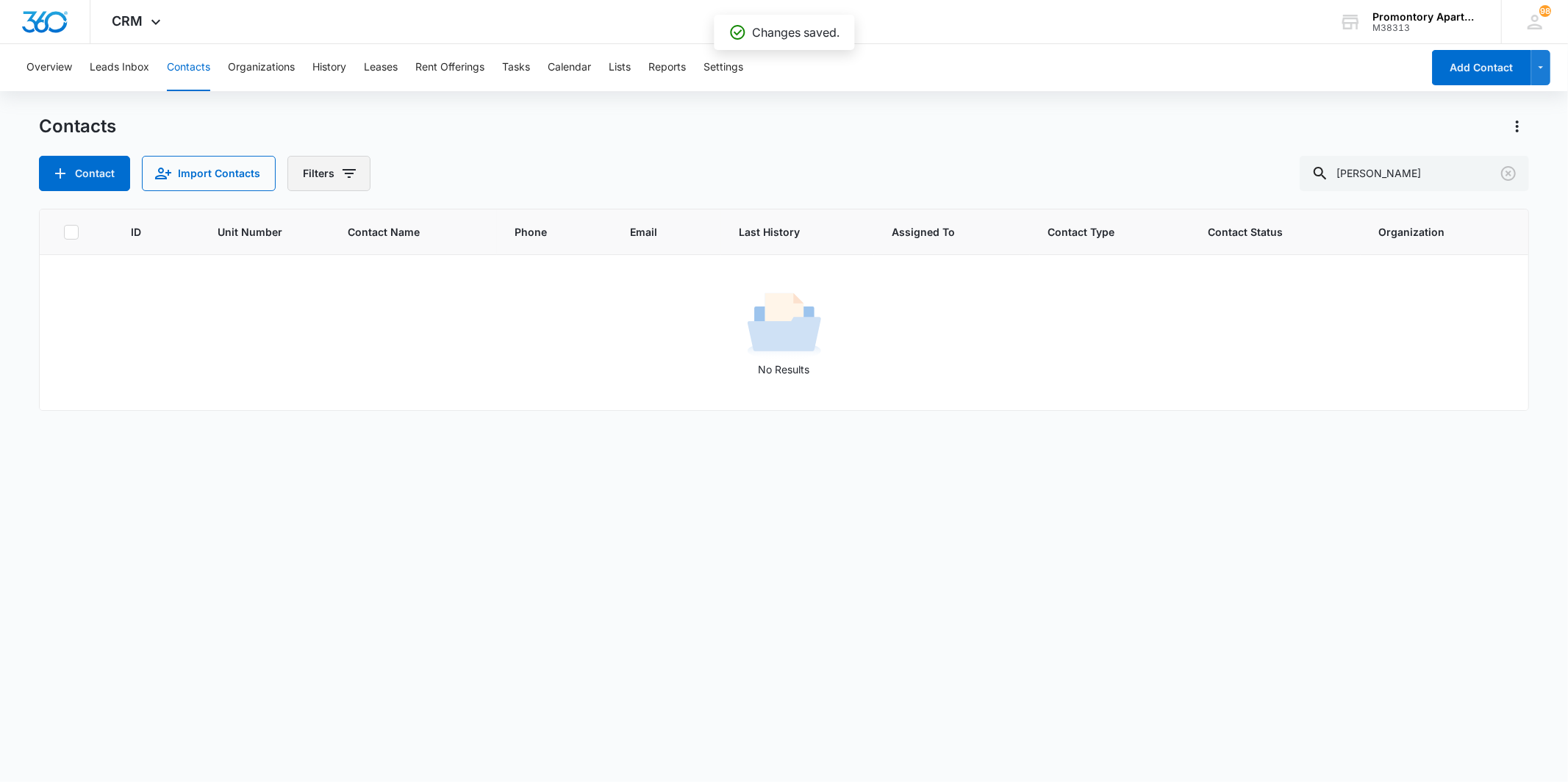 click 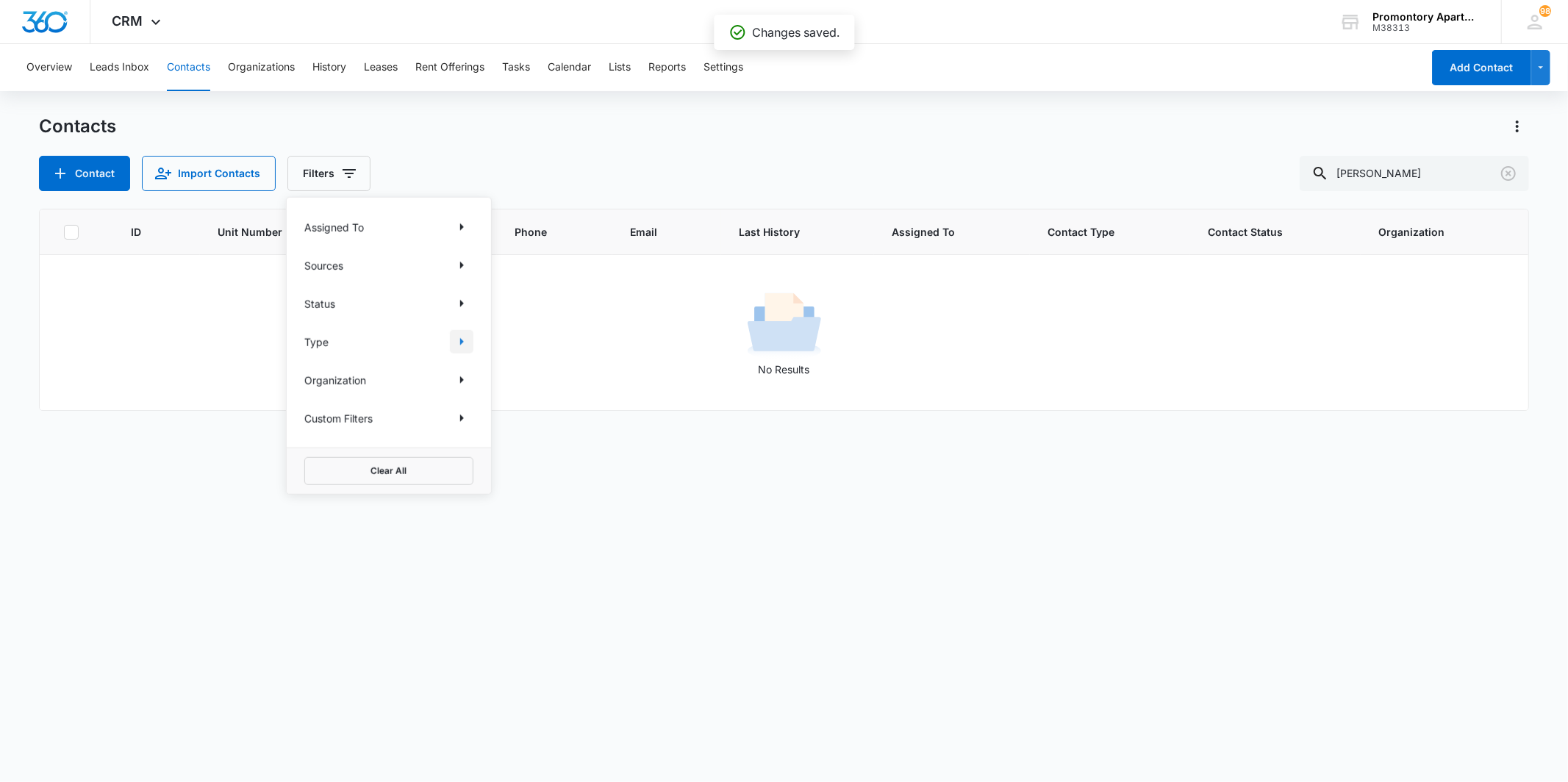 click 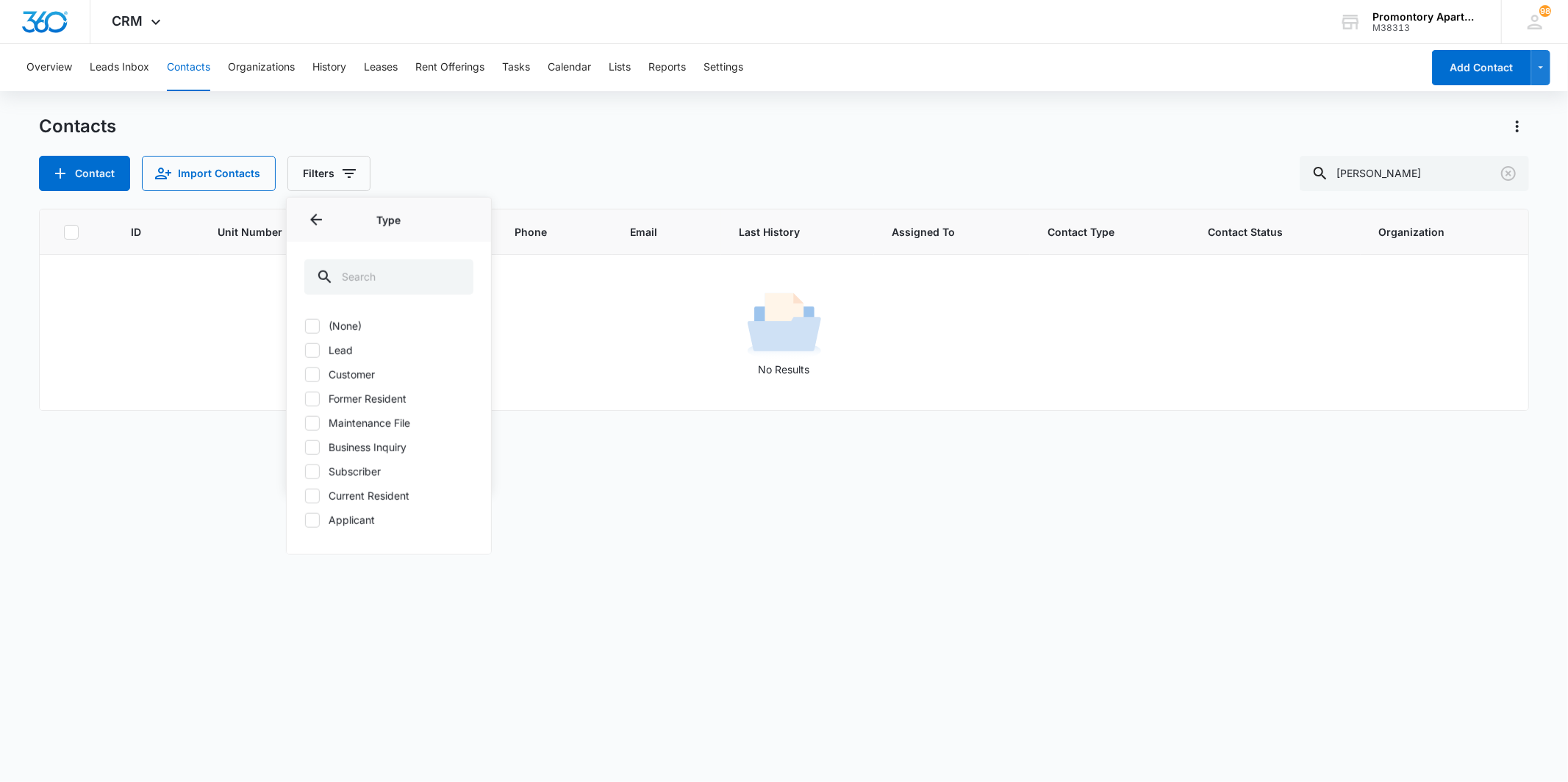 click on "Business Inquiry" at bounding box center (389, 447) 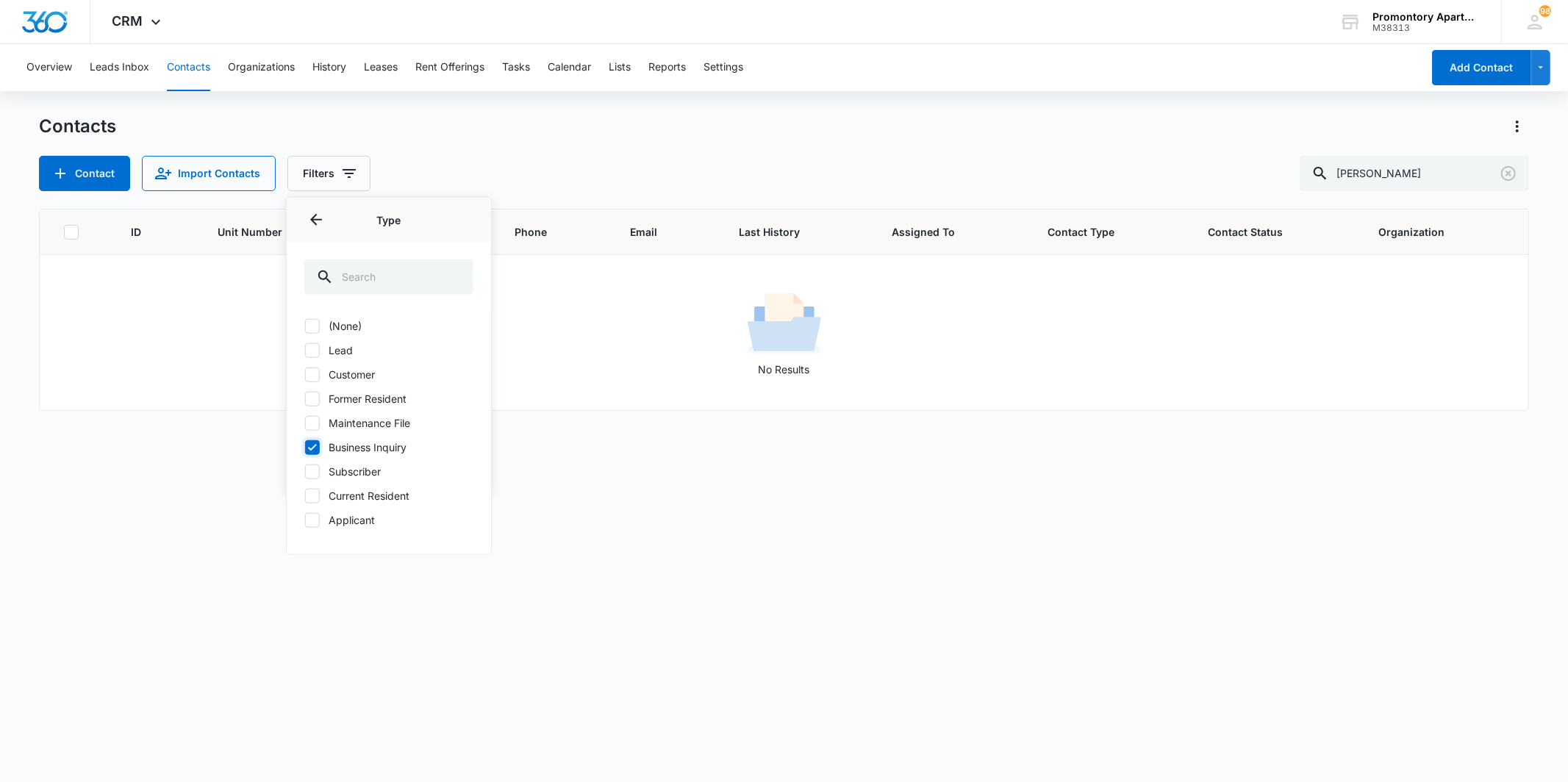 checkbox on "true" 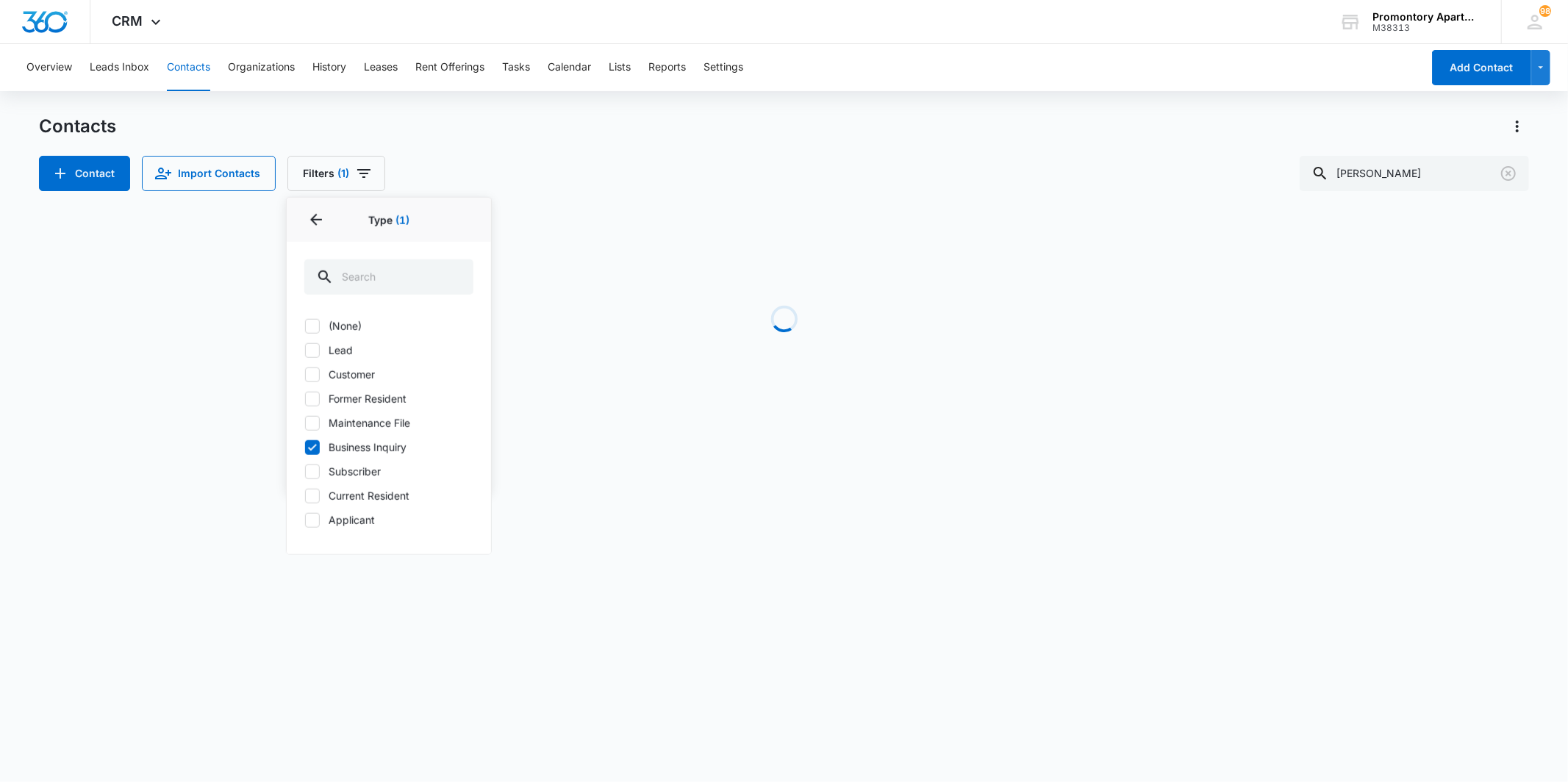 click on "Loading" at bounding box center (784, 319) 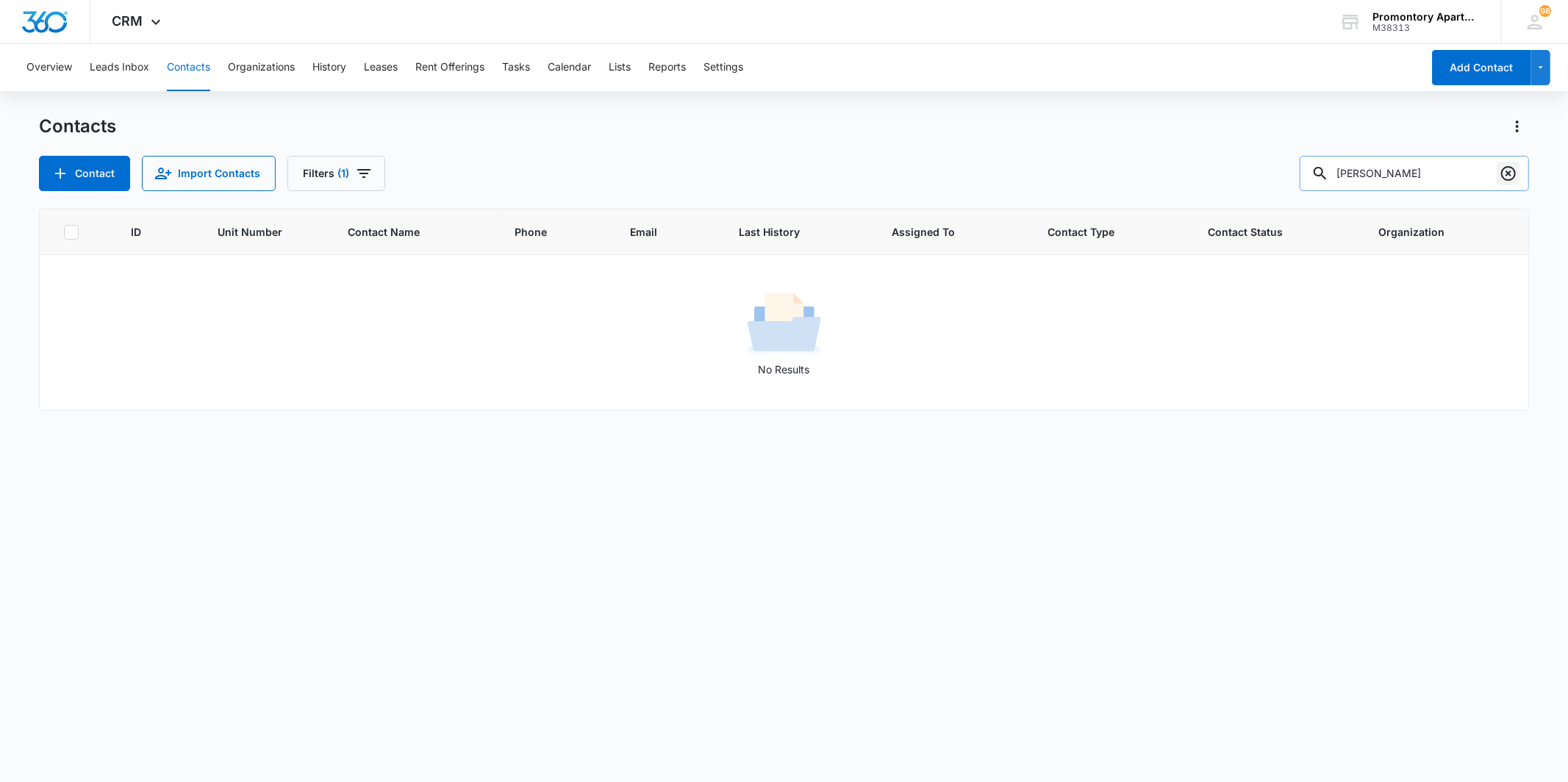 click 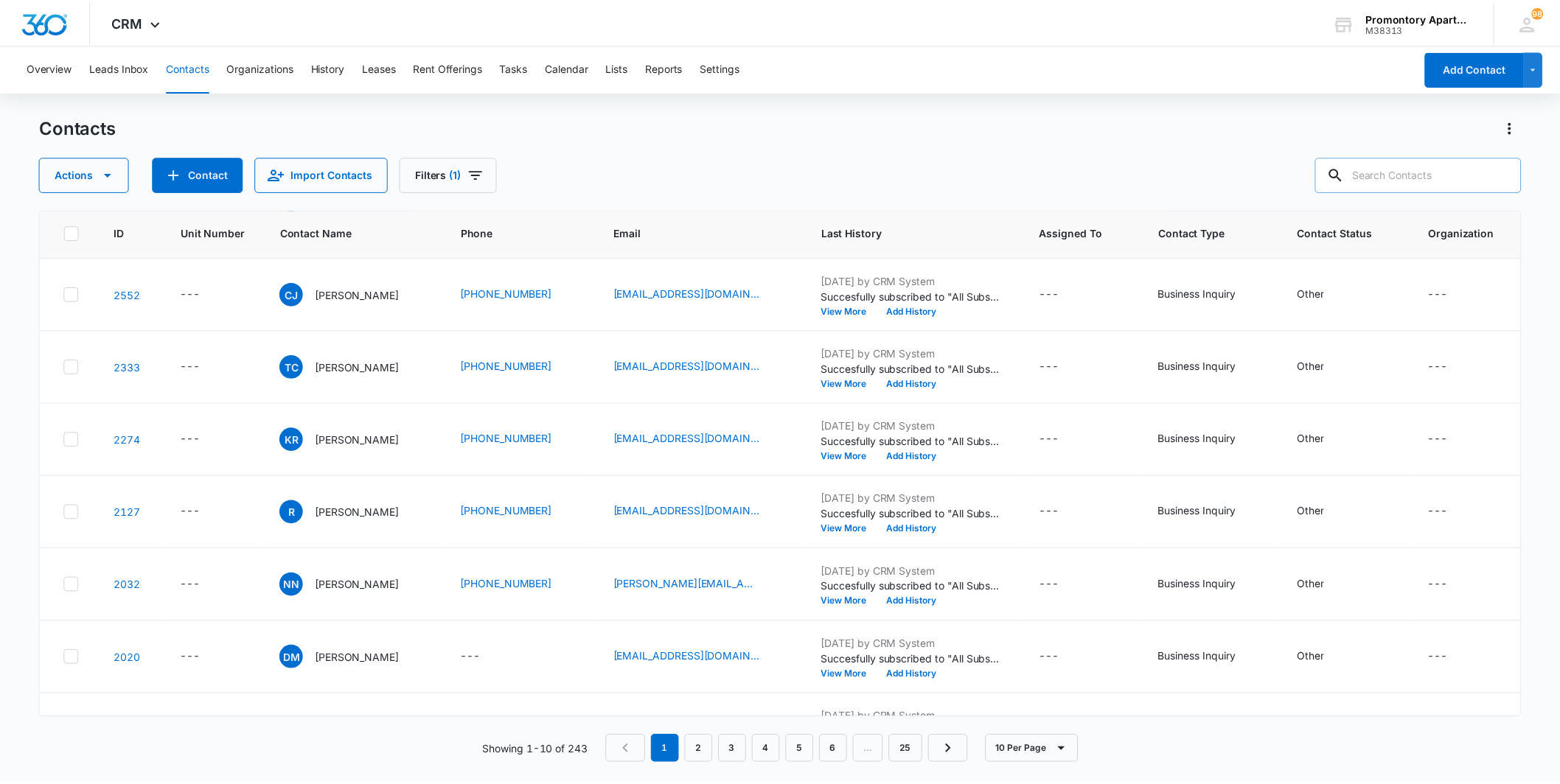 scroll, scrollTop: 0, scrollLeft: 0, axis: both 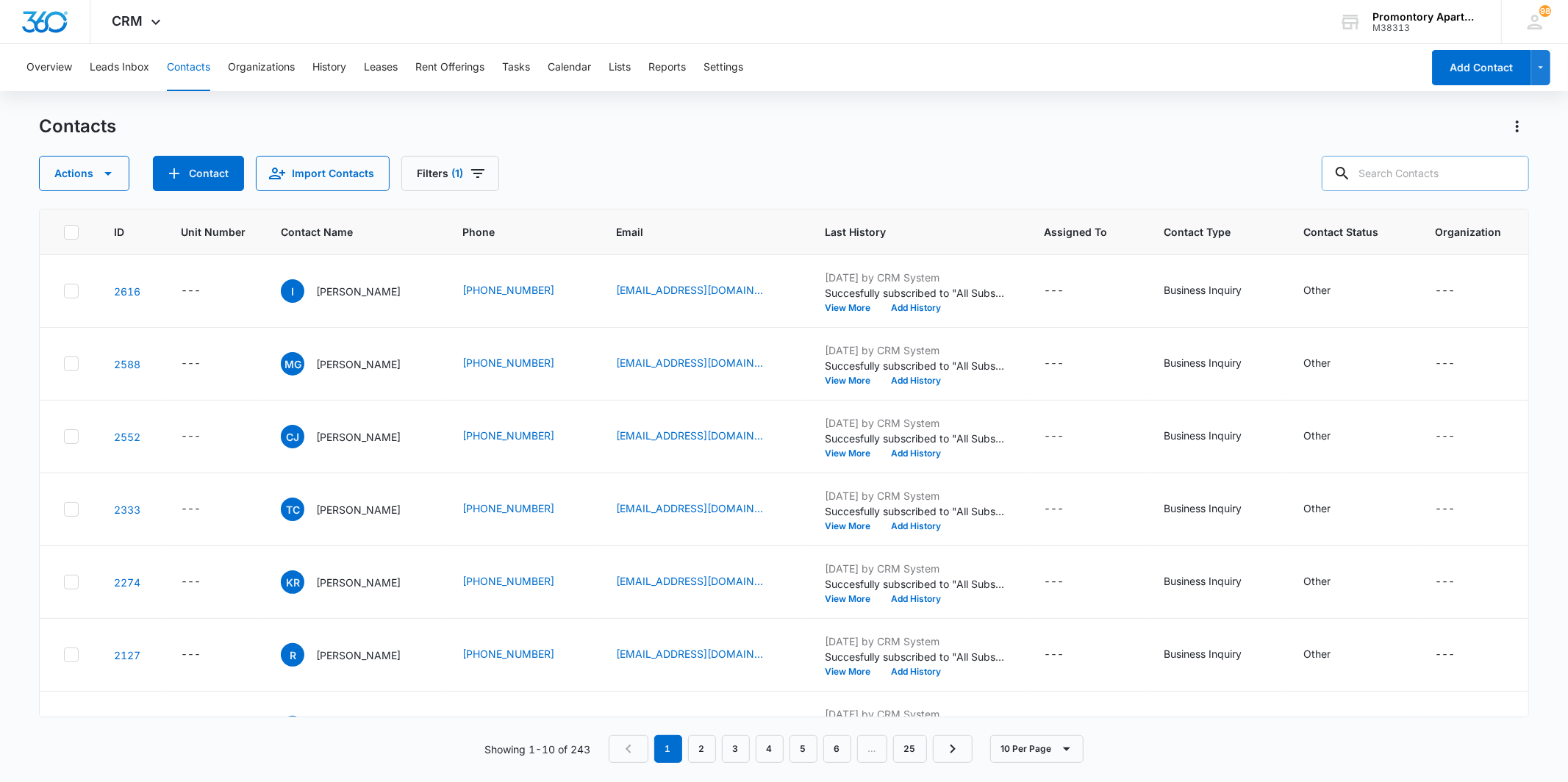 click on "Last History" at bounding box center [906, 232] 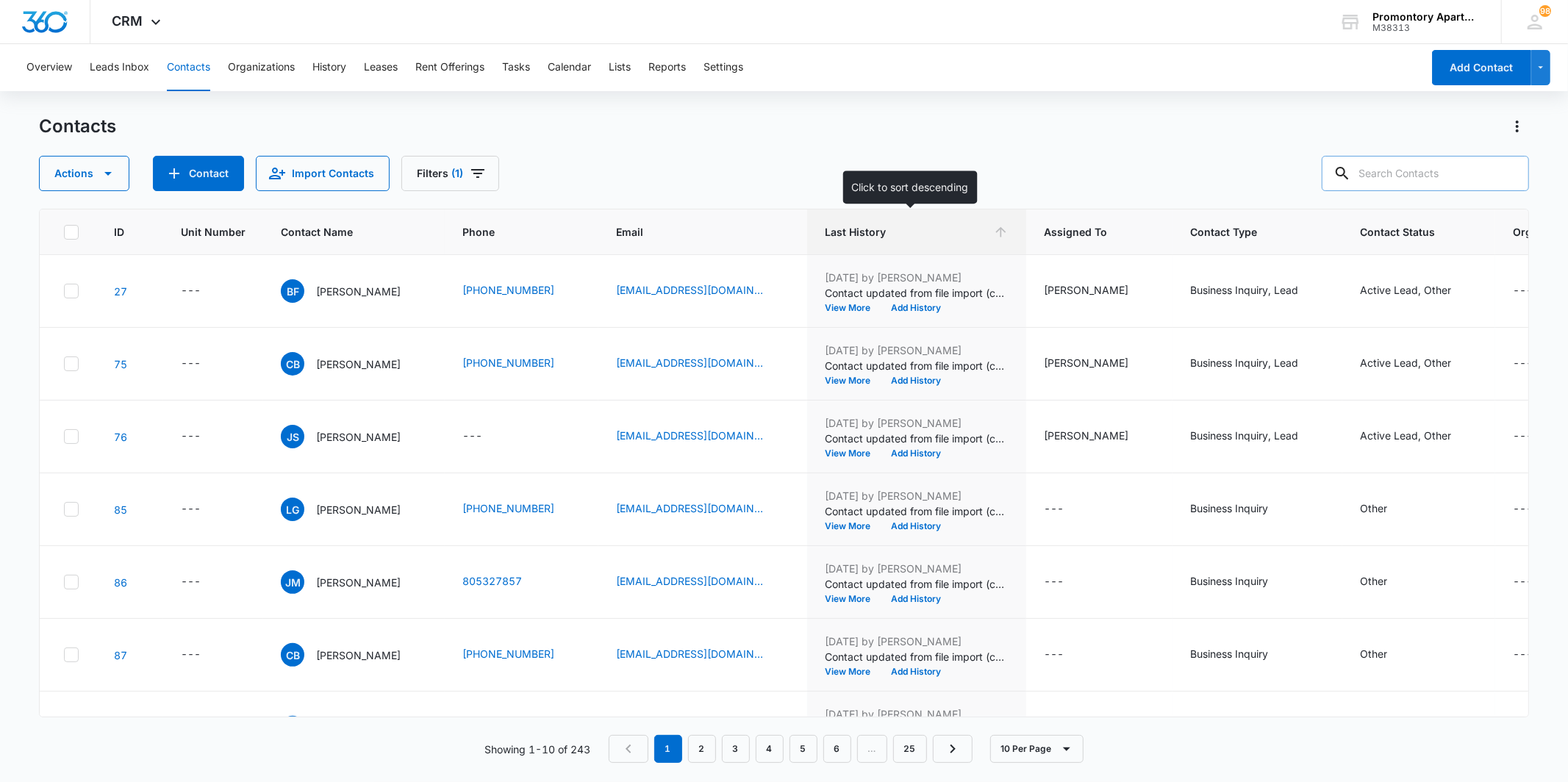 click on "Last History" at bounding box center [906, 232] 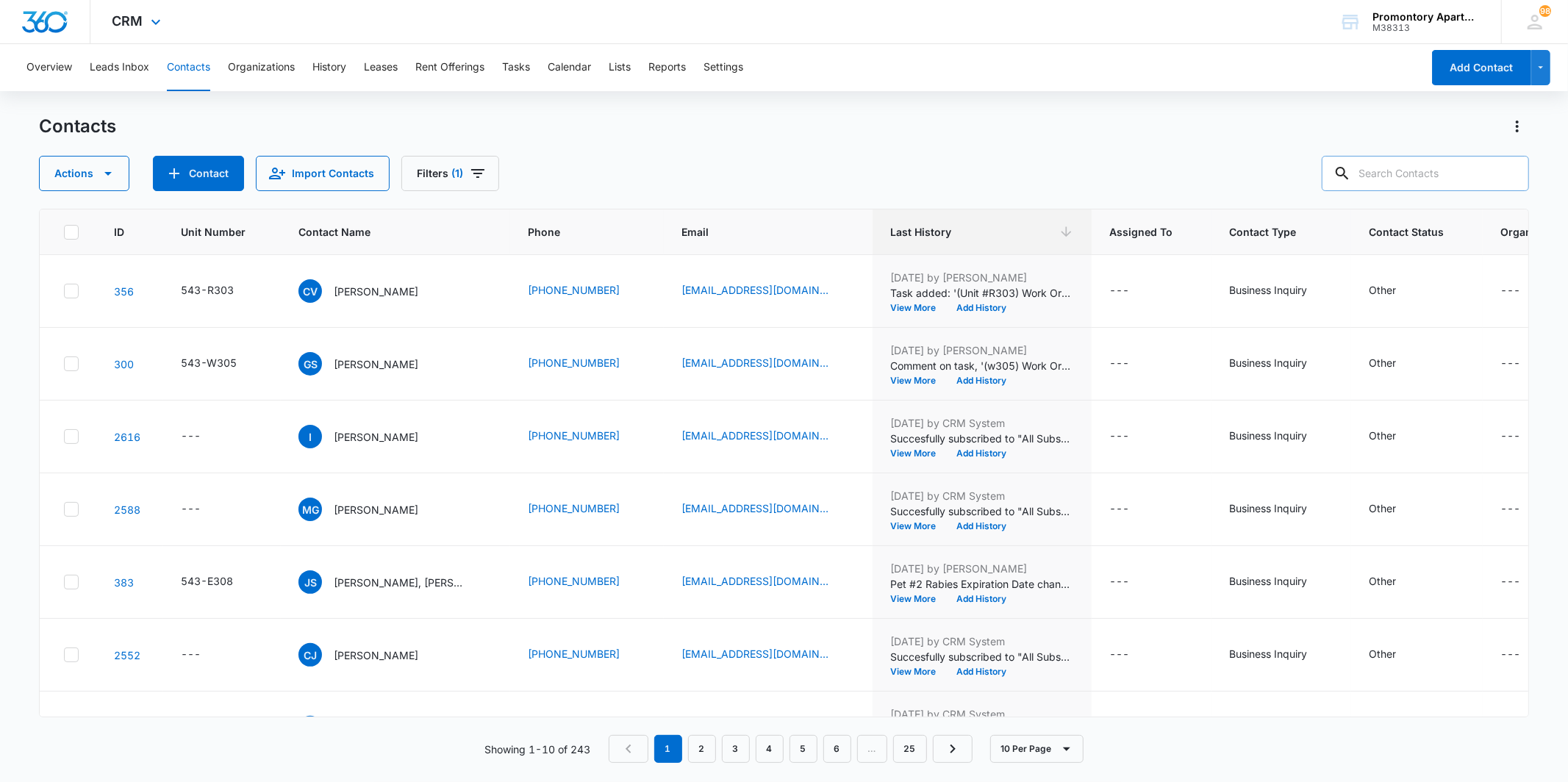 click on "CRM Apps Reputation Websites Forms CRM Email Social Content Intelligence Files Brand Settings" at bounding box center (138, 21) 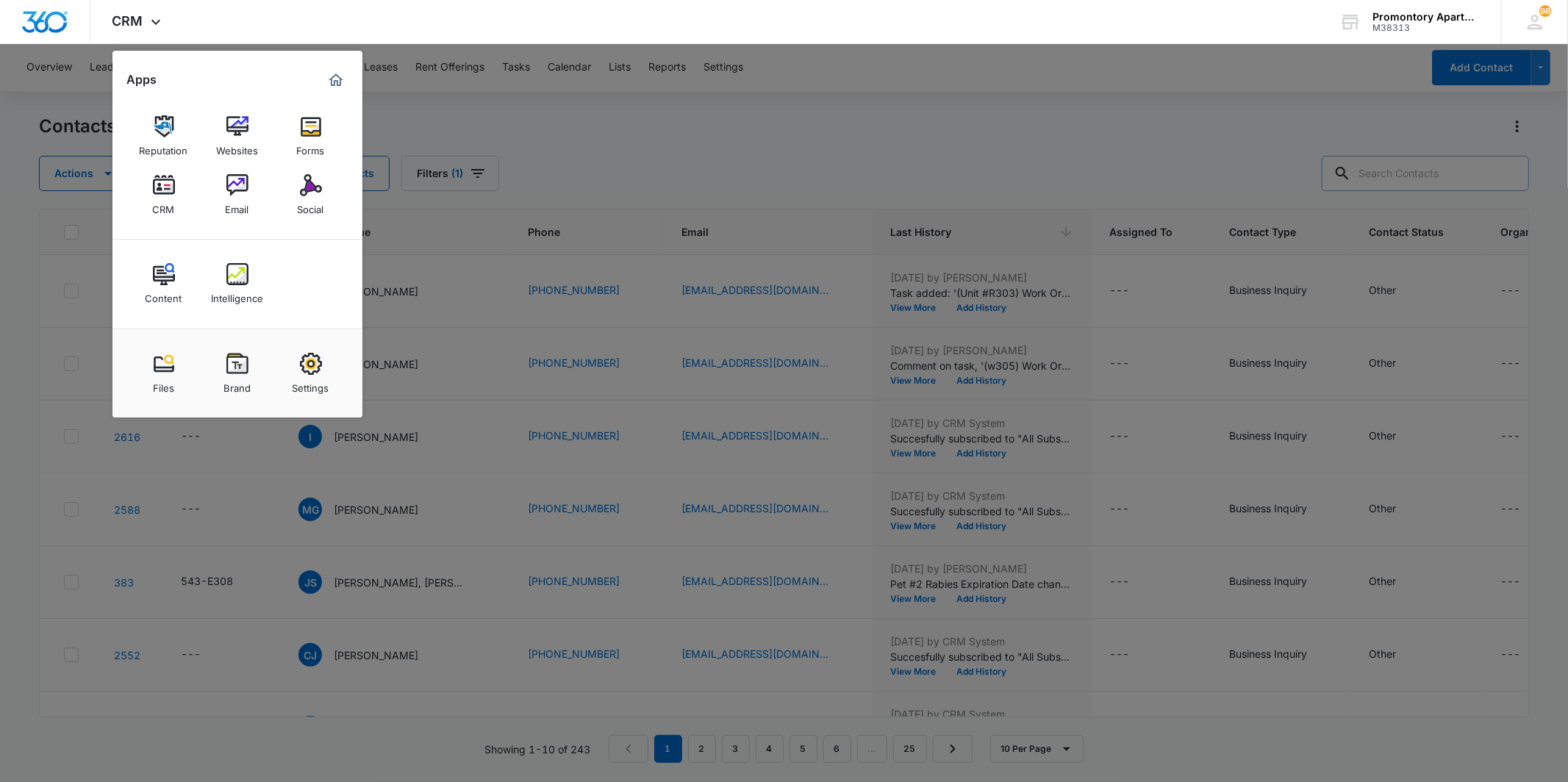 click at bounding box center [784, 391] 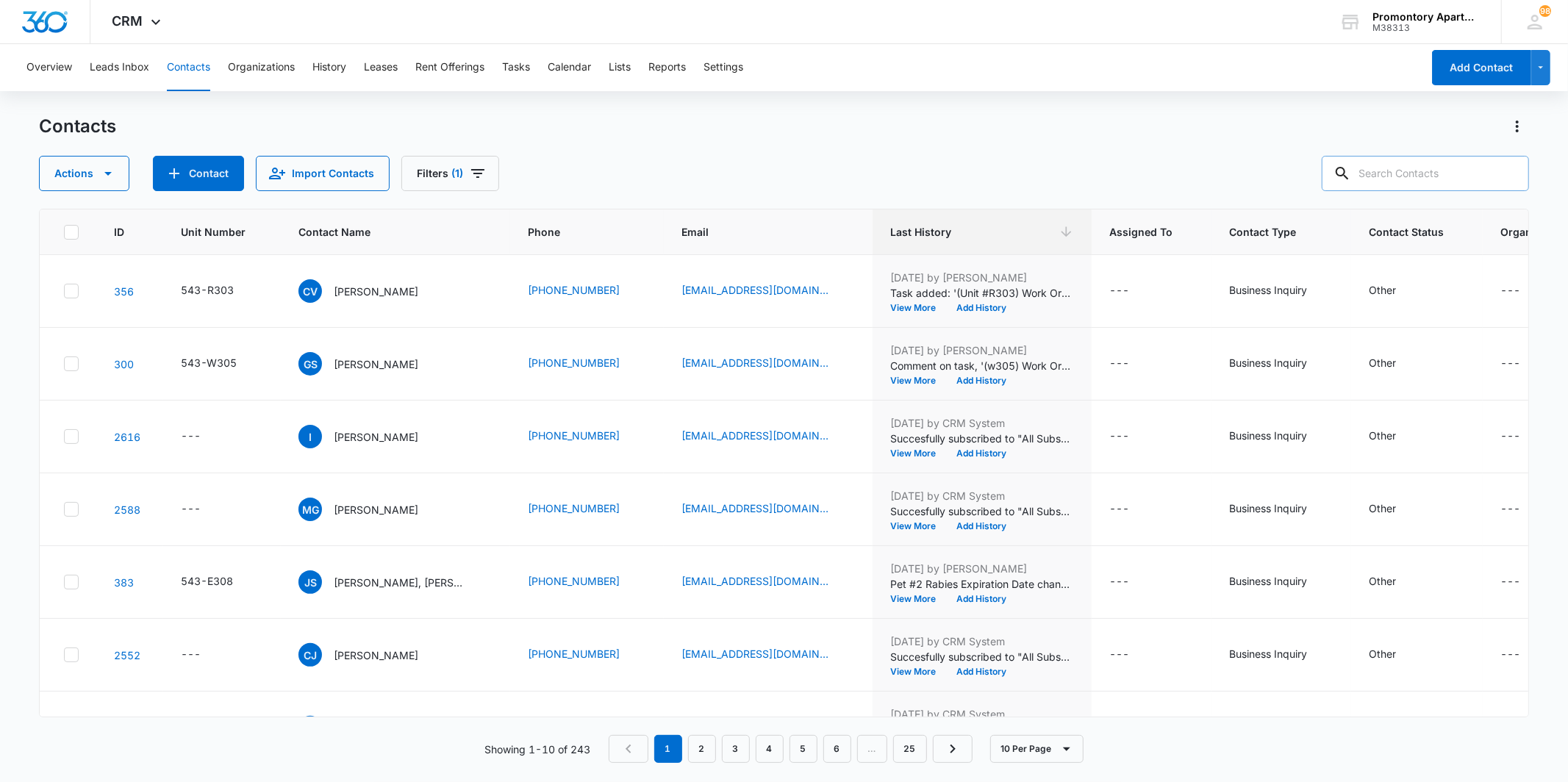 click on "Overview Leads Inbox Contacts Organizations History Leases Rent Offerings Tasks Calendar Lists Reports Settings" at bounding box center (720, 68) 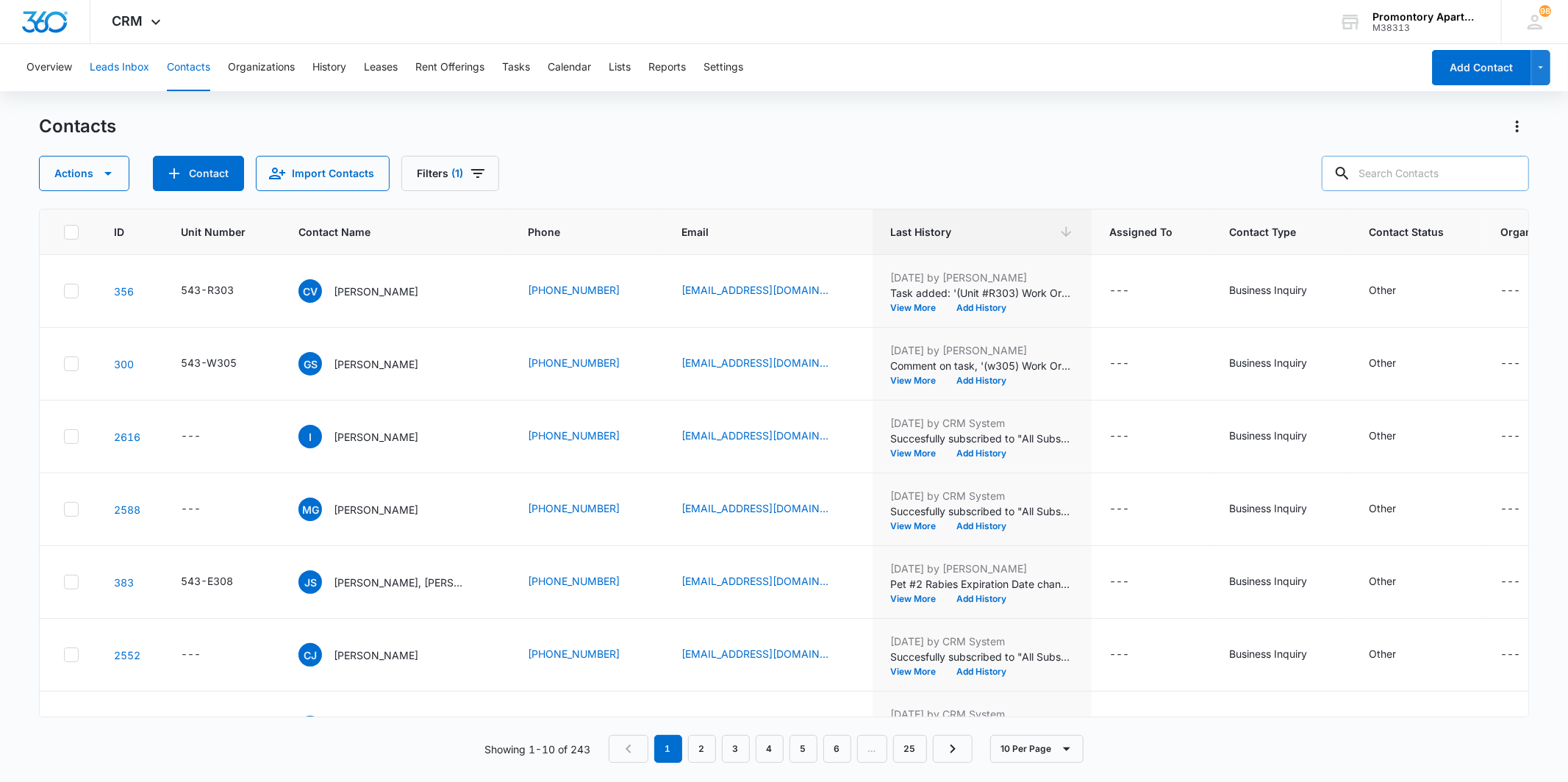 click on "Leads Inbox" at bounding box center [119, 68] 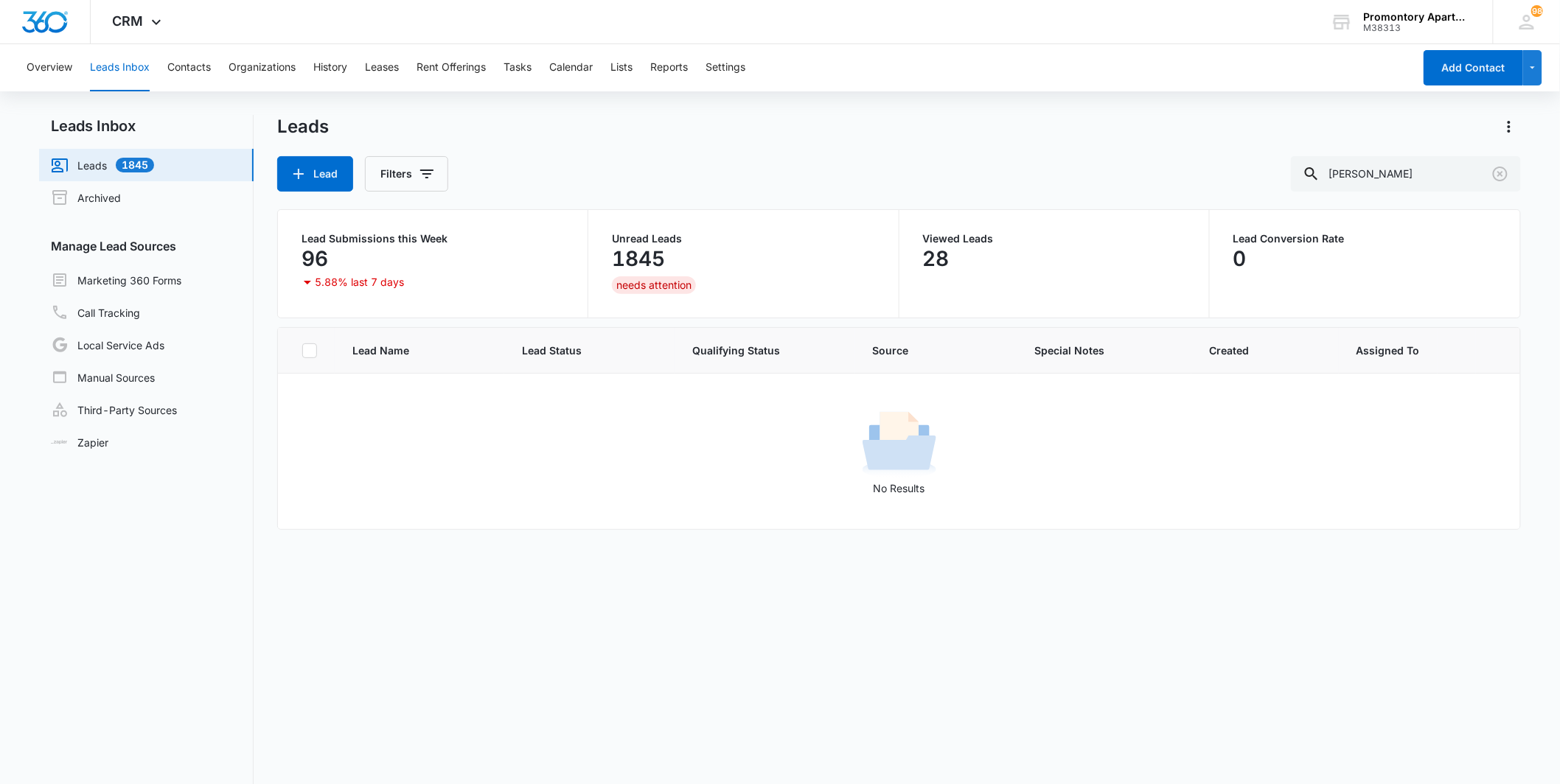 scroll, scrollTop: 0, scrollLeft: 0, axis: both 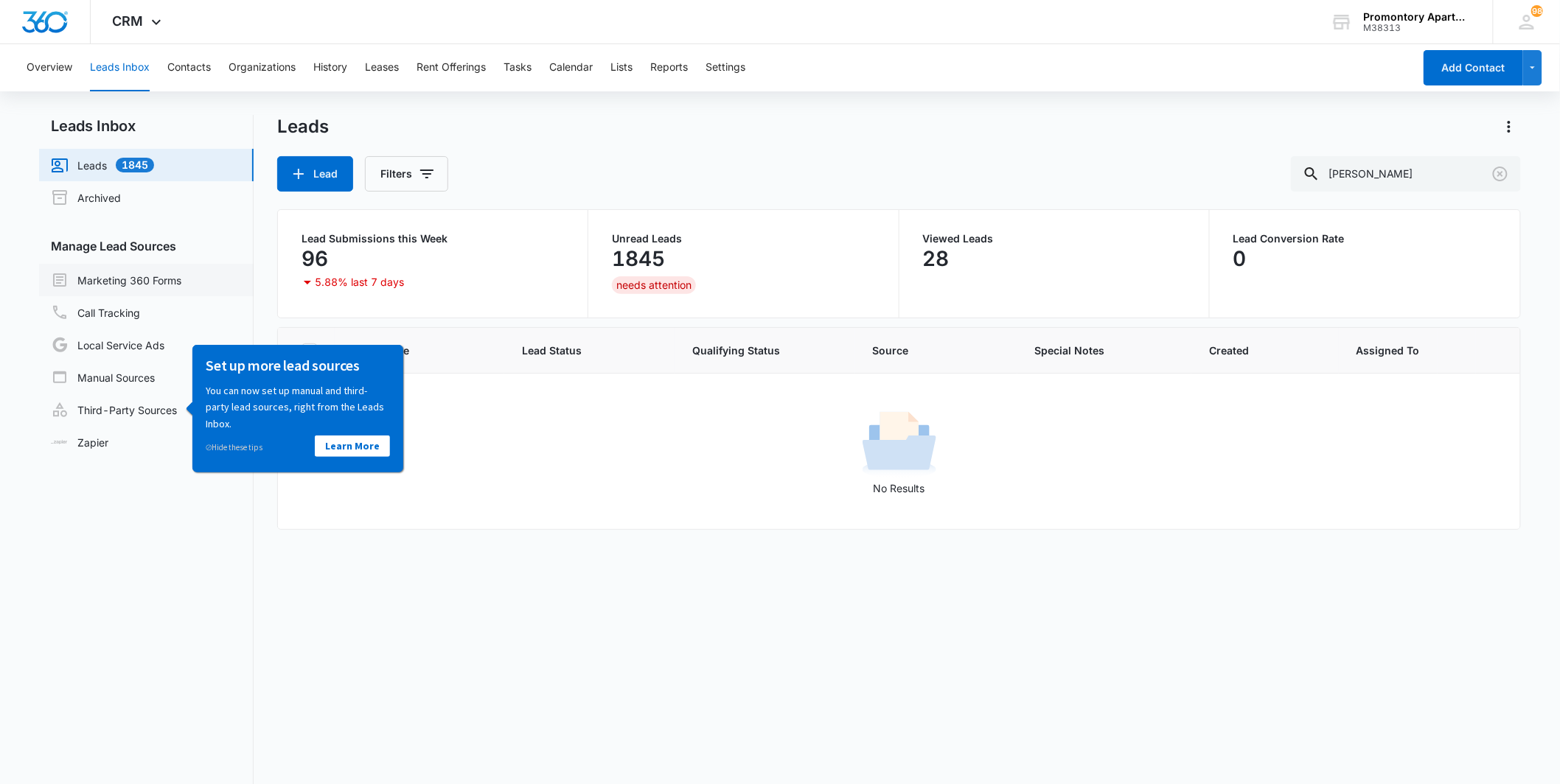 click on "Marketing 360 Forms" at bounding box center (116, 280) 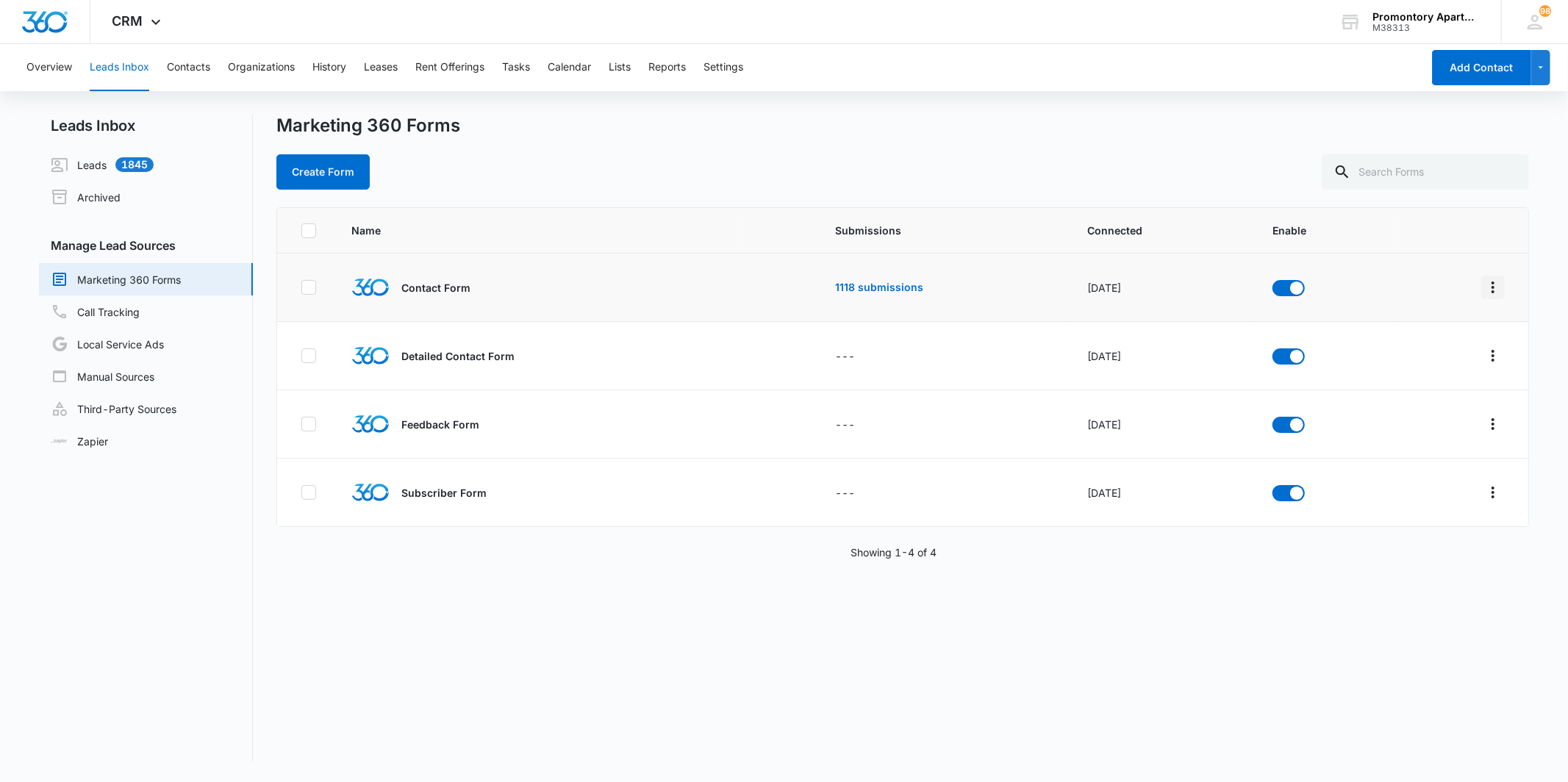 click at bounding box center [1493, 287] 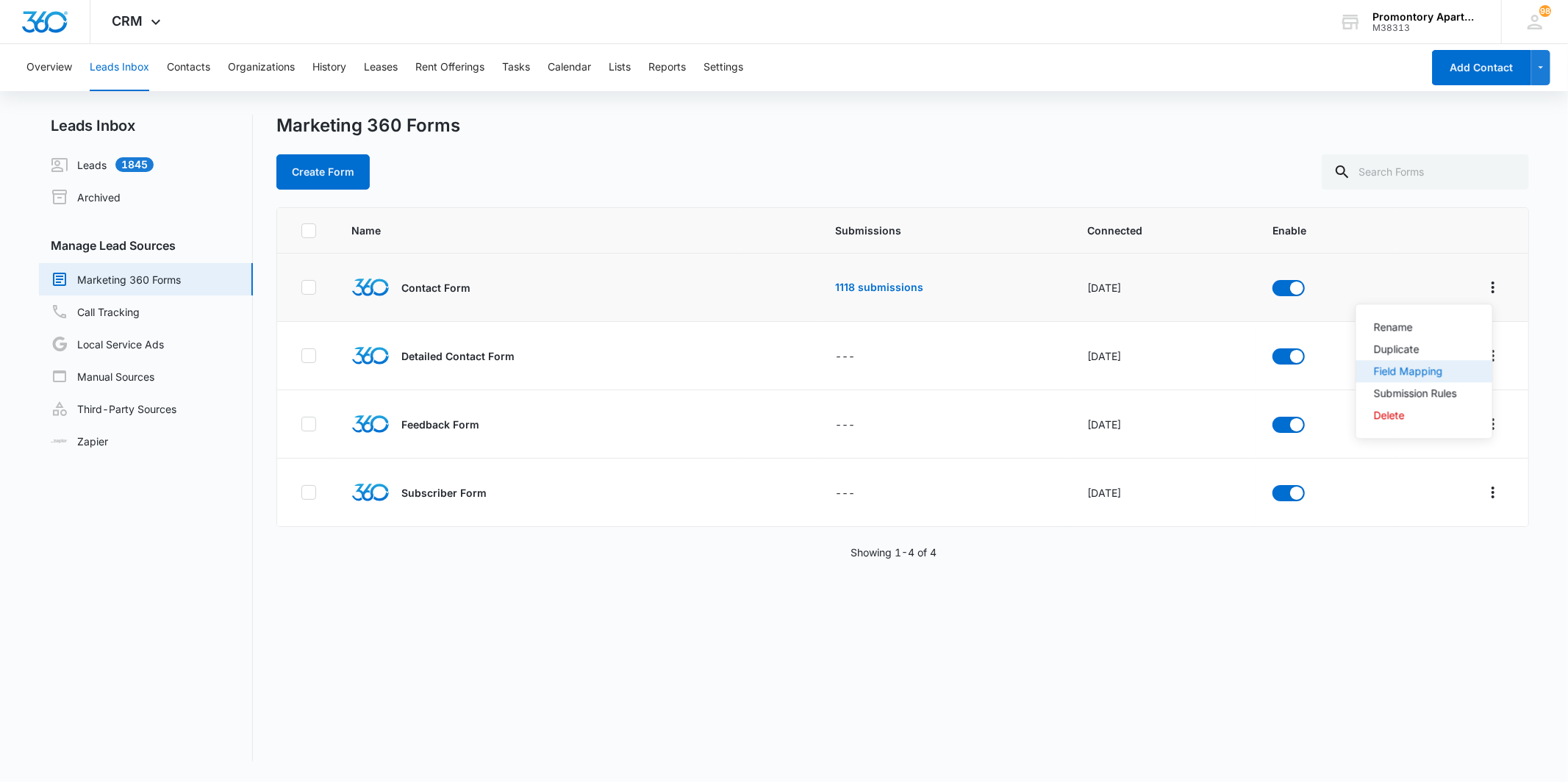click on "Field Mapping" at bounding box center [1424, 371] 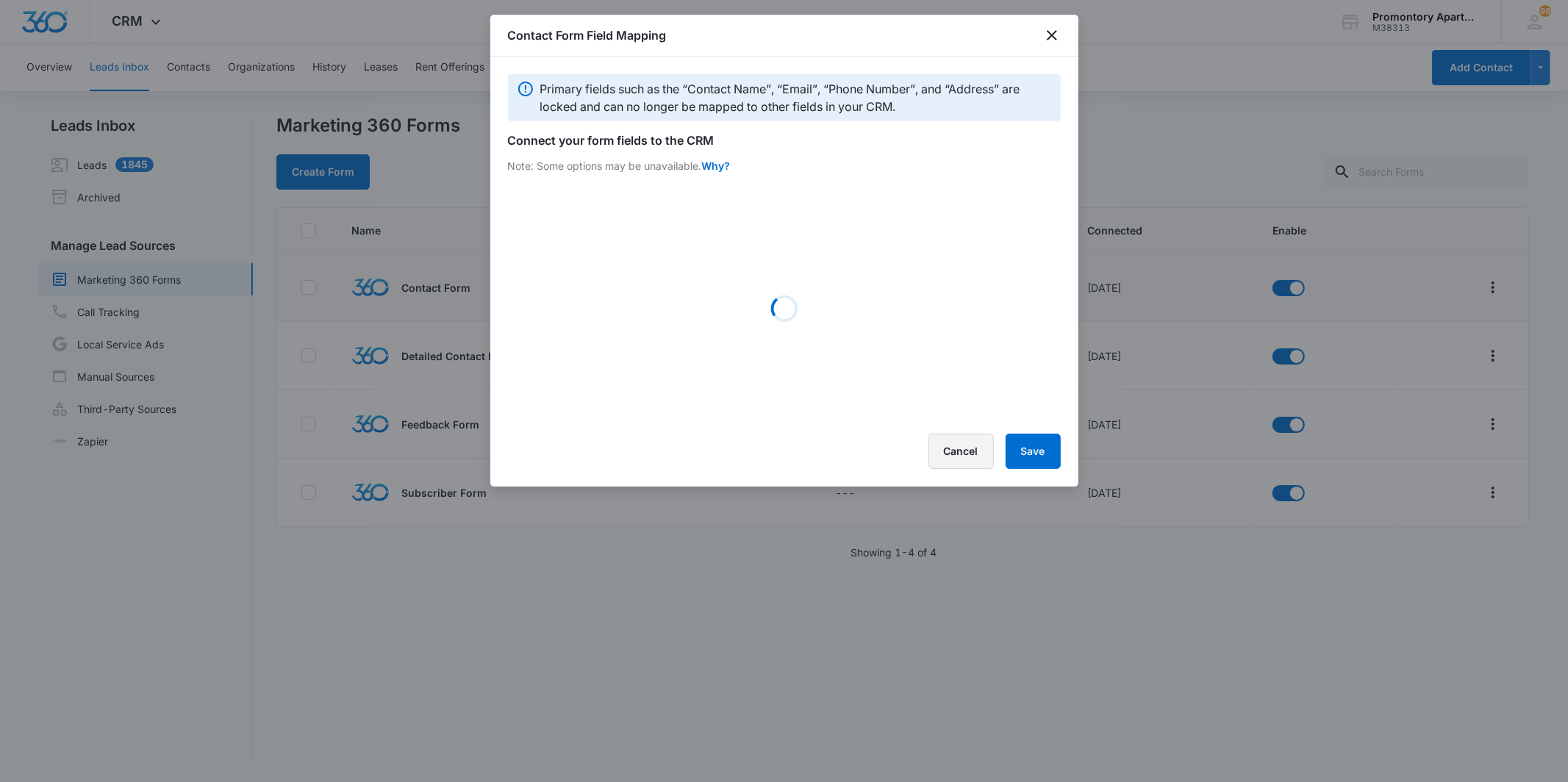 click on "Cancel" at bounding box center [961, 451] 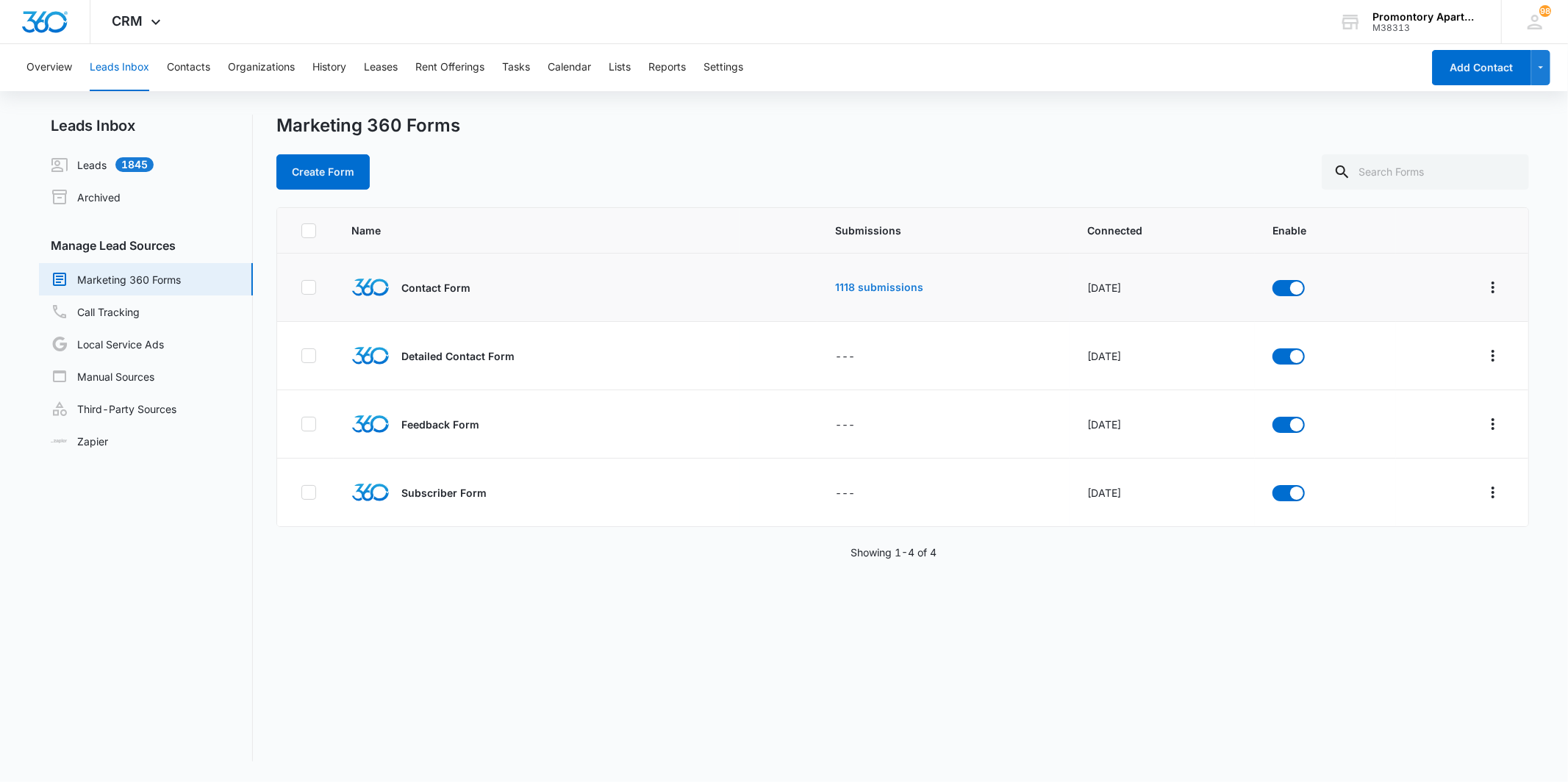 click on "1118 submissions" at bounding box center (879, 287) 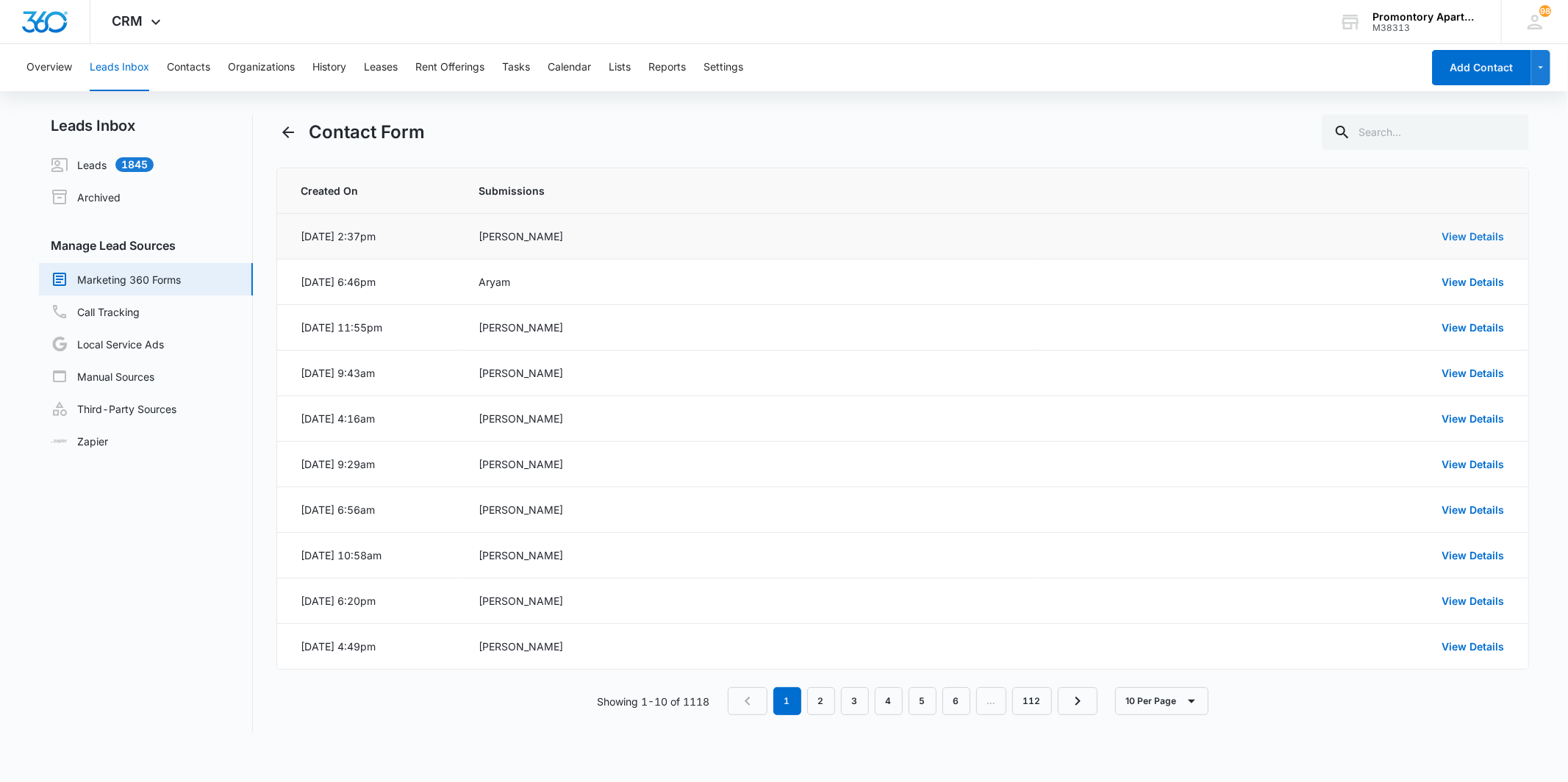 click on "View Details" at bounding box center (1473, 236) 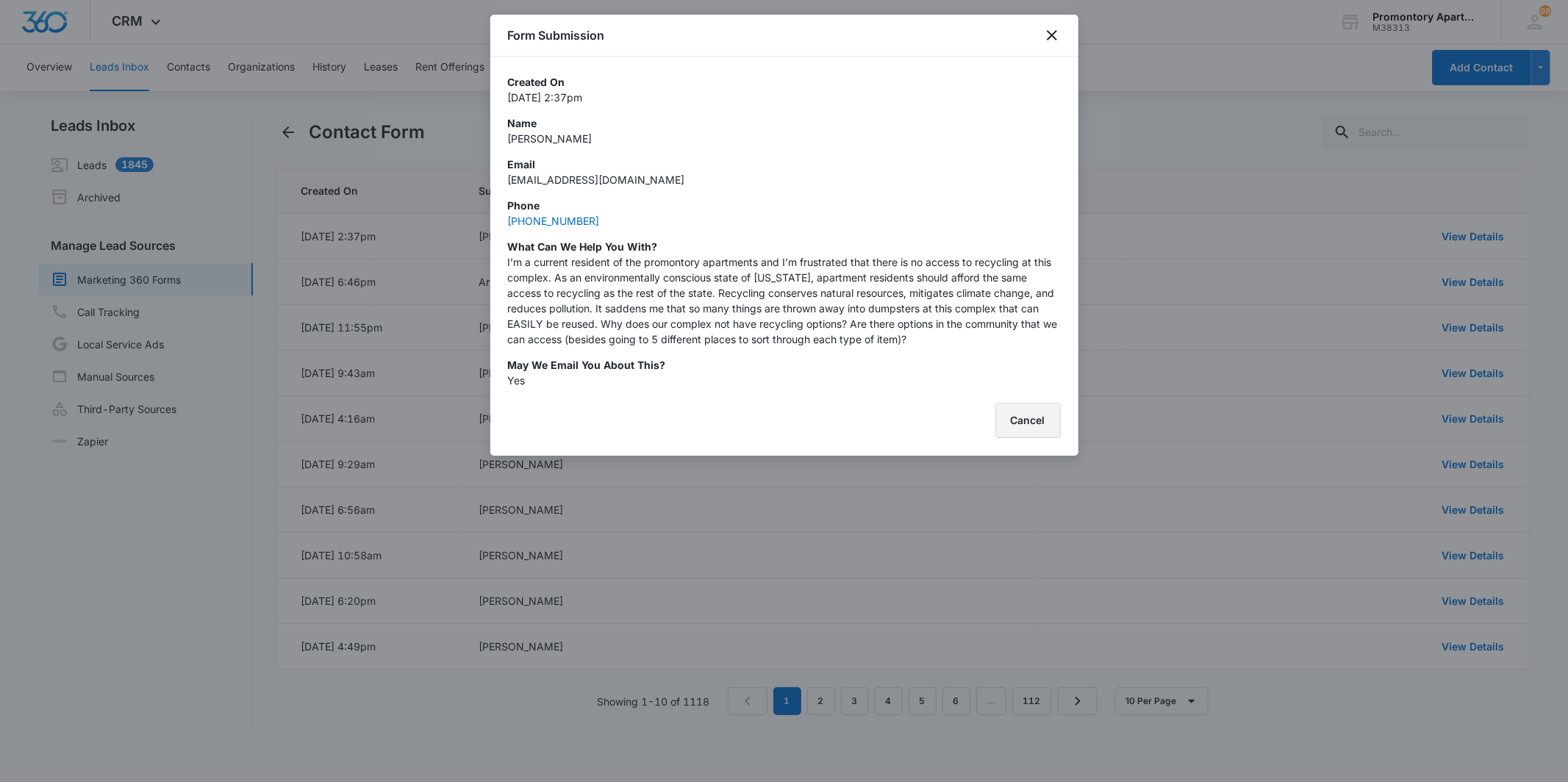 click on "Cancel" at bounding box center [1028, 420] 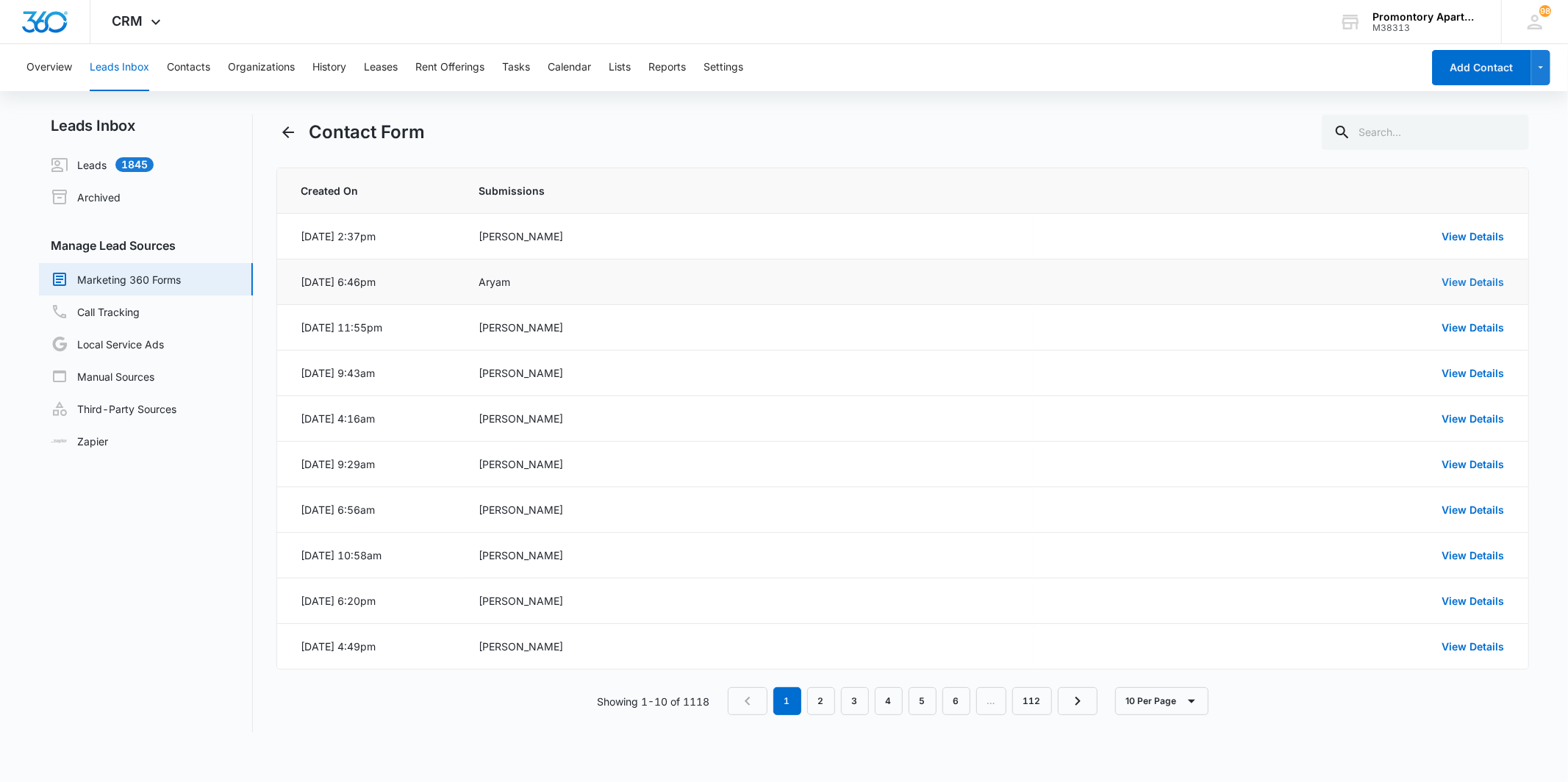 click on "View Details" at bounding box center [1473, 281] 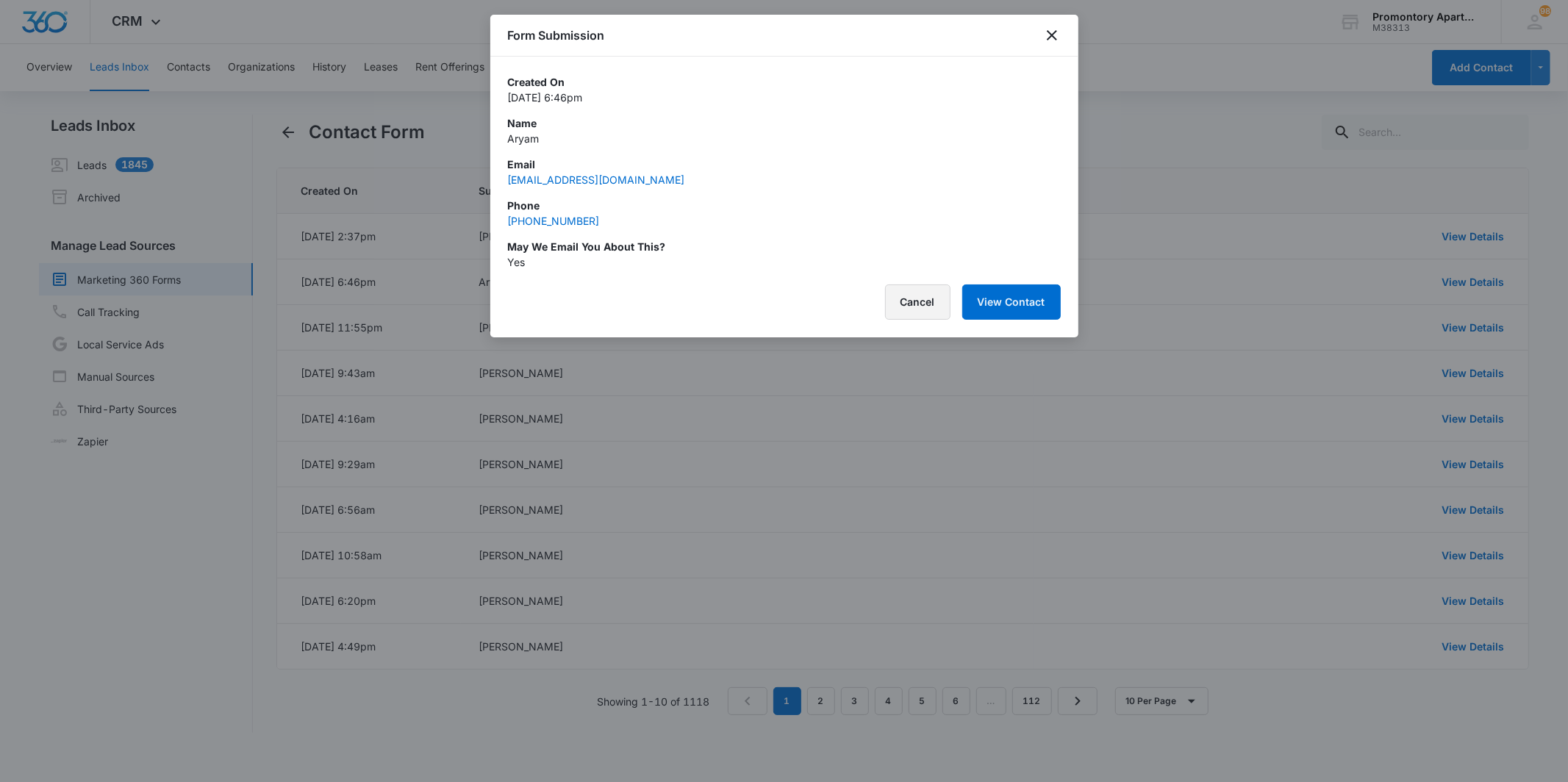 click on "Cancel" at bounding box center [917, 302] 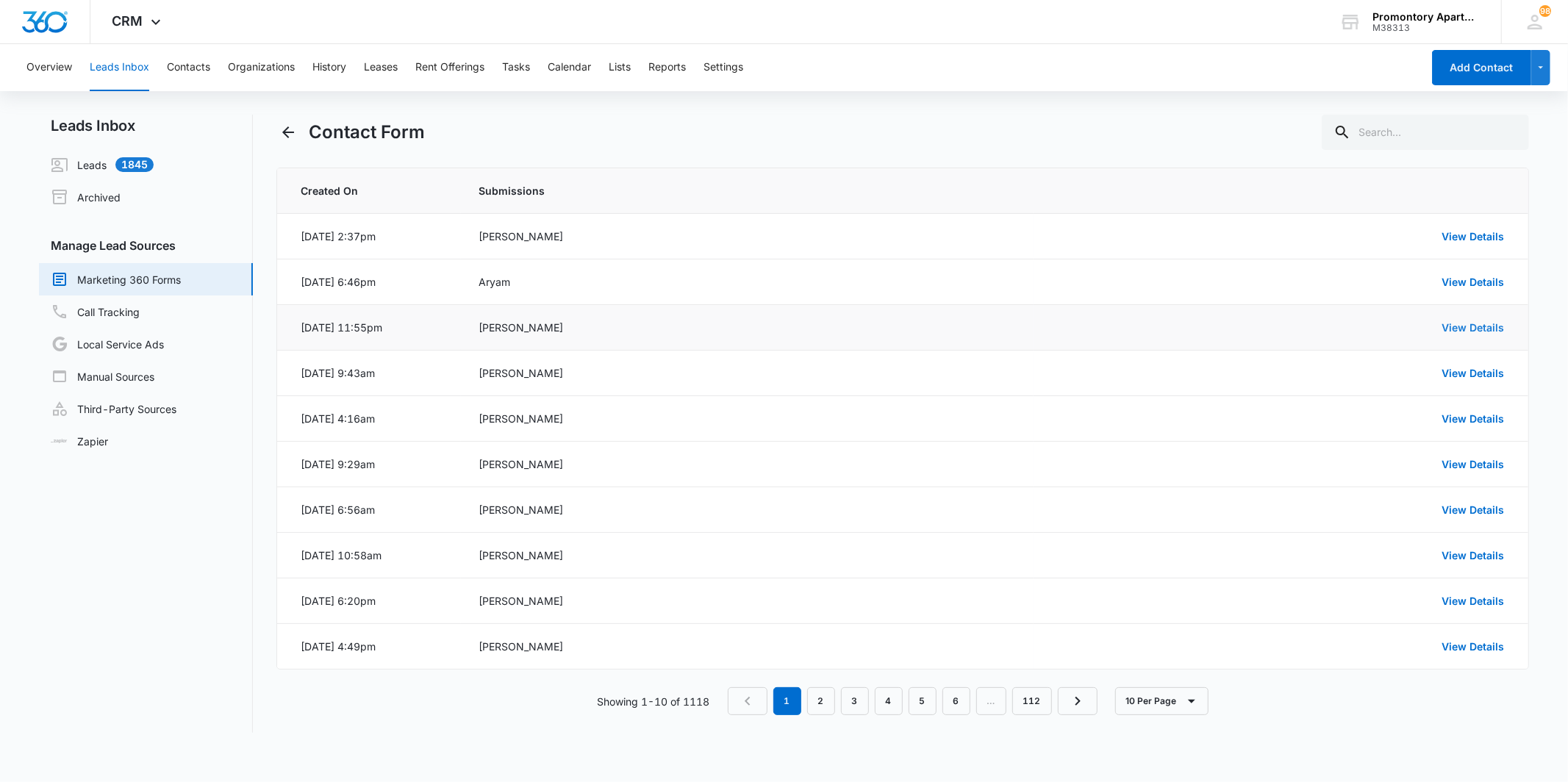 click on "View Details" at bounding box center (1473, 327) 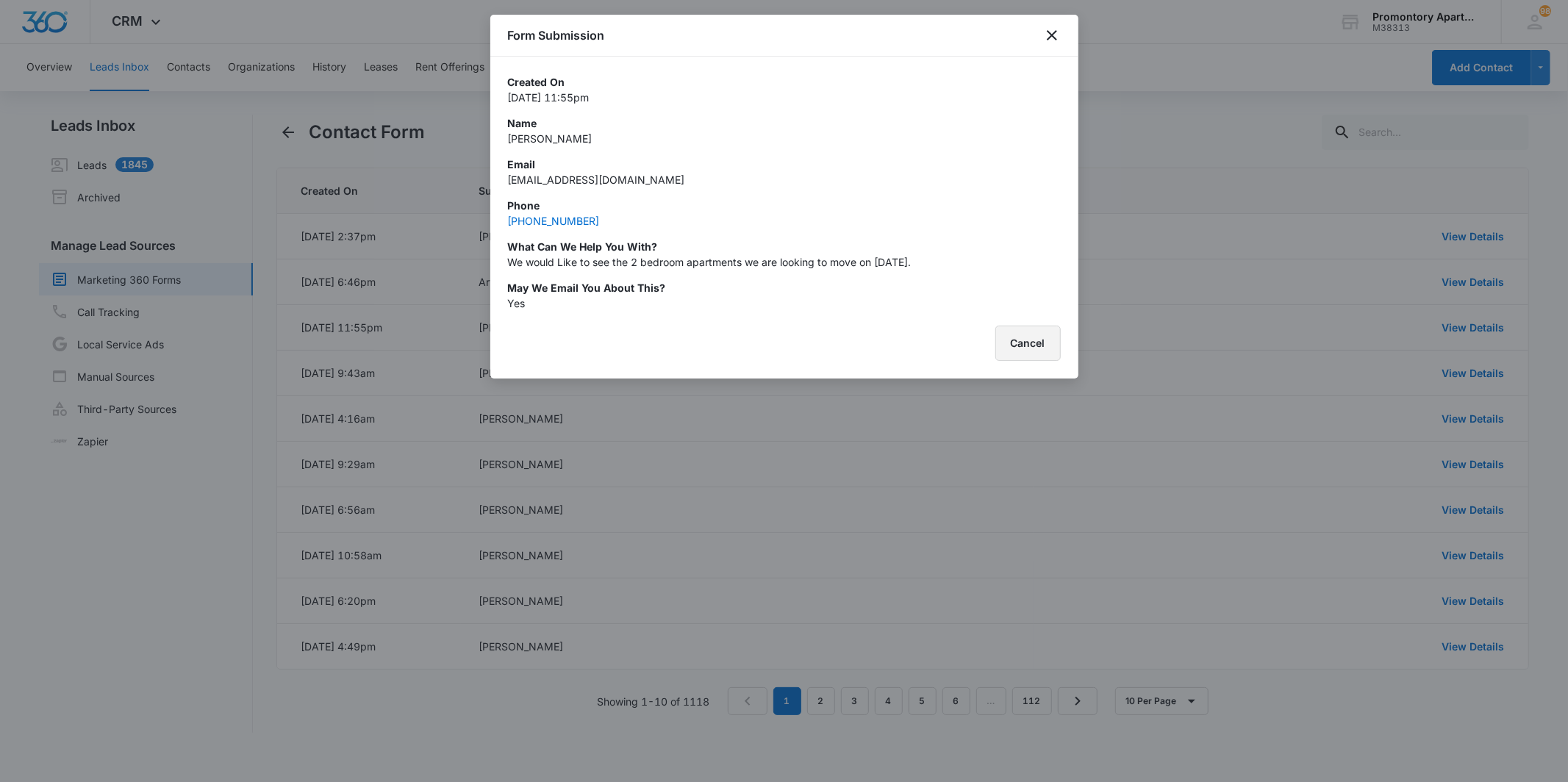 click on "Cancel" at bounding box center (1028, 343) 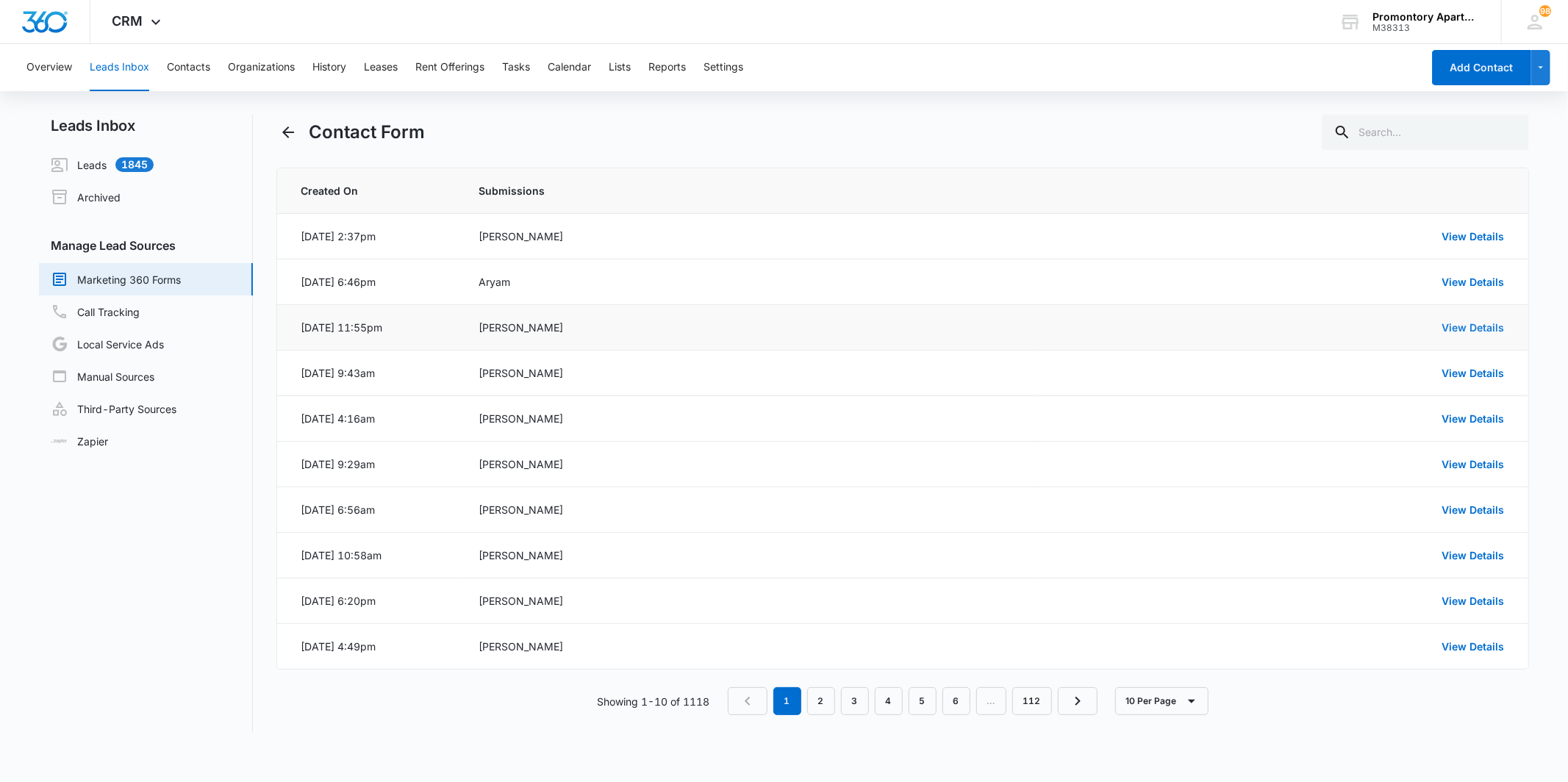 click on "View Details" at bounding box center (1473, 327) 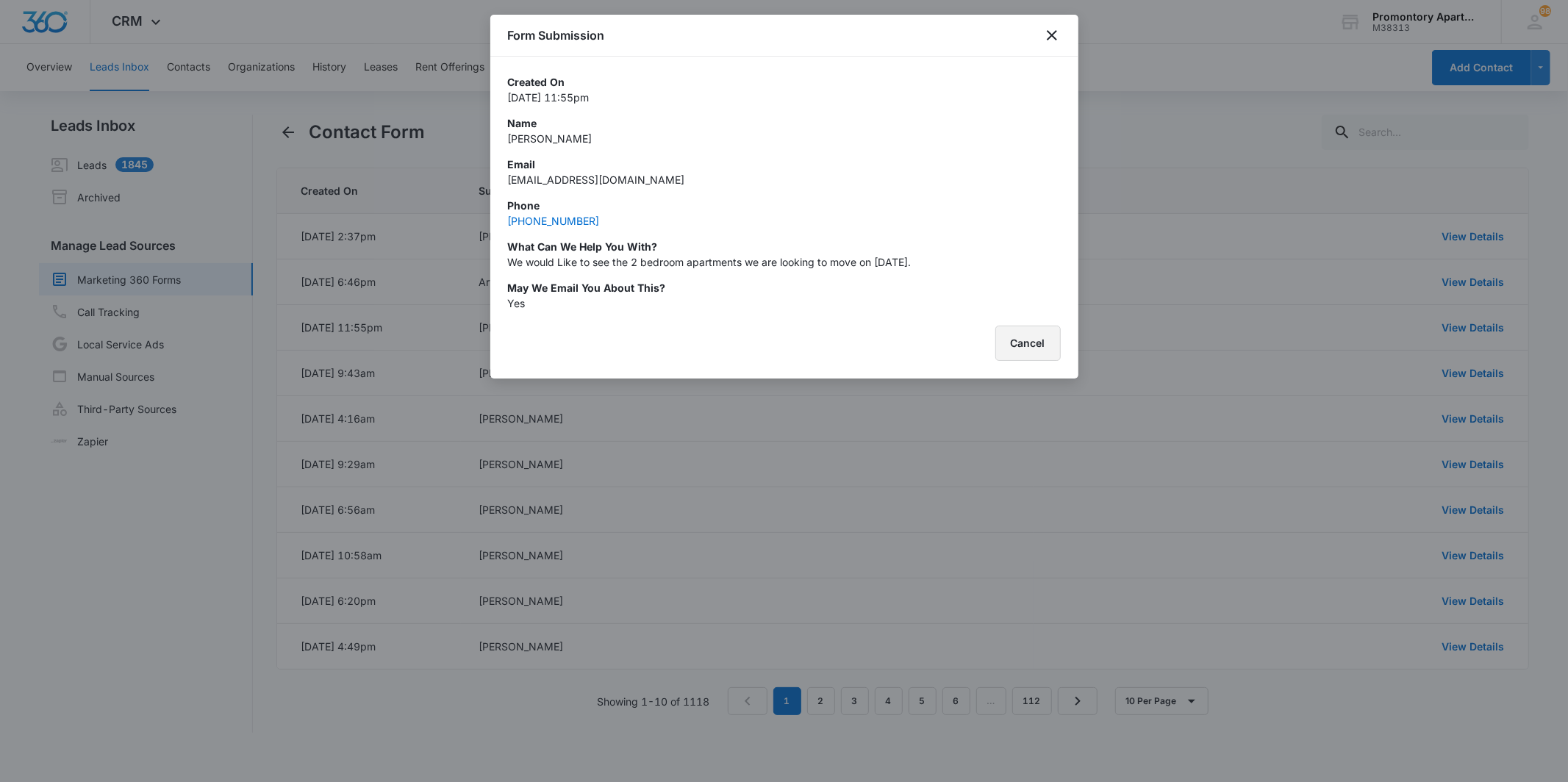 click on "Cancel" at bounding box center [1028, 343] 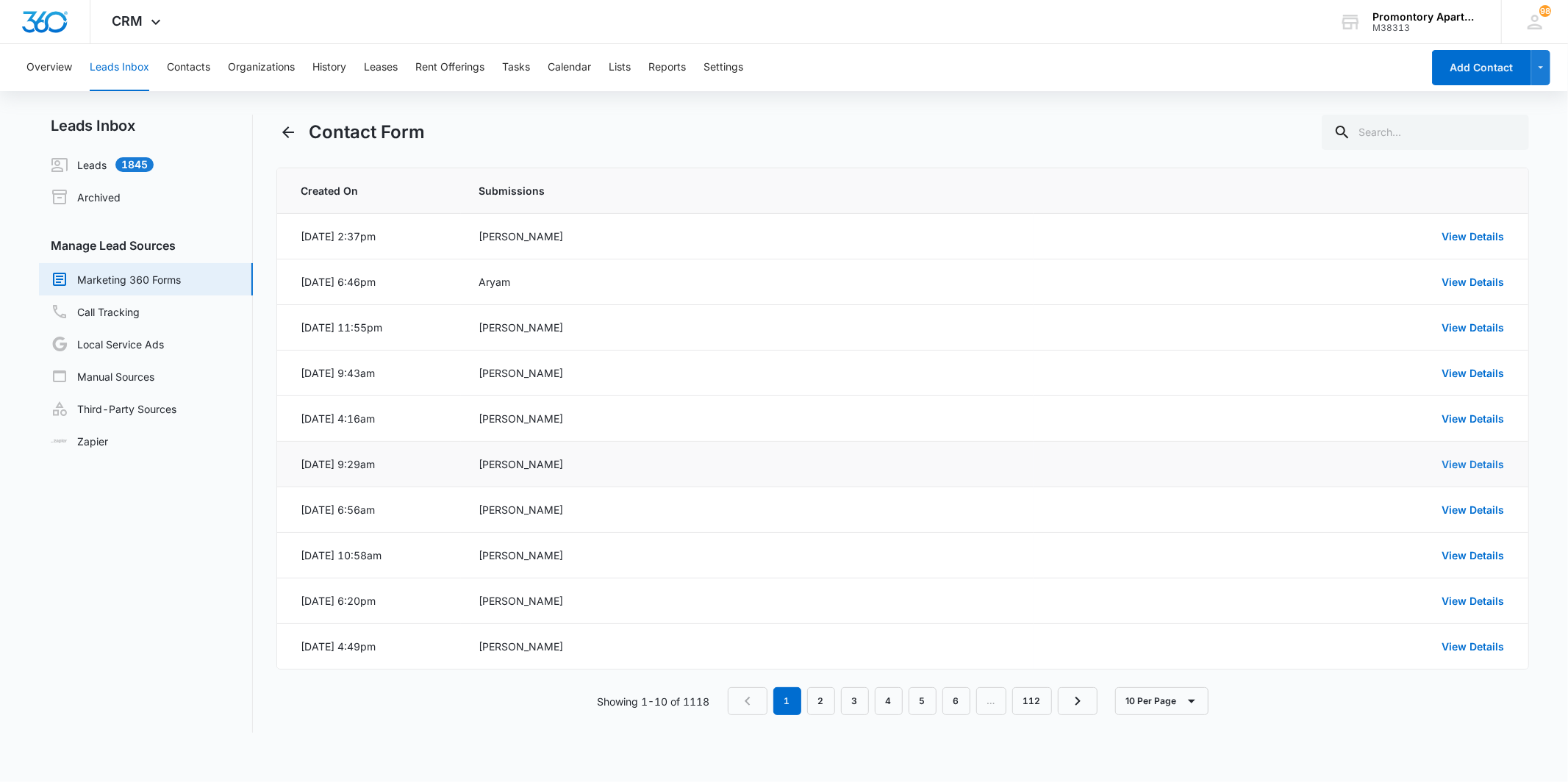 click on "View Details" at bounding box center (1473, 464) 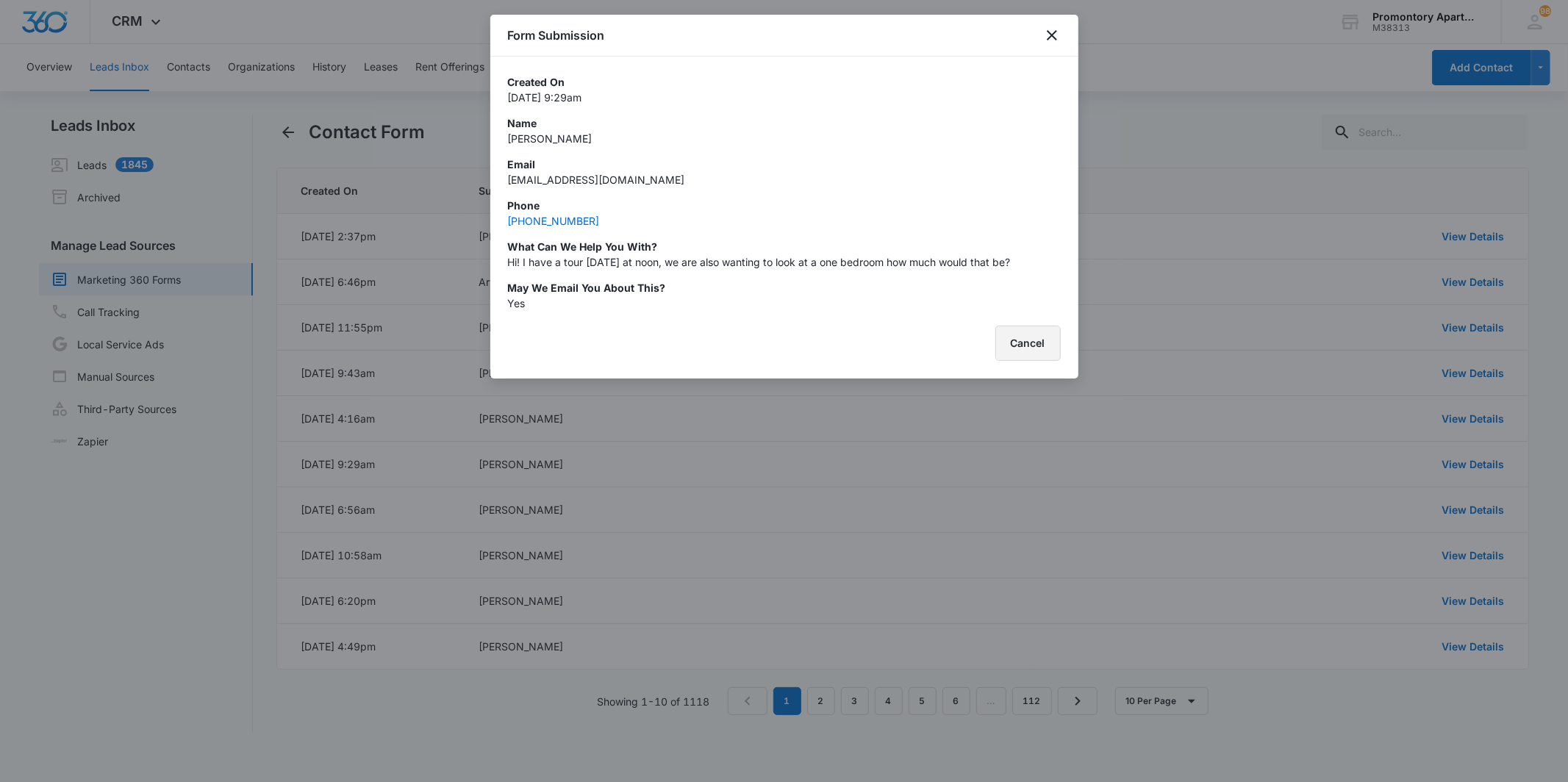 click on "Cancel" at bounding box center (1028, 343) 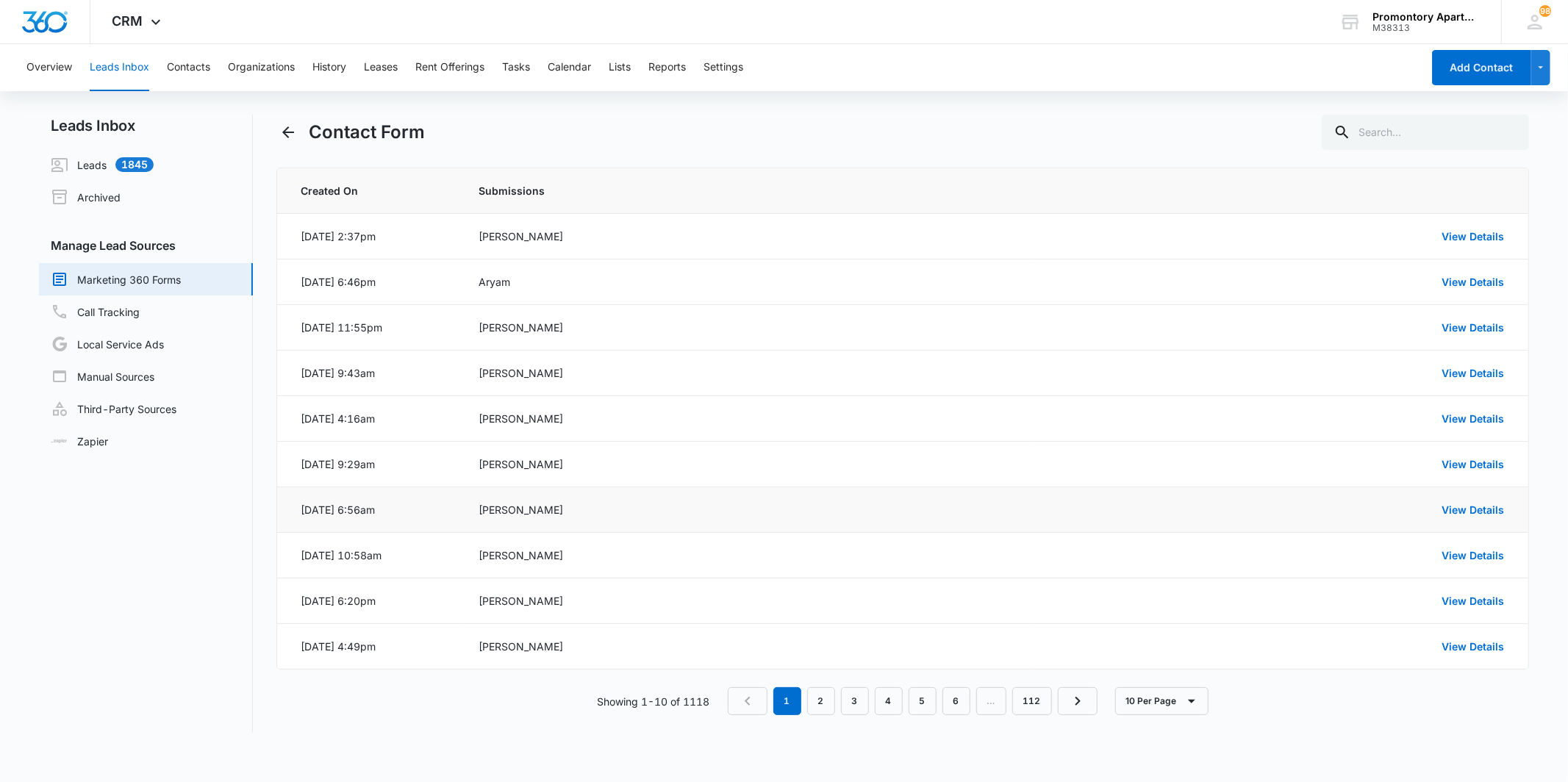 click on "View Details" at bounding box center [1281, 510] 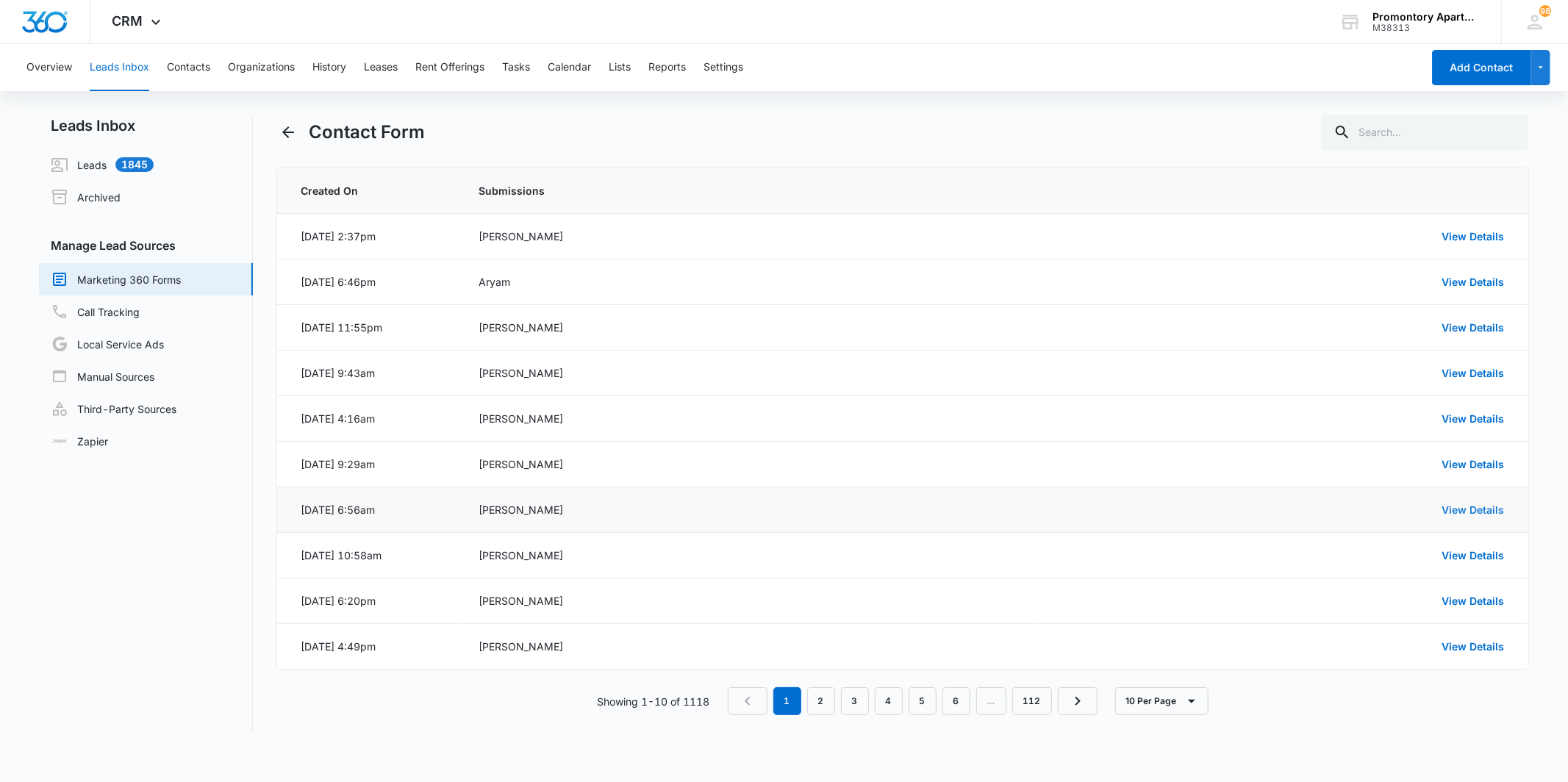 click on "View Details" at bounding box center [1473, 509] 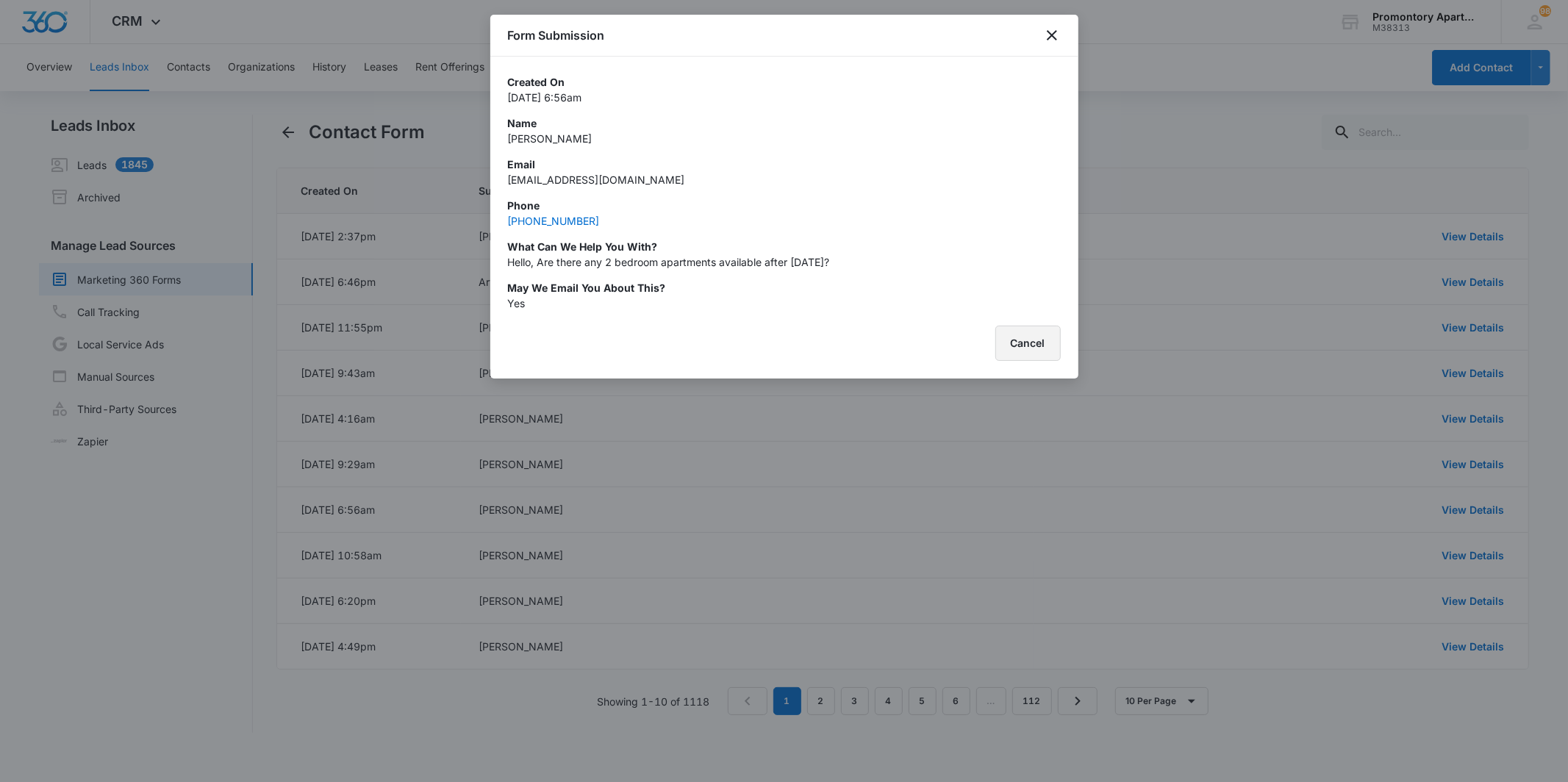 click on "Cancel" at bounding box center [1028, 343] 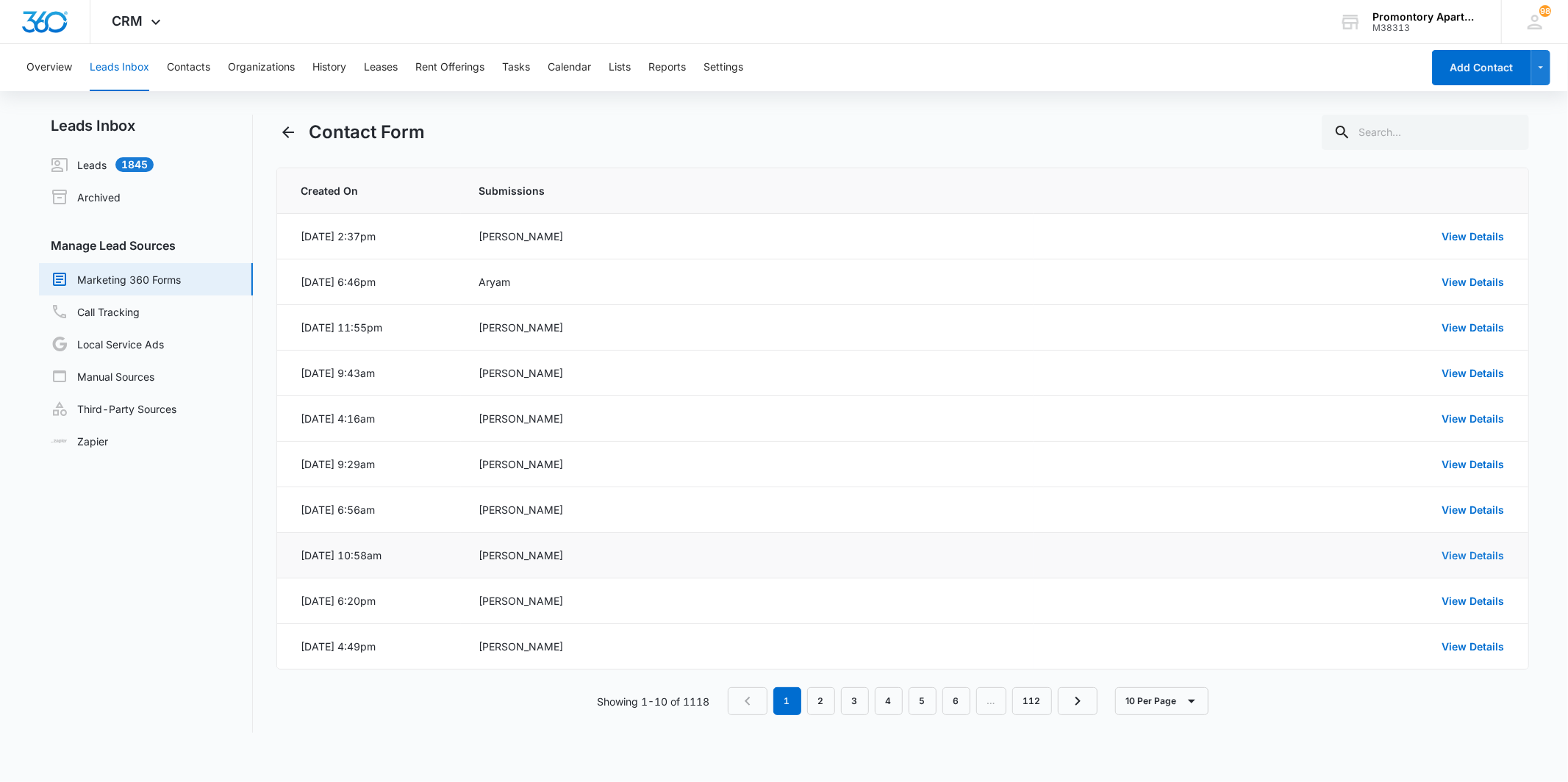click on "View Details" at bounding box center [1473, 555] 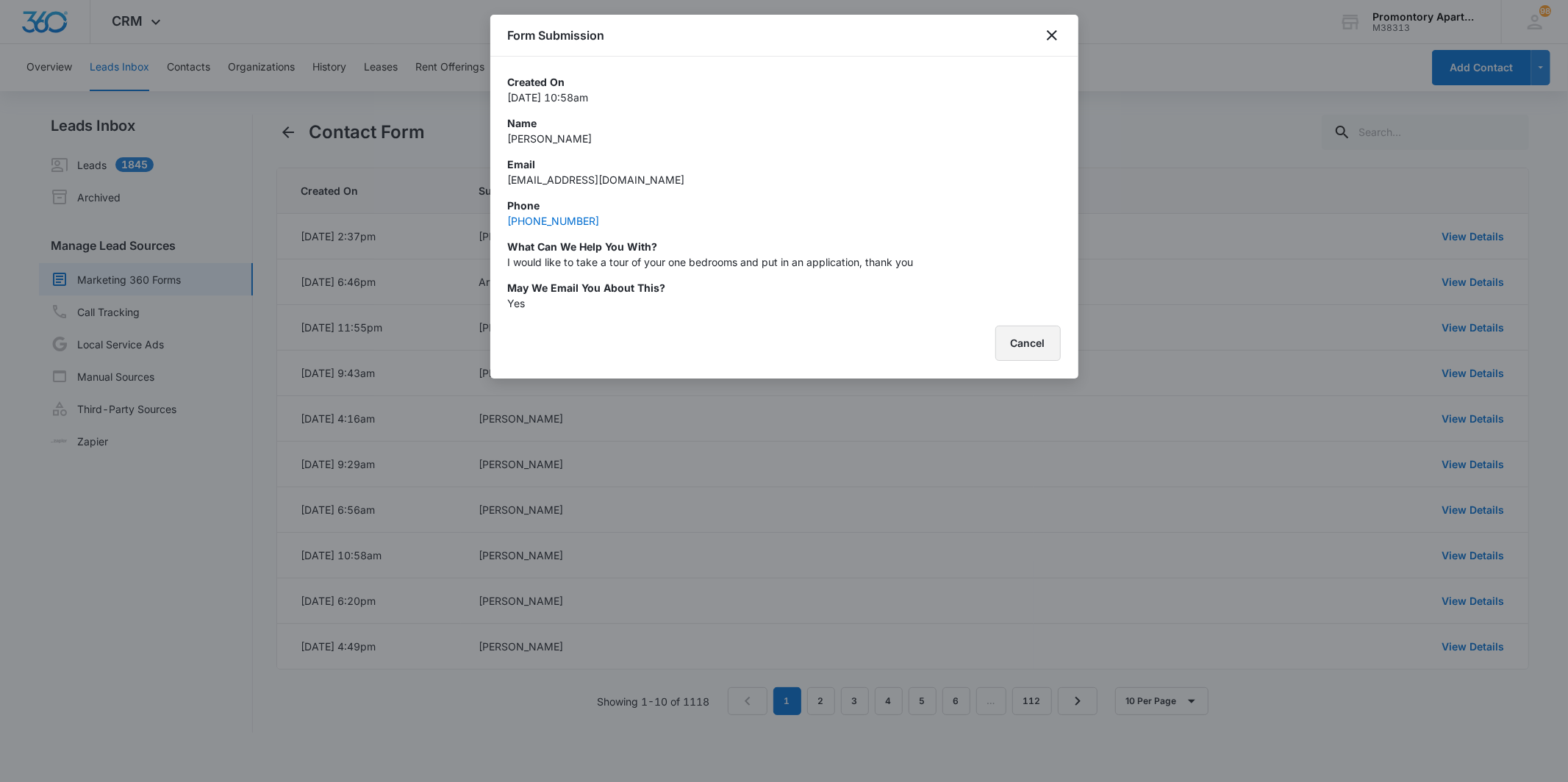 click on "Cancel" at bounding box center [1028, 343] 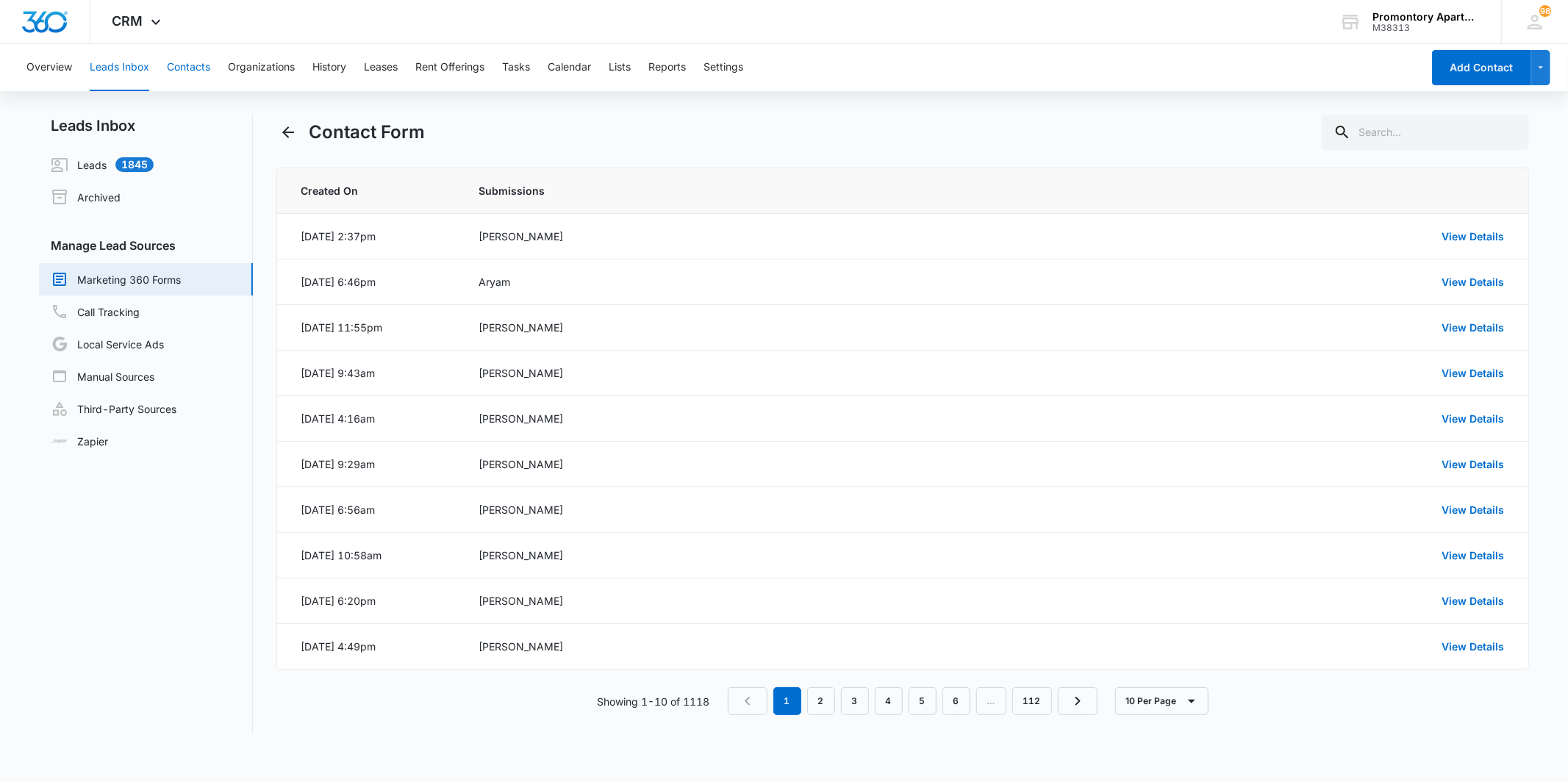 click on "Contacts" at bounding box center [188, 68] 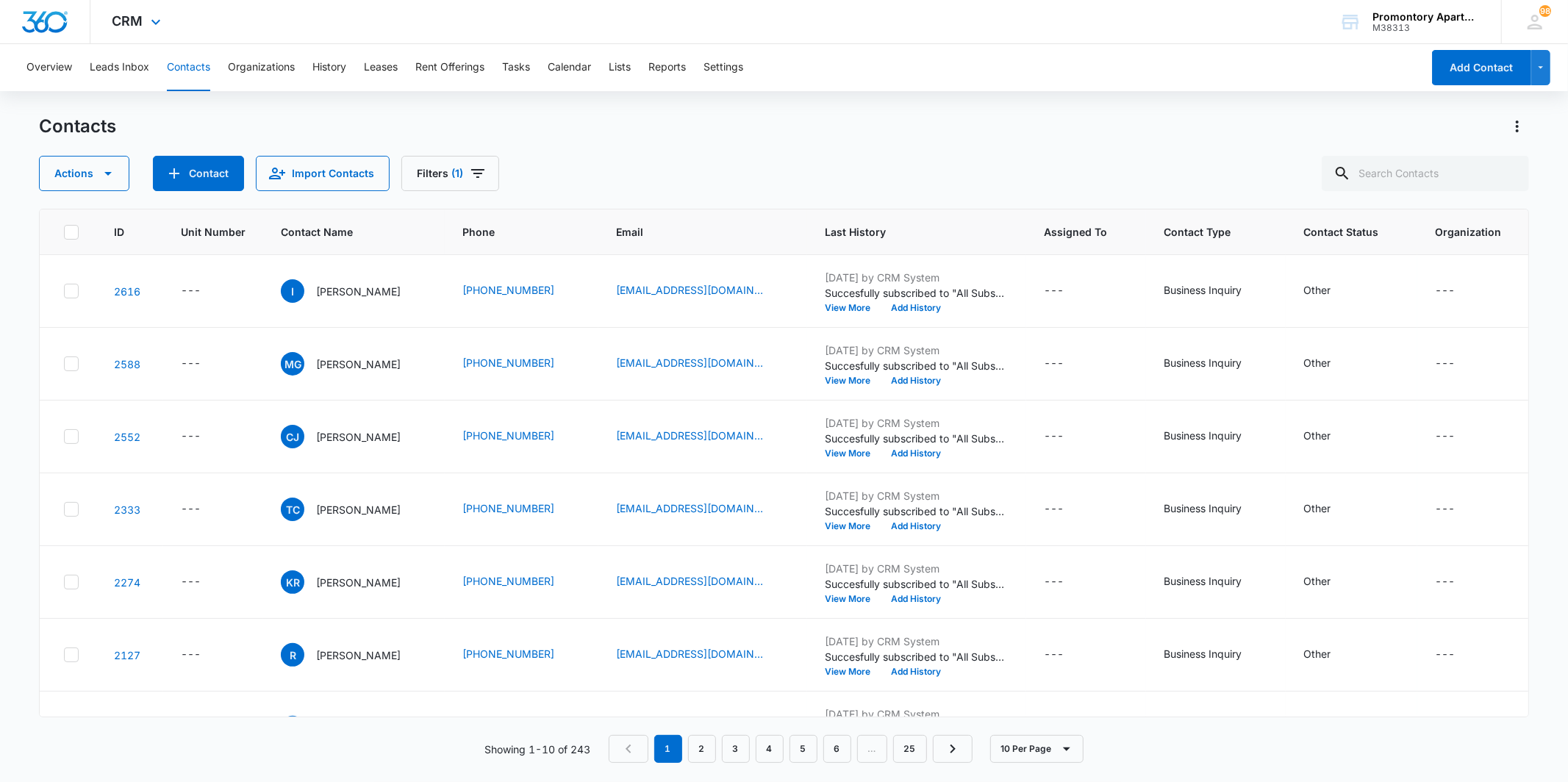 click on "CRM Apps Reputation Websites Forms CRM Email Social Content Intelligence Files Brand Settings" at bounding box center [138, 21] 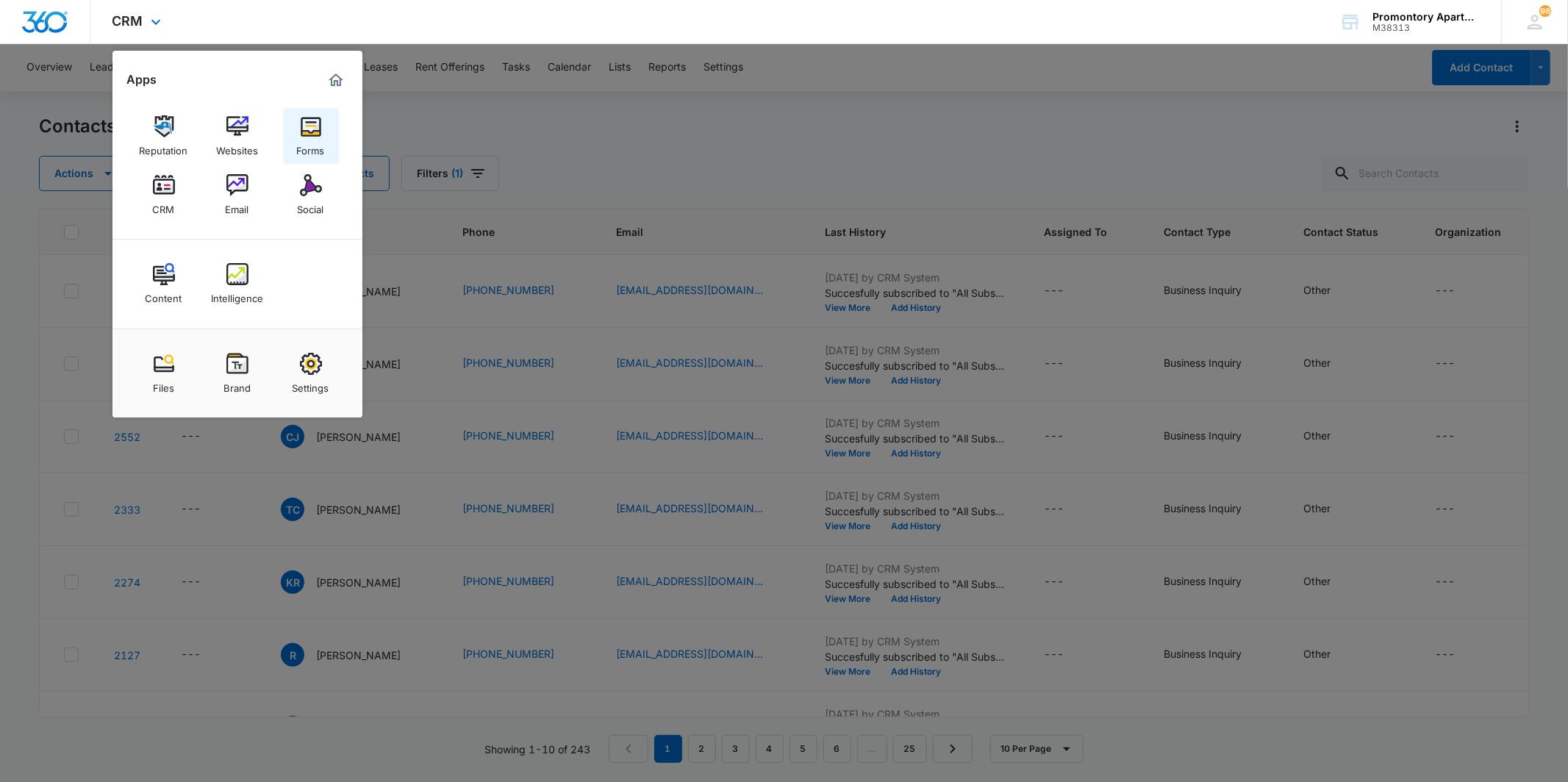 click at bounding box center (311, 126) 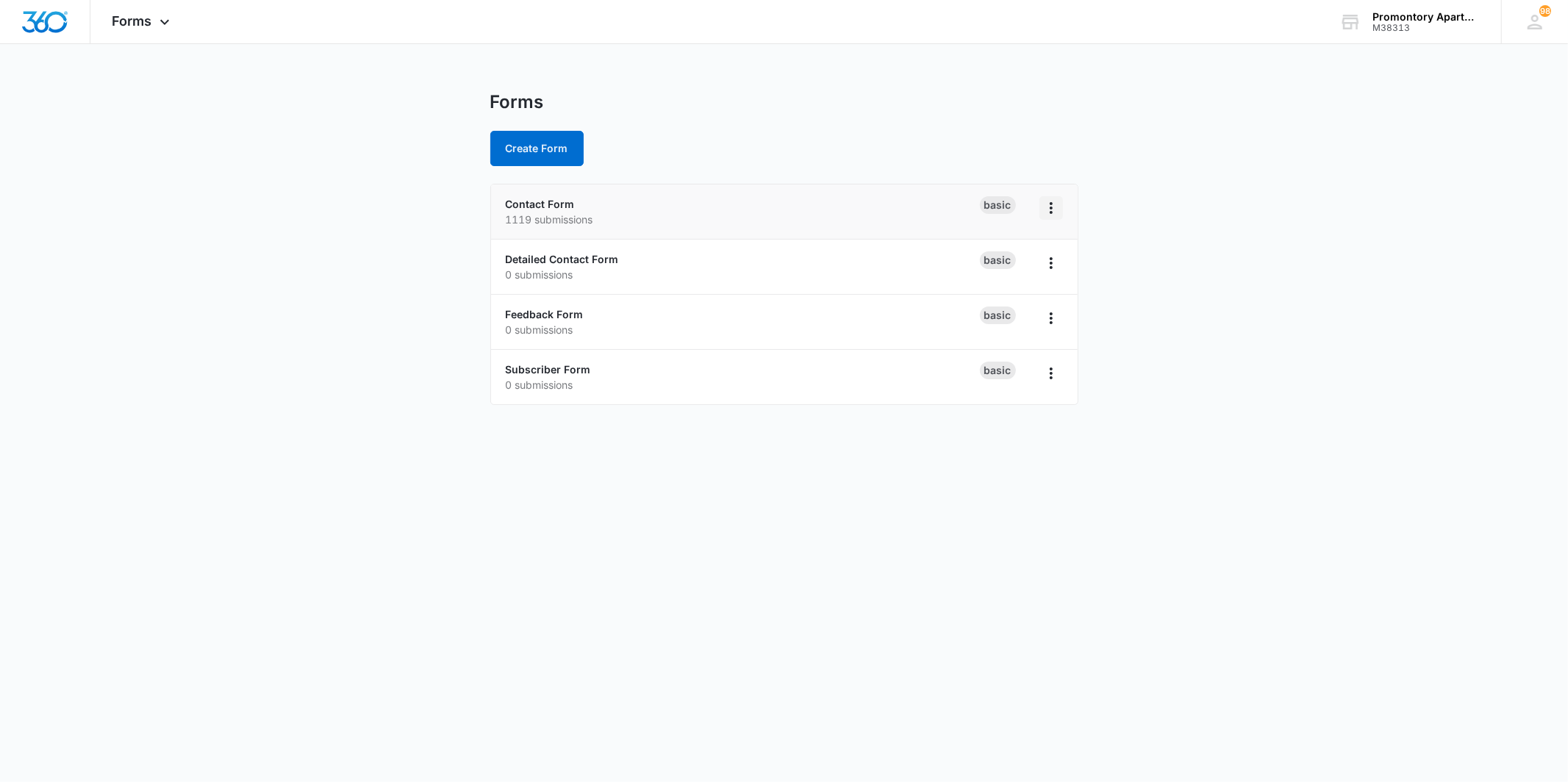click at bounding box center [1051, 208] 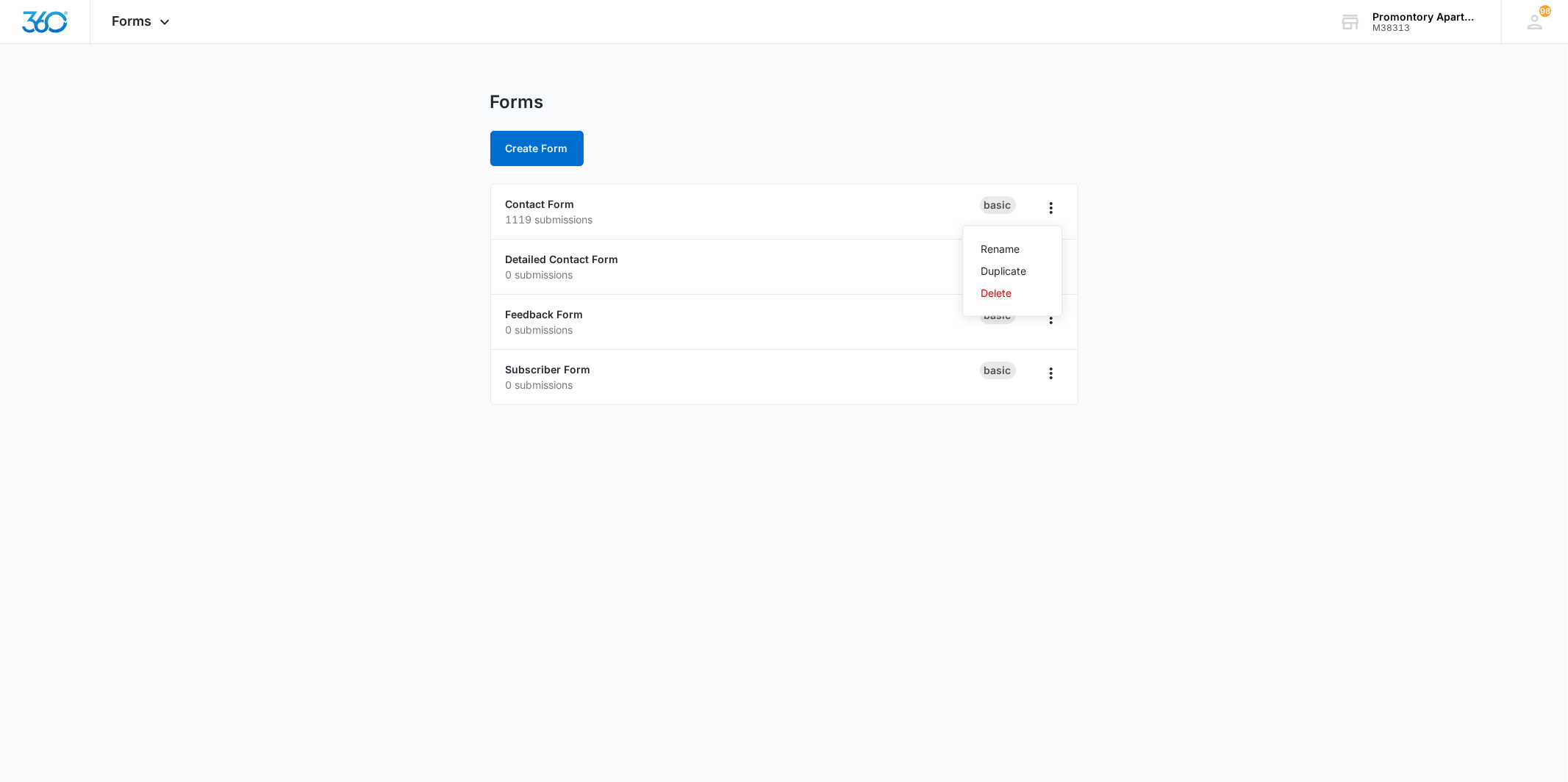 click on "Forms Create Form Contact Form 1119 submissions Basic Rename Duplicate Delete Detailed Contact Form 0 submissions Basic Feedback Form 0 submissions Basic Subscriber Form 0 submissions Basic" at bounding box center (784, 257) 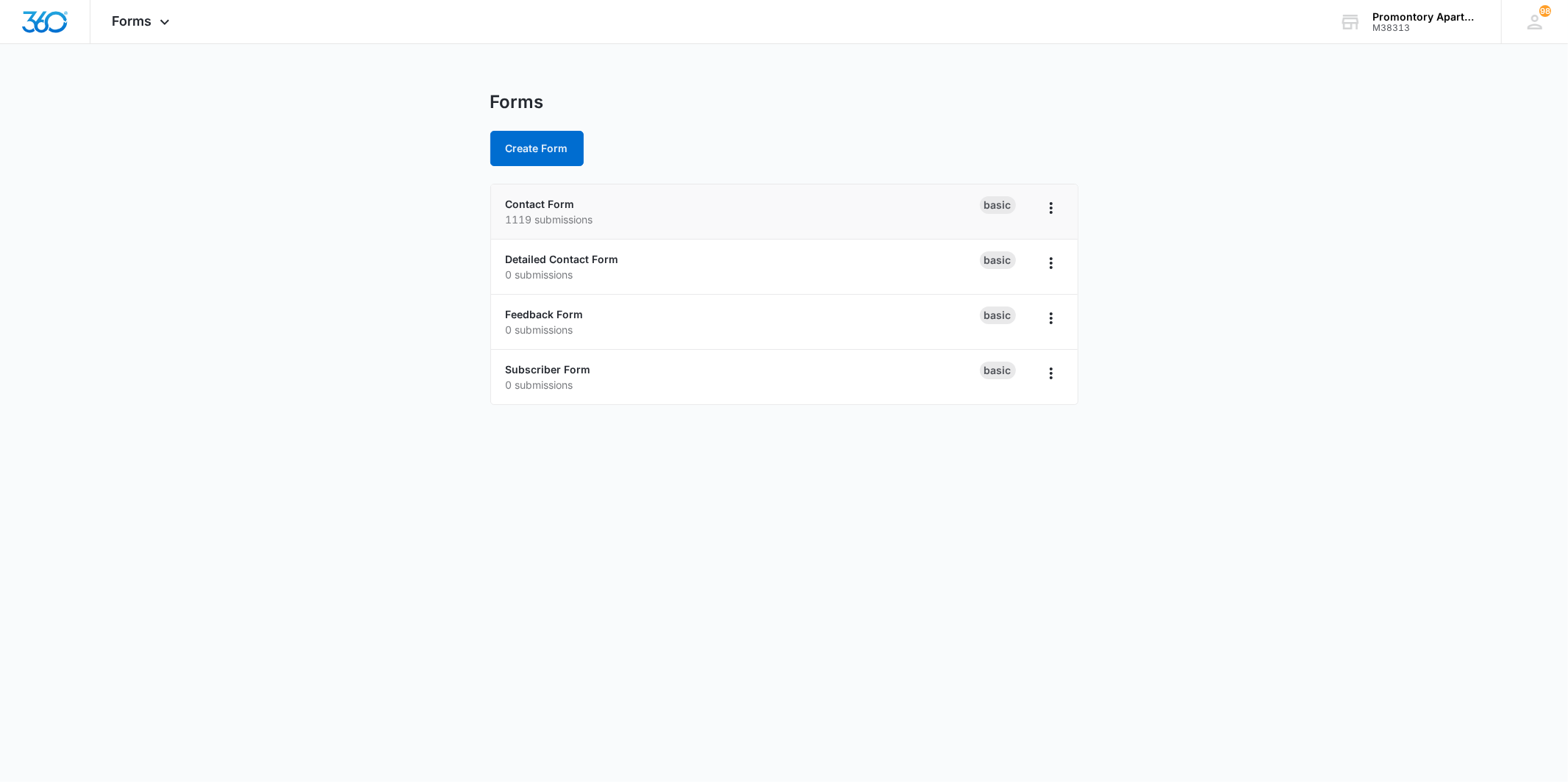 click on "Contact Form 1119 submissions" at bounding box center (742, 212) 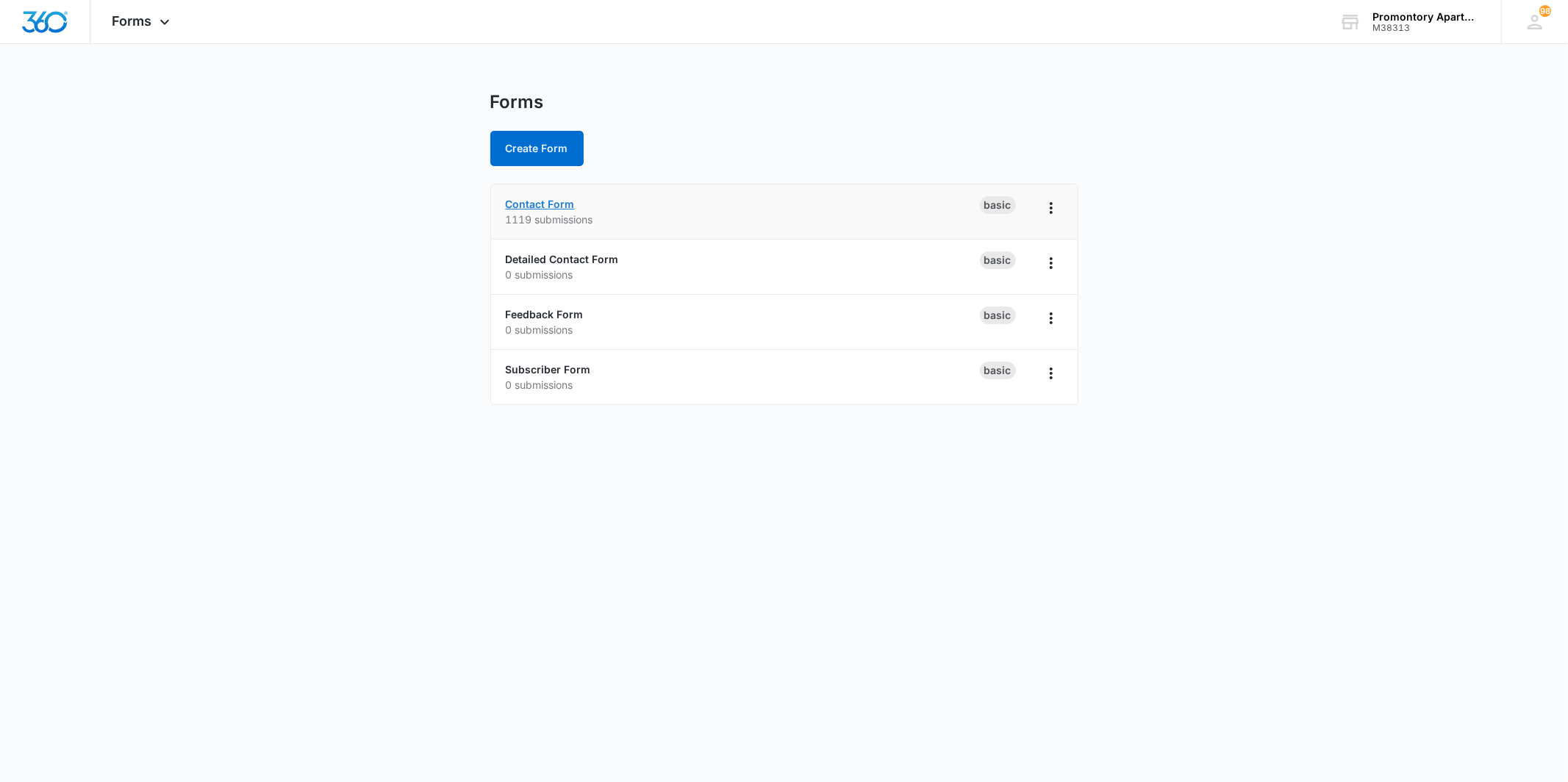 click on "Contact Form" at bounding box center [540, 204] 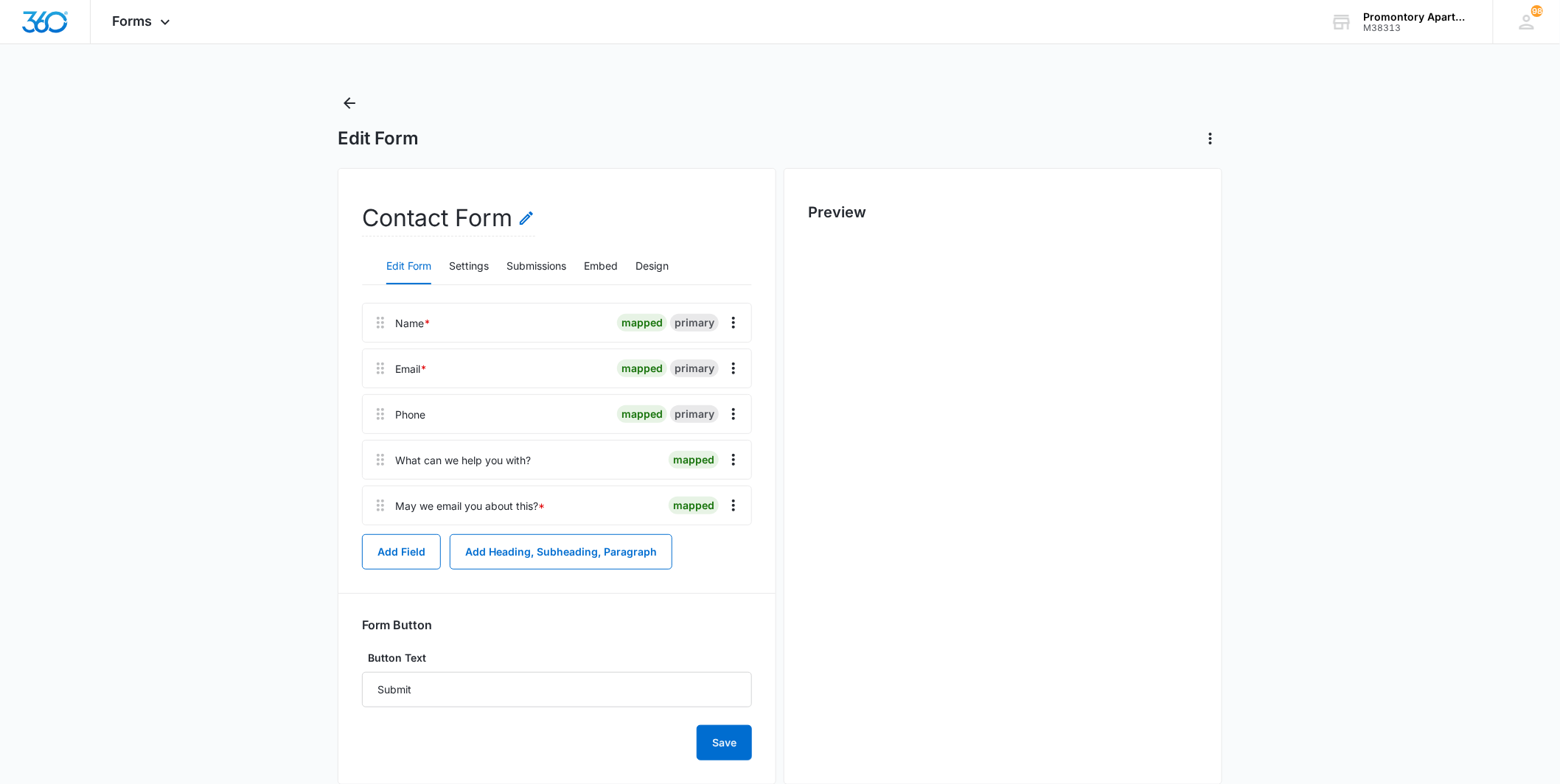 scroll, scrollTop: 0, scrollLeft: 0, axis: both 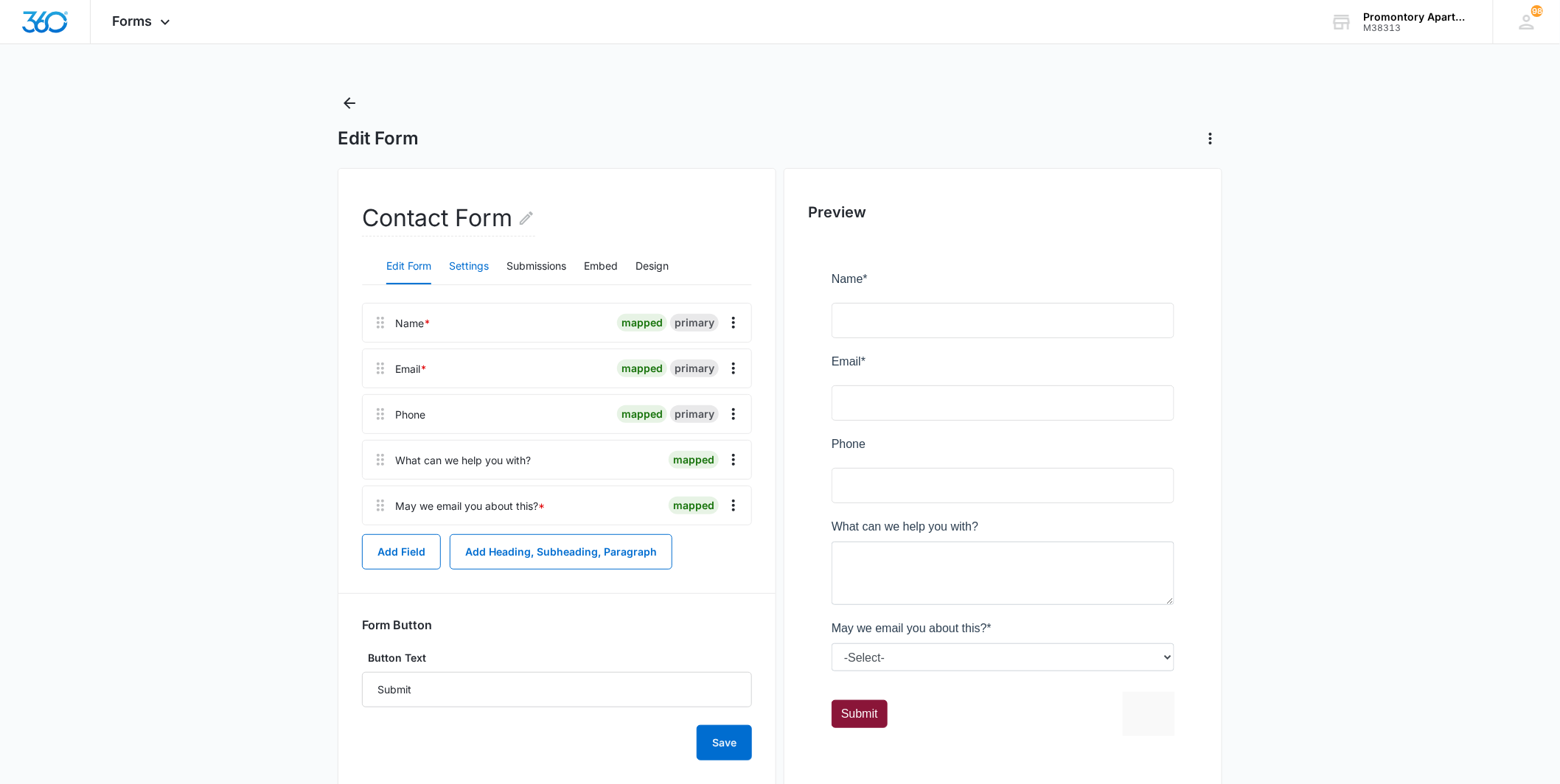 click on "Settings" at bounding box center (469, 267) 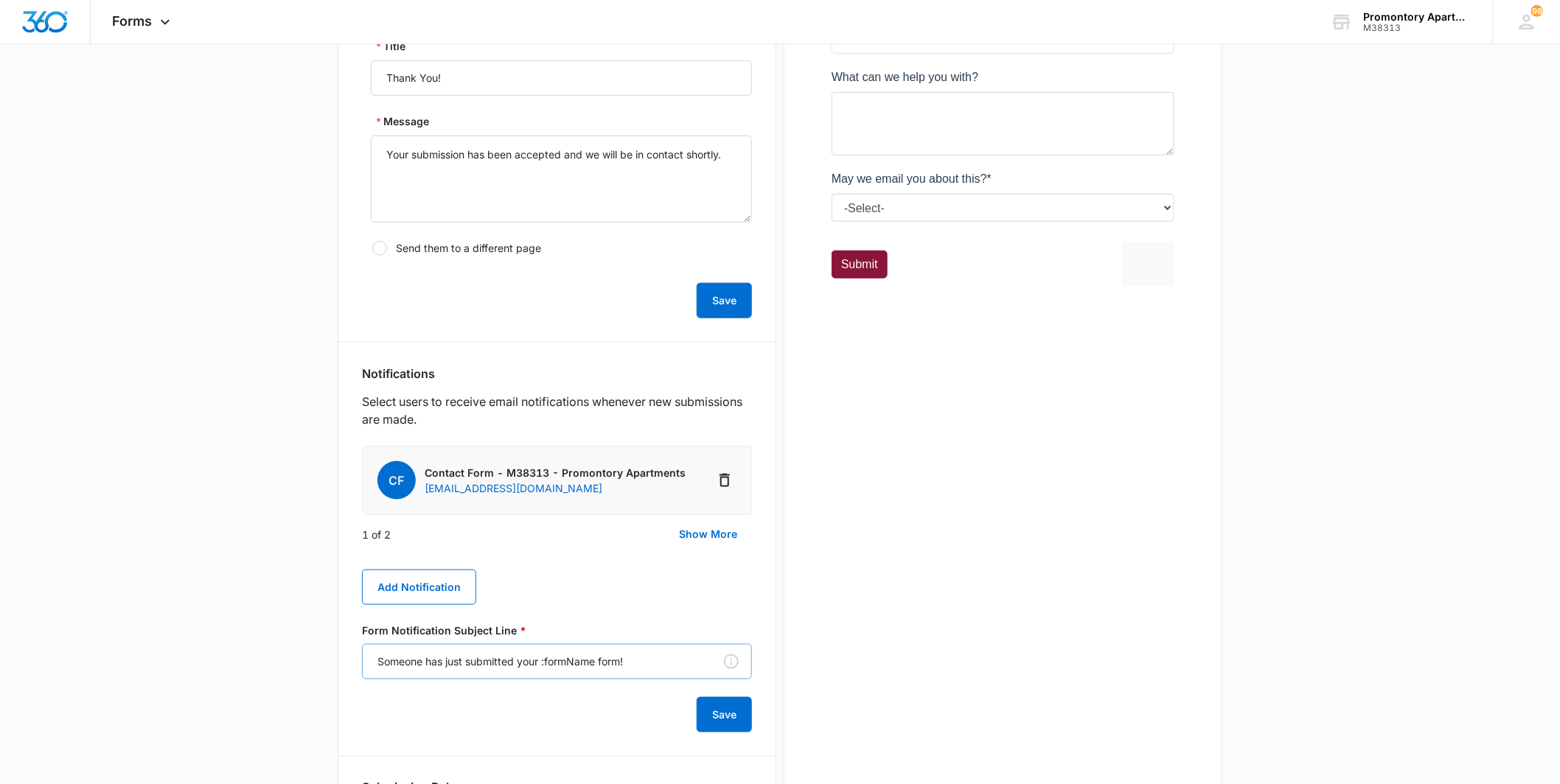 scroll, scrollTop: 573, scrollLeft: 0, axis: vertical 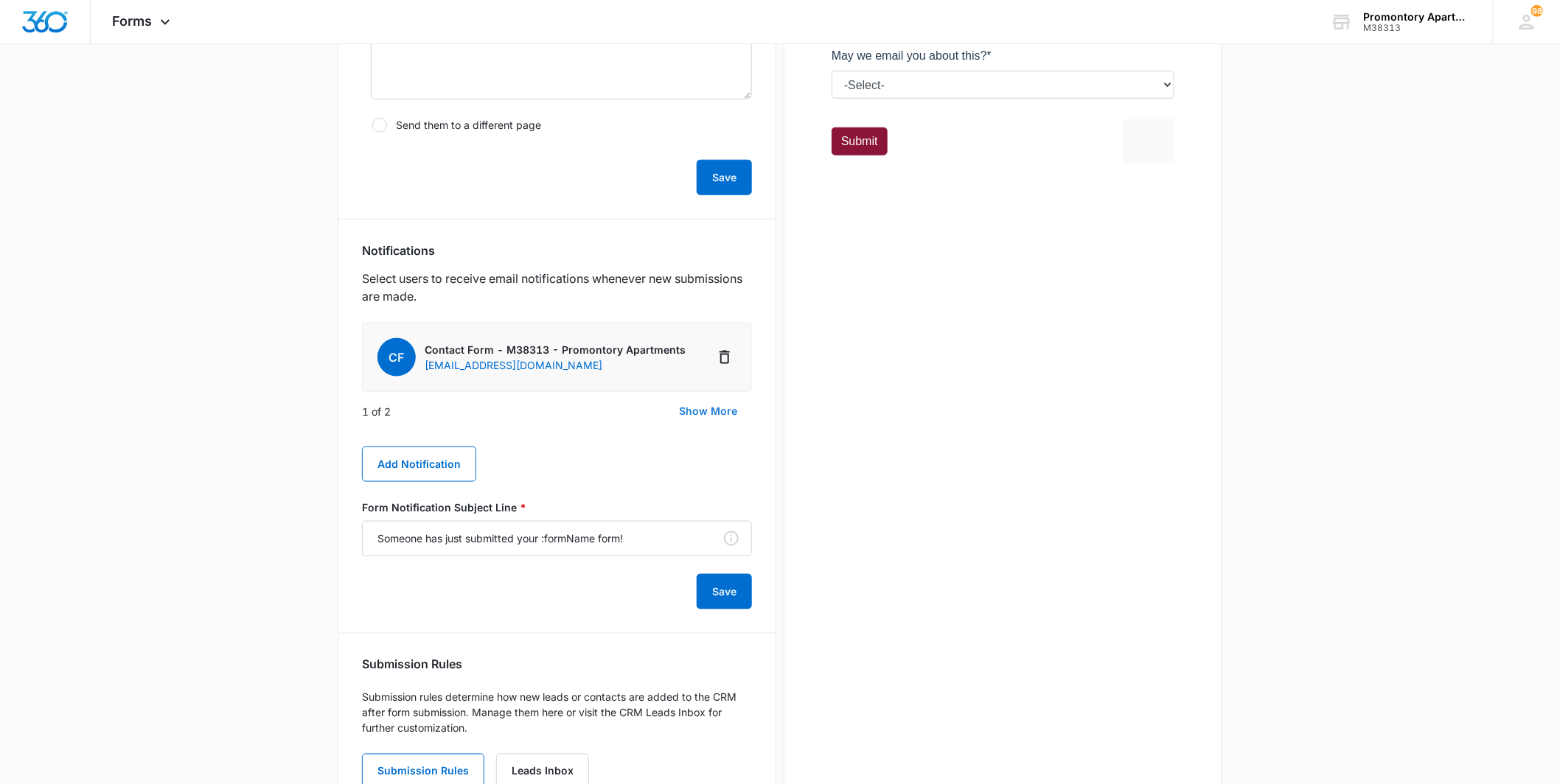 click on "Show More" at bounding box center [708, 411] 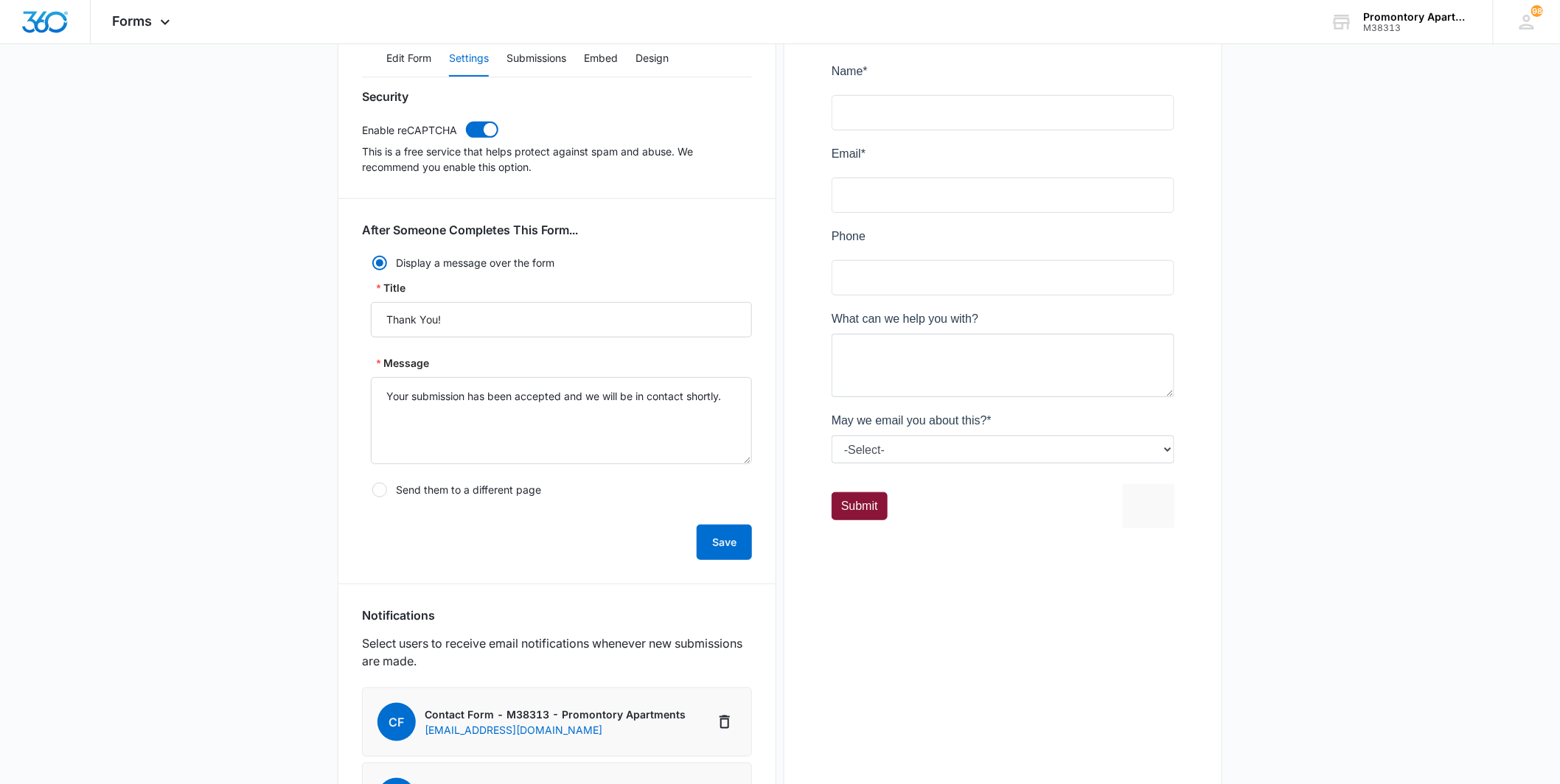 scroll, scrollTop: 0, scrollLeft: 0, axis: both 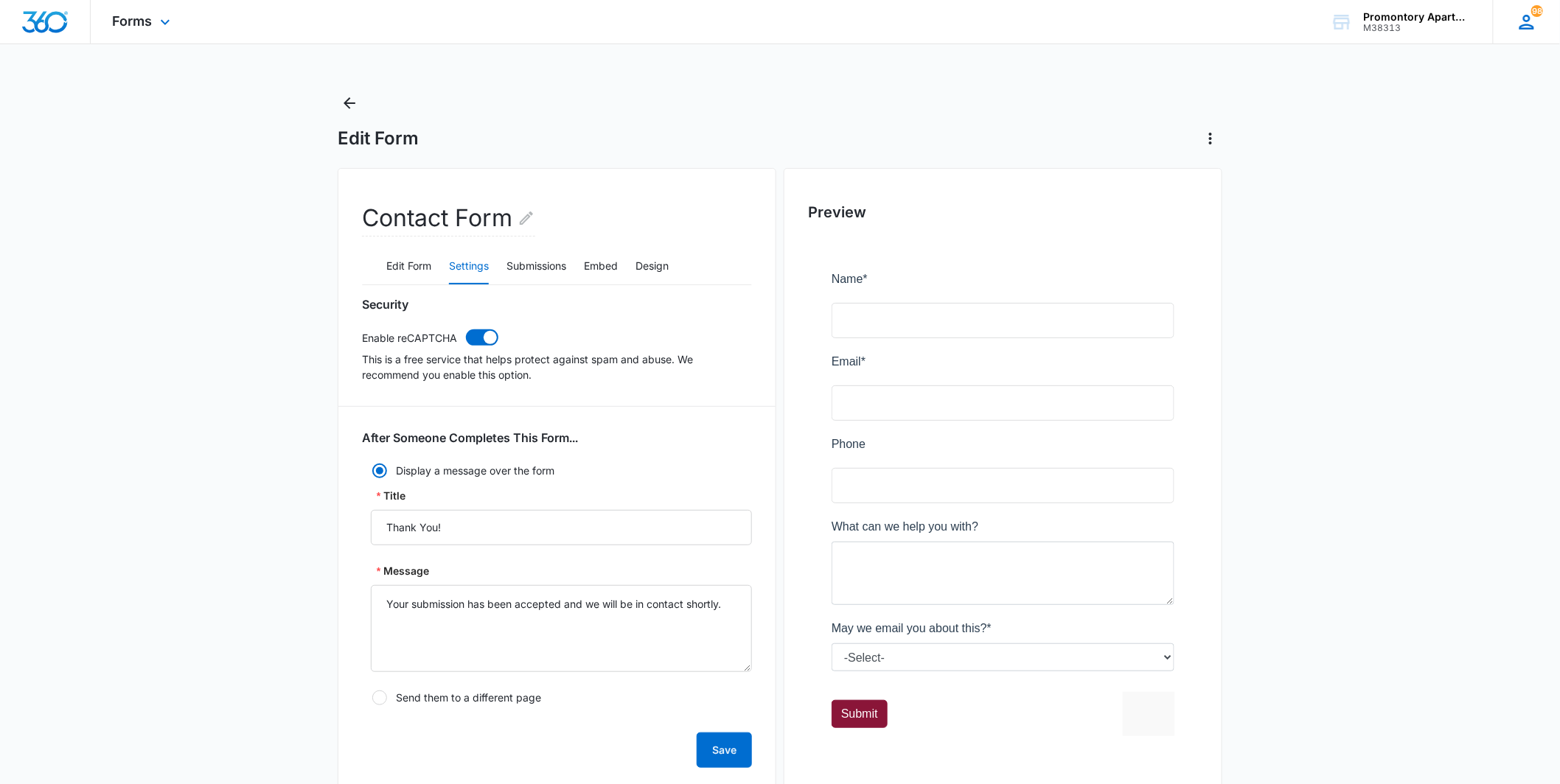 click 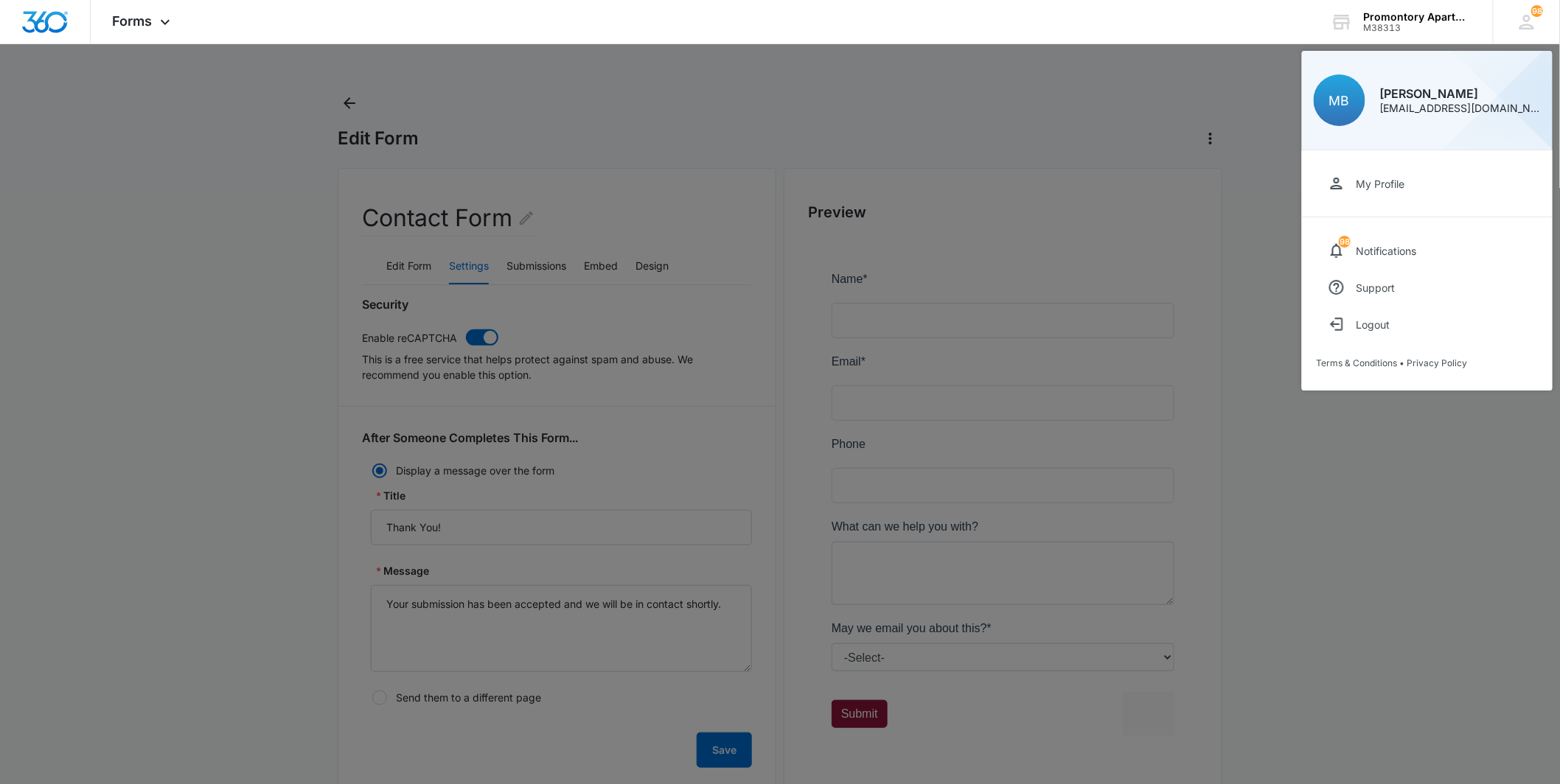 click at bounding box center [780, 392] 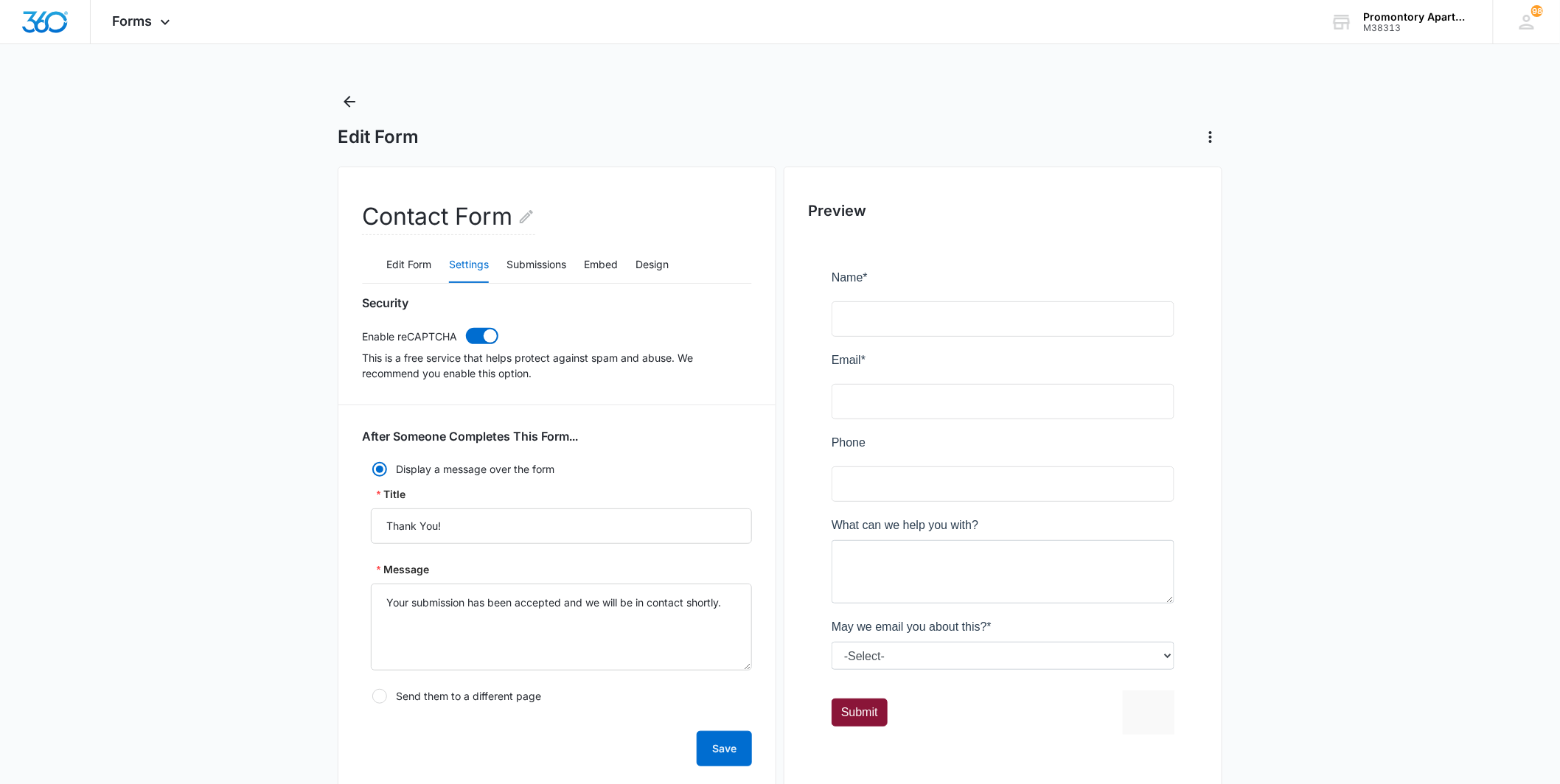 scroll, scrollTop: 0, scrollLeft: 0, axis: both 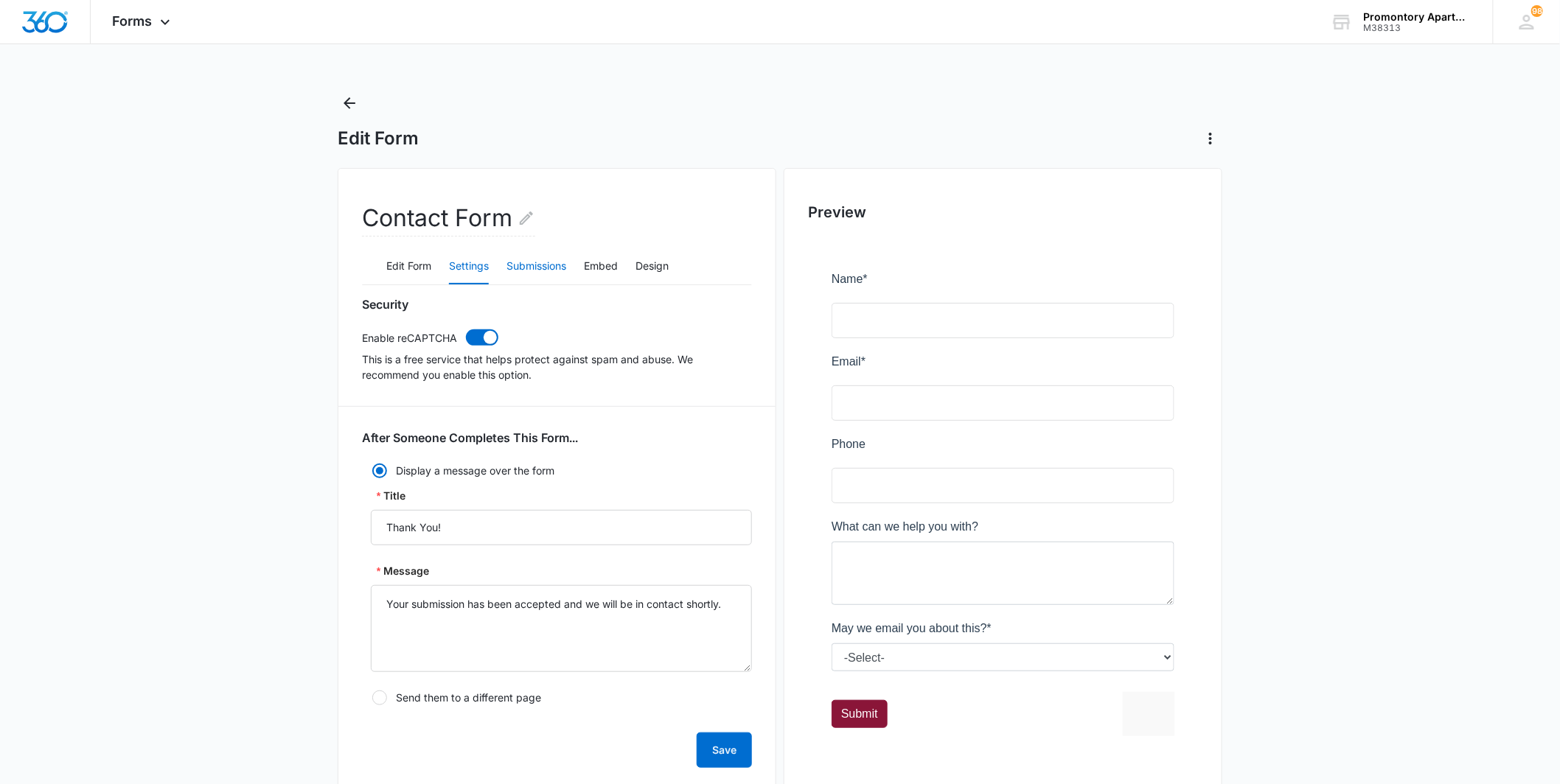 click on "Submissions" at bounding box center [536, 267] 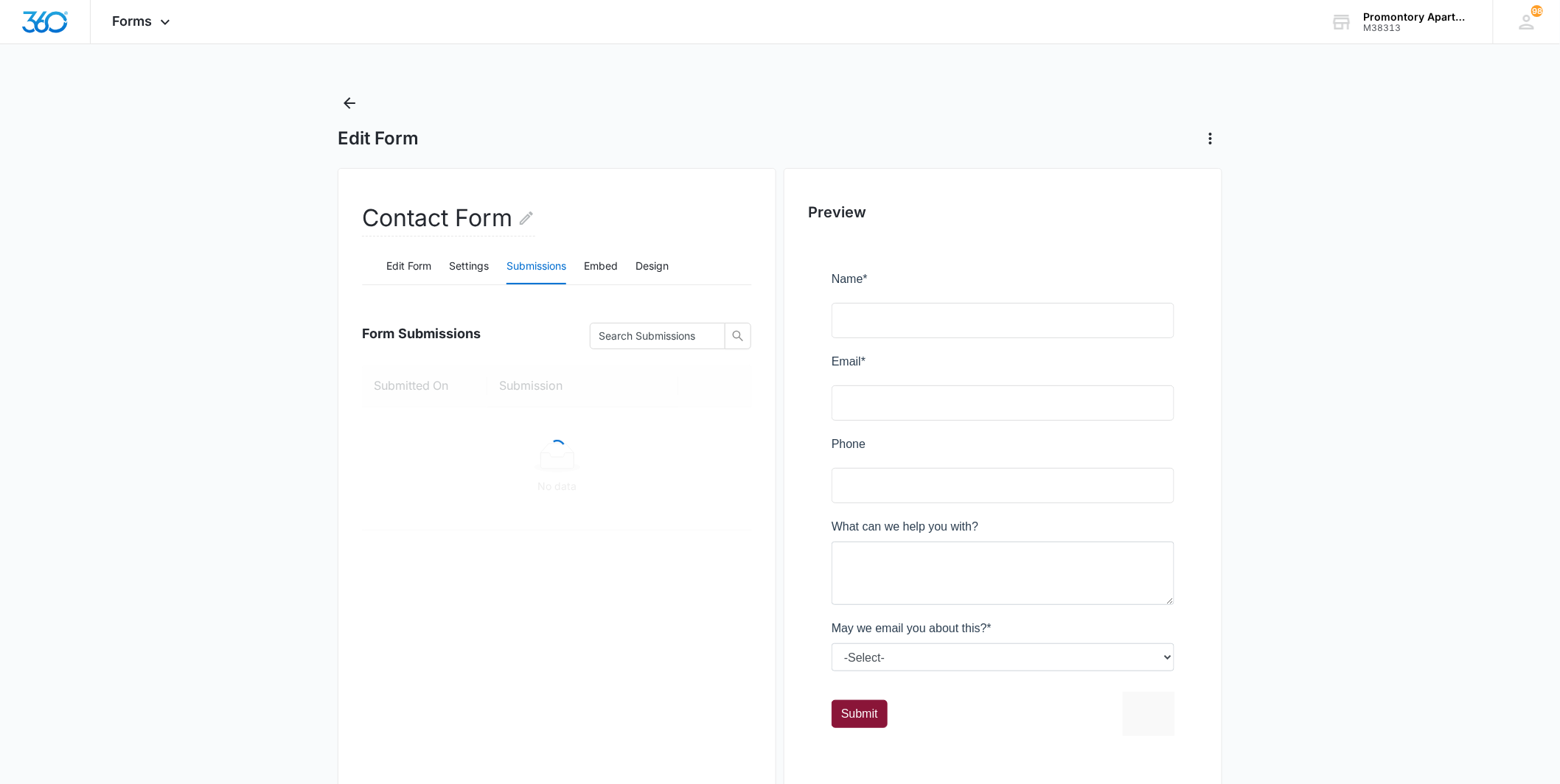 click on "Edit Form Settings Submissions Embed Design" at bounding box center [557, 267] 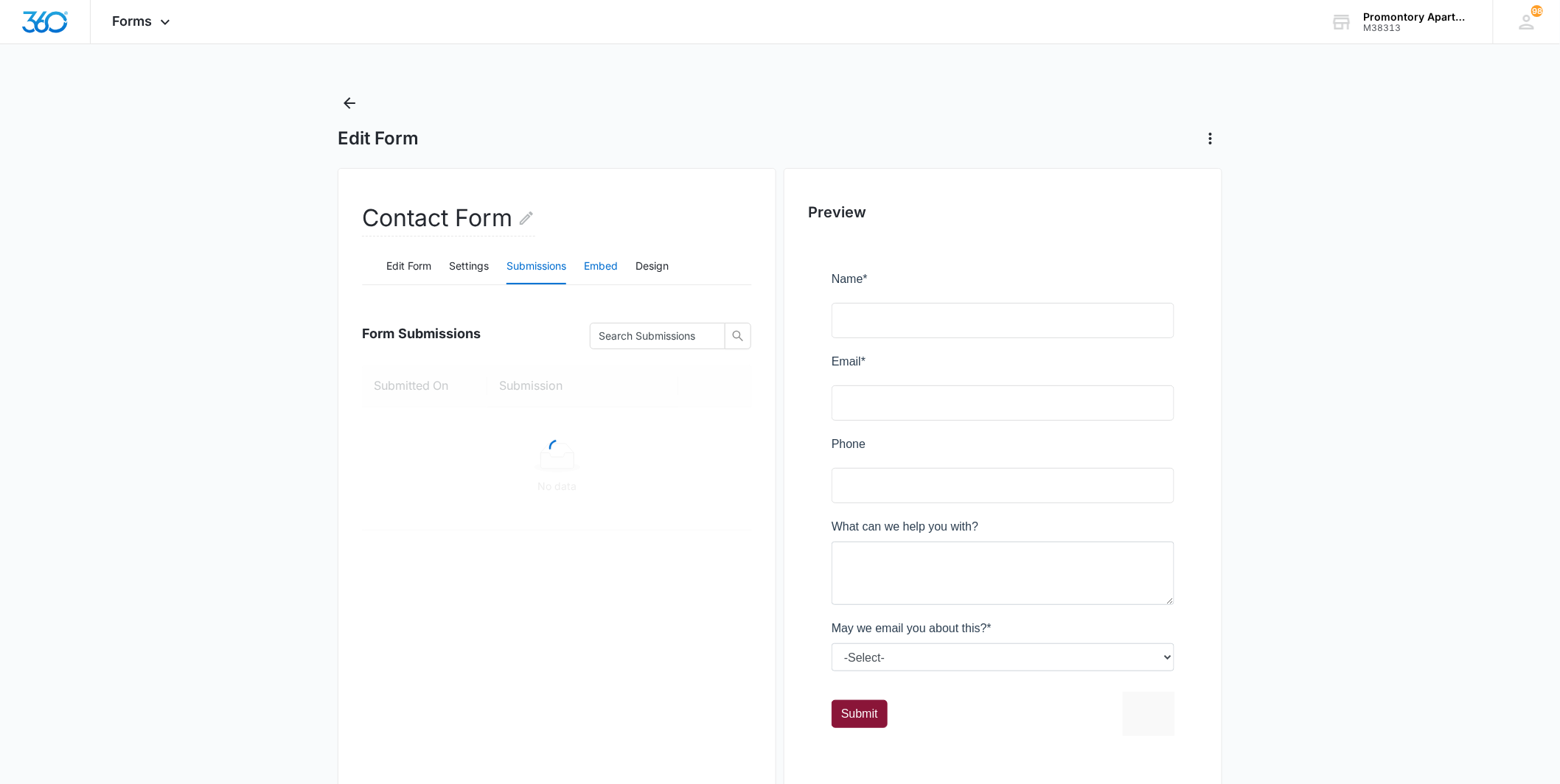 click on "Embed" at bounding box center (601, 267) 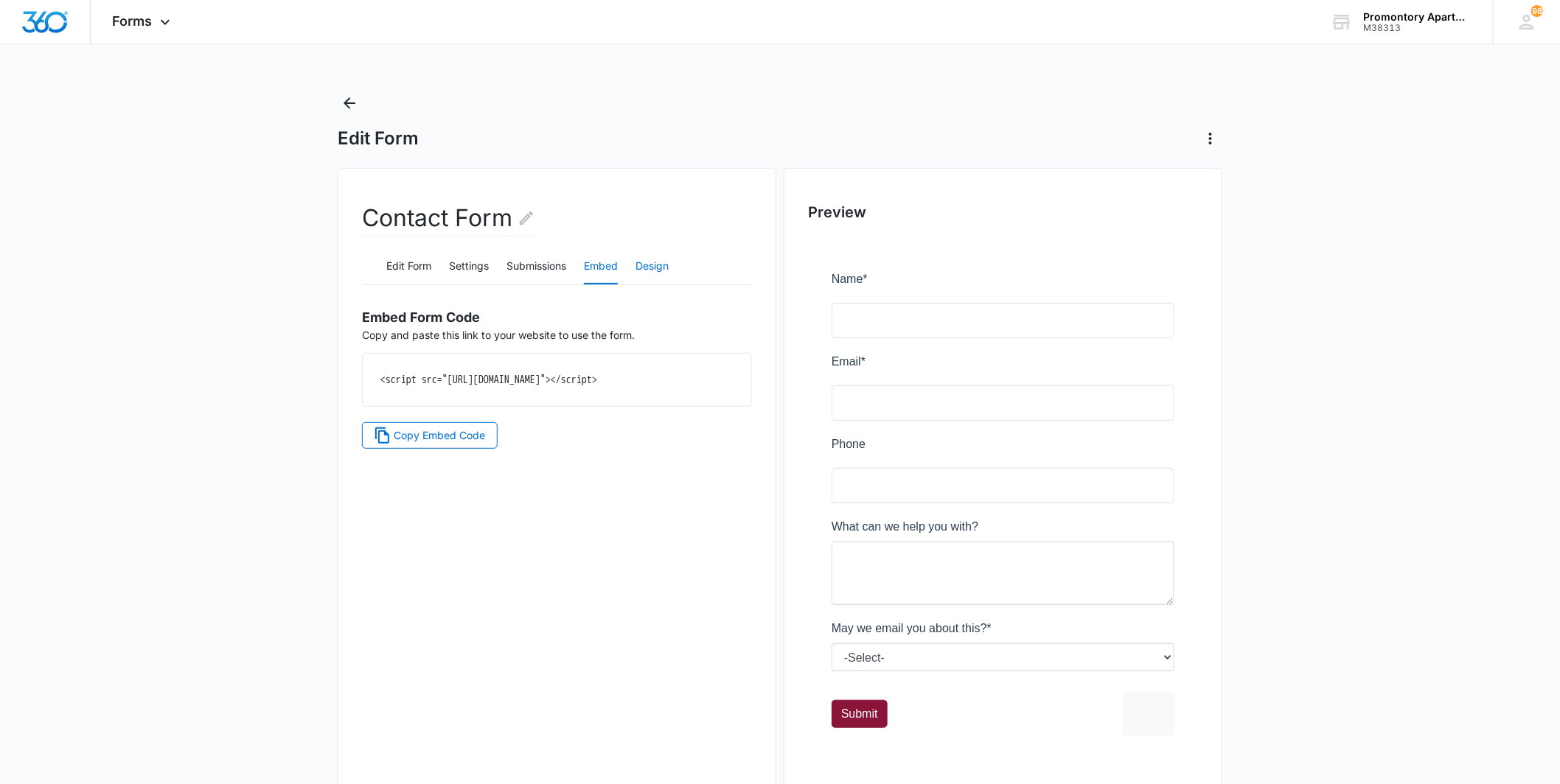 click on "Design" at bounding box center (652, 267) 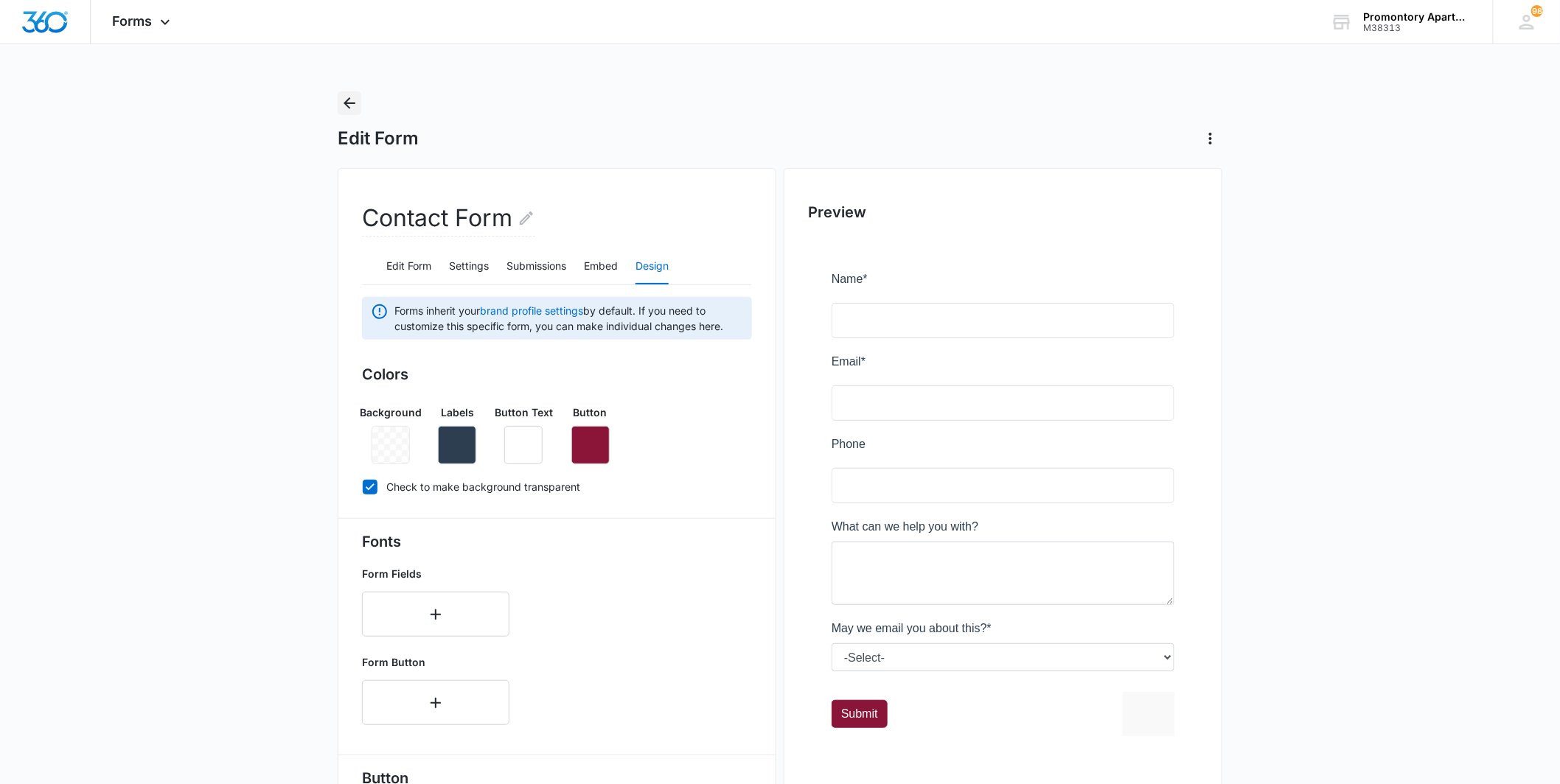 click 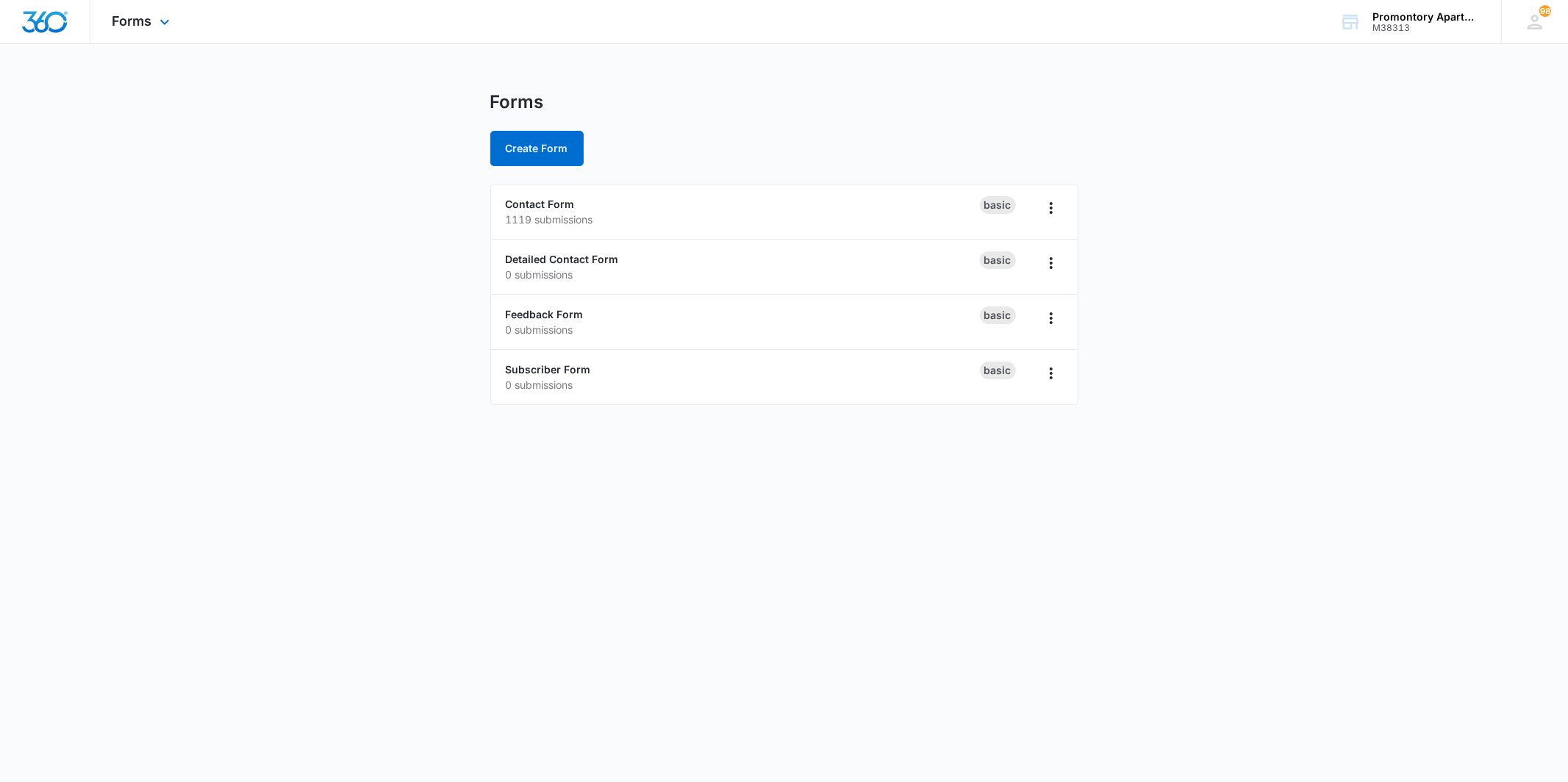click on "Forms Apps Reputation Websites Forms CRM Email Social Content Intelligence Files Brand Settings" at bounding box center (143, 21) 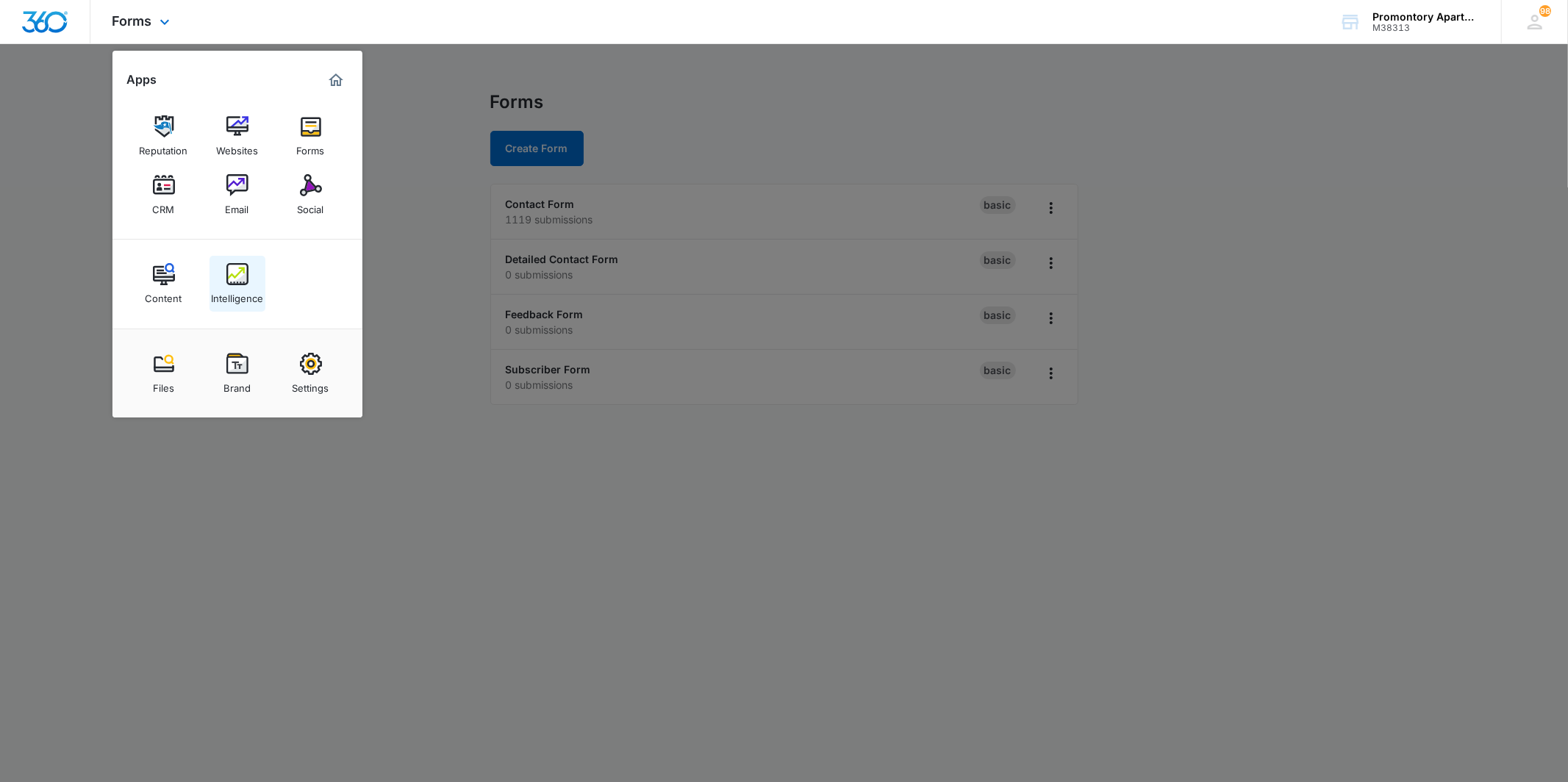click on "Intelligence" at bounding box center [237, 284] 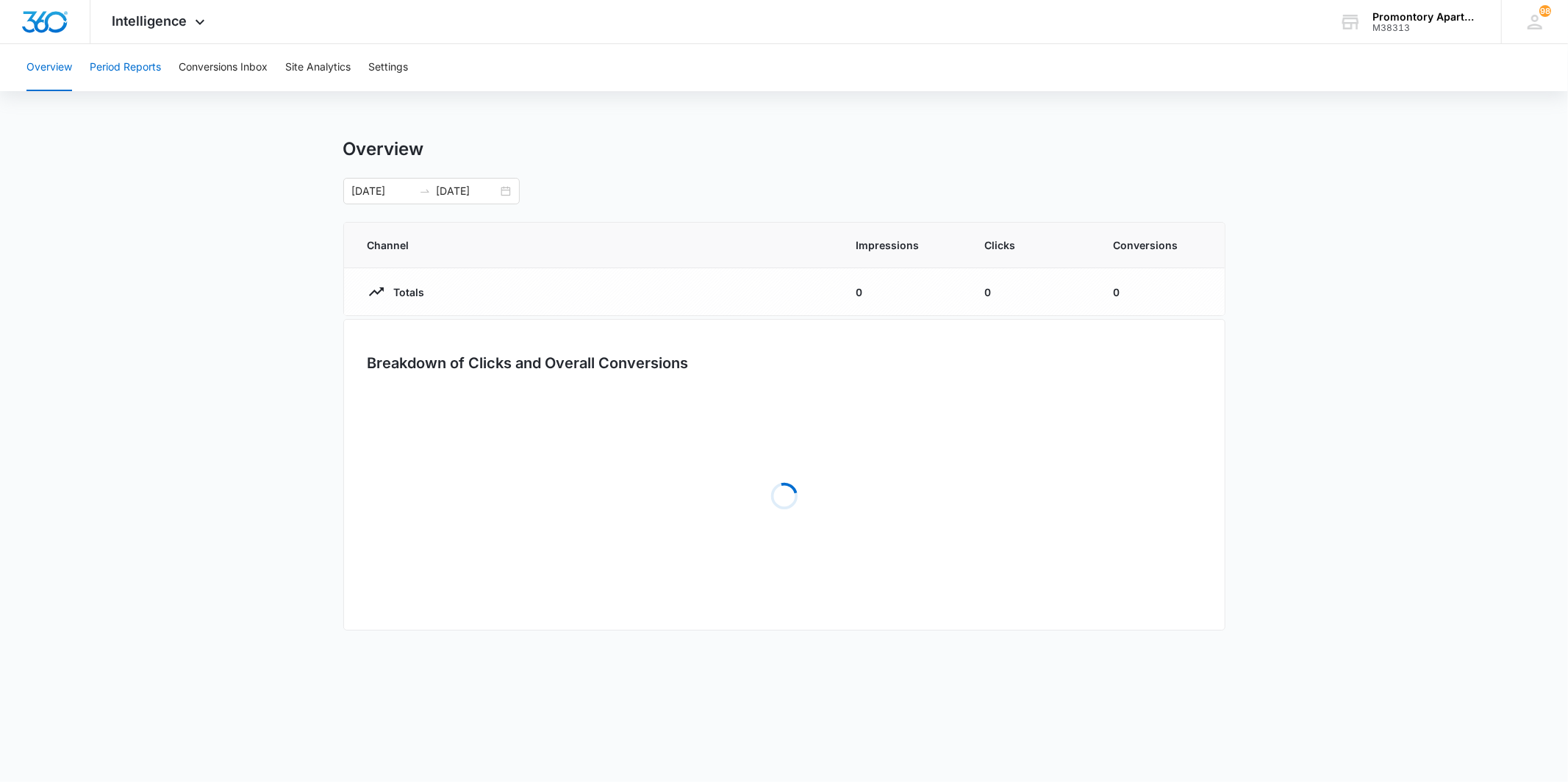click on "Period Reports" at bounding box center (125, 68) 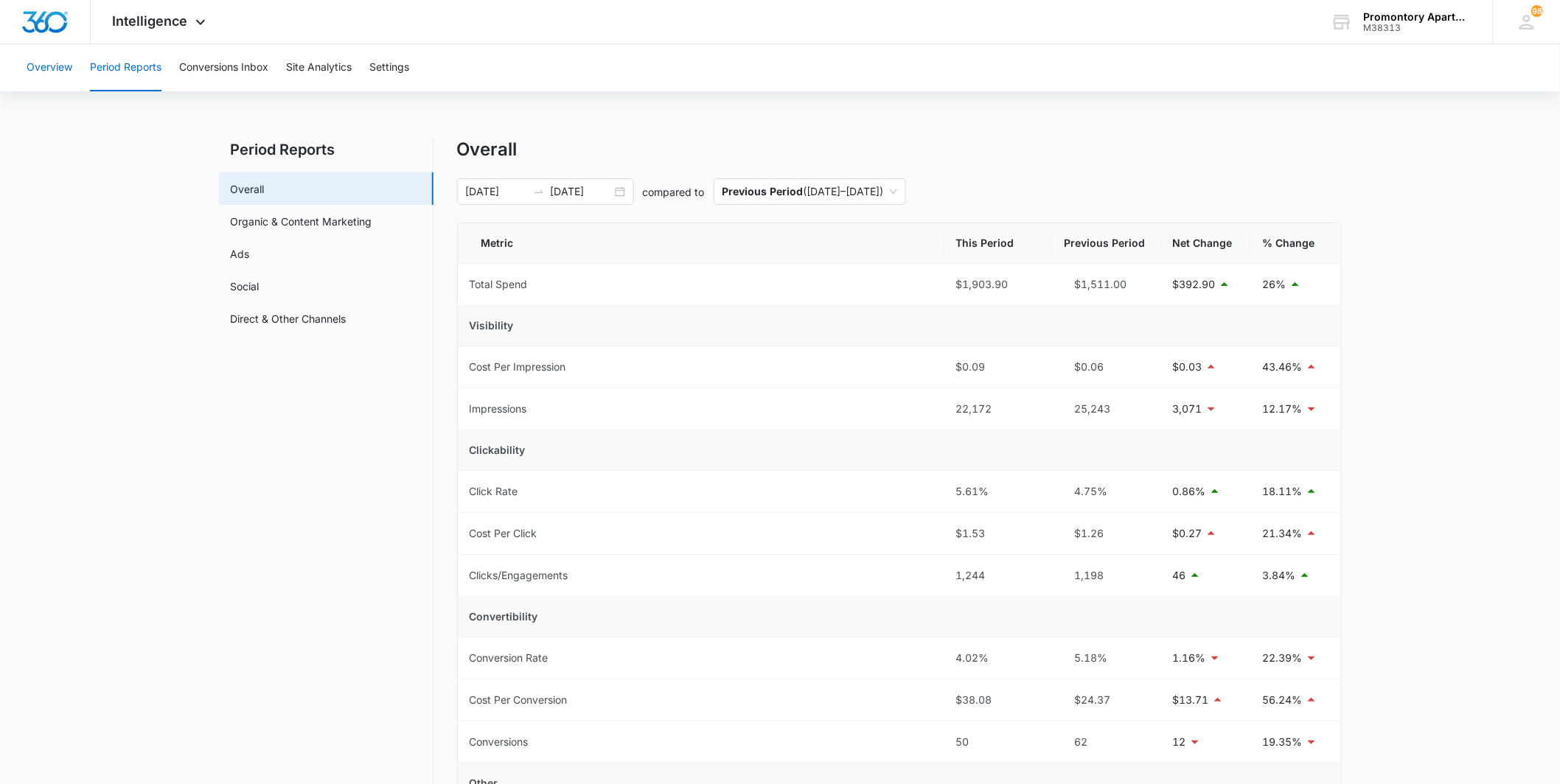 click on "Overview" at bounding box center [49, 68] 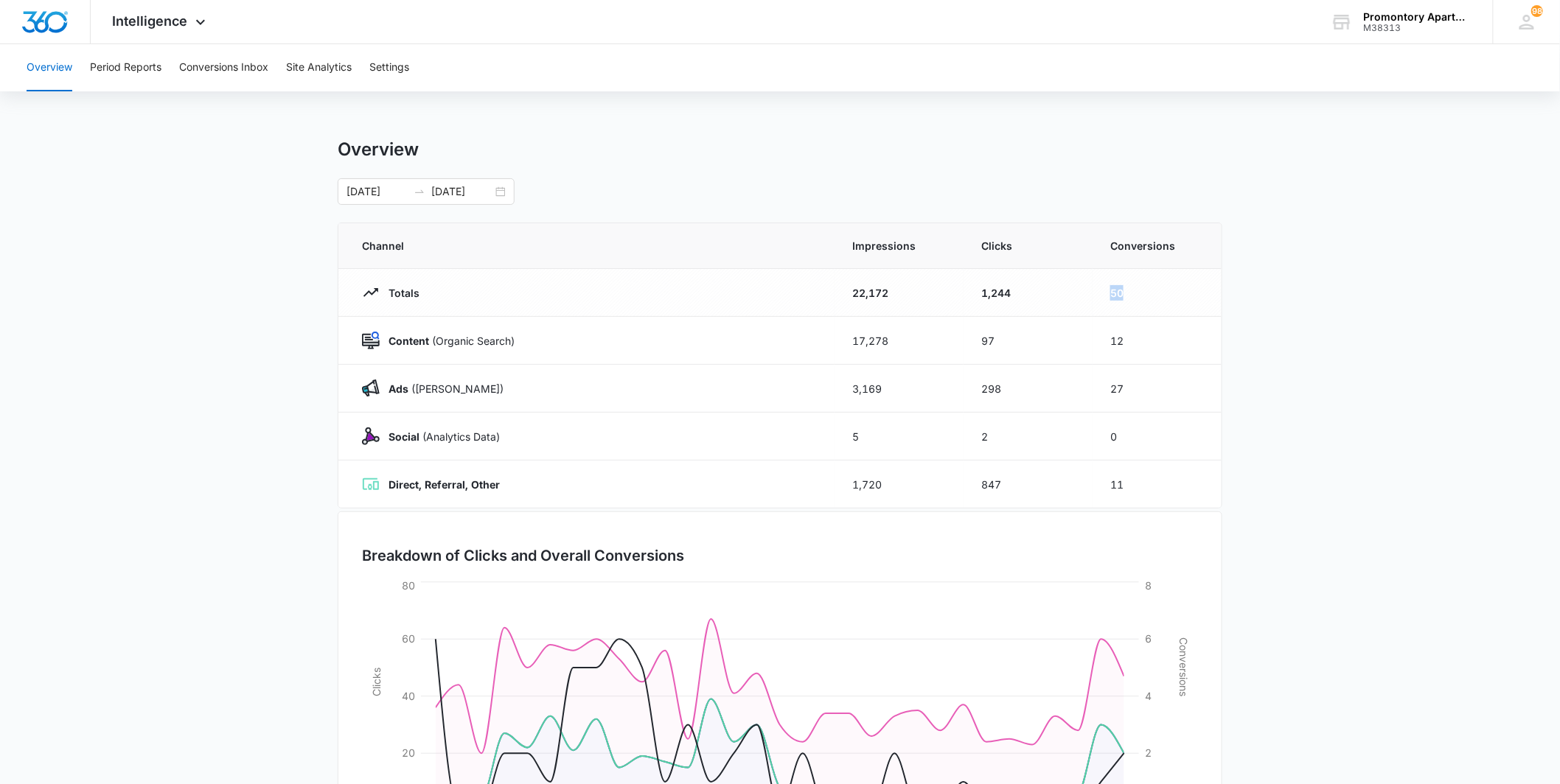 drag, startPoint x: 1125, startPoint y: 290, endPoint x: 1078, endPoint y: 293, distance: 47.095647 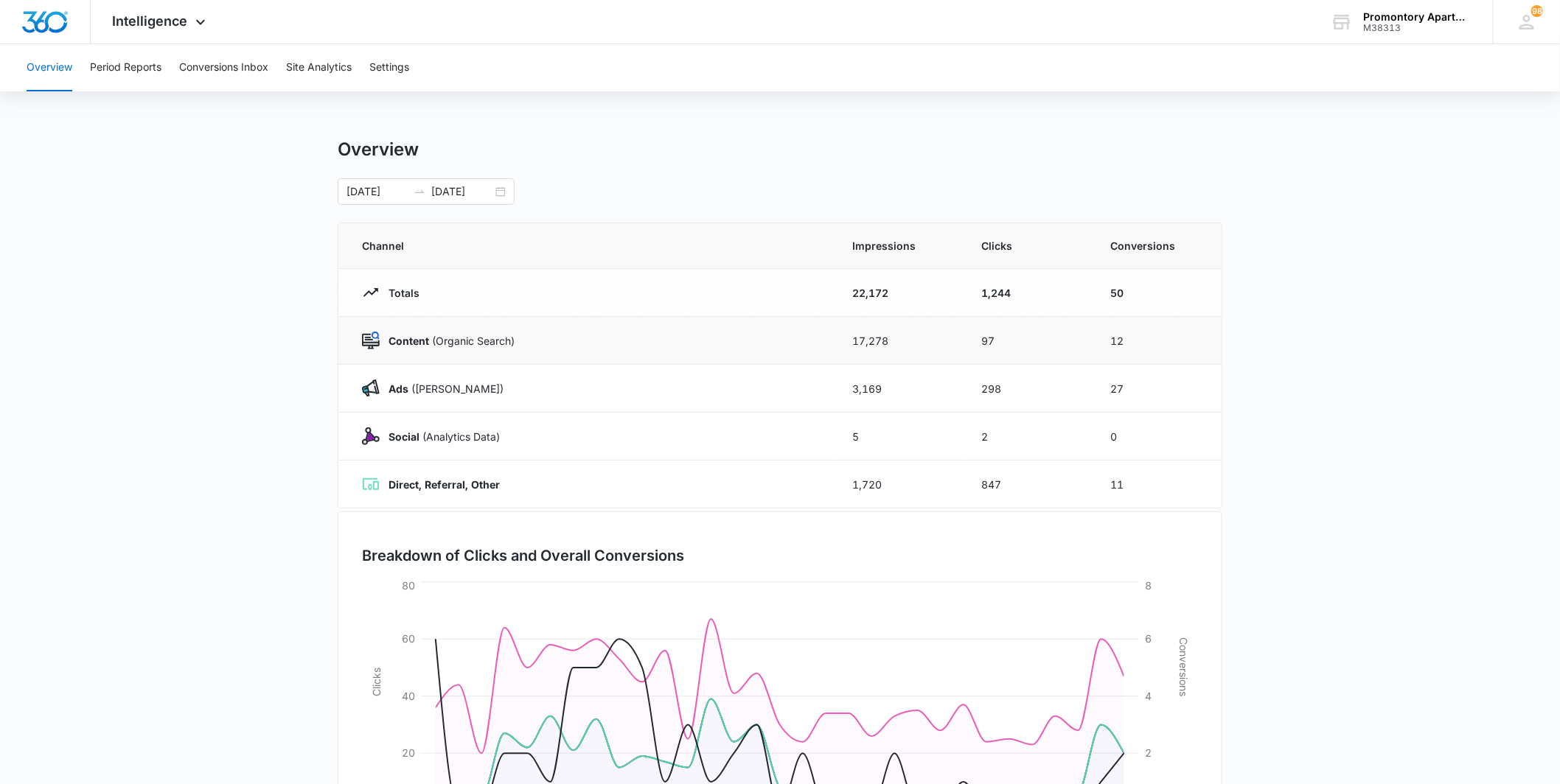 drag, startPoint x: 1078, startPoint y: 293, endPoint x: 1159, endPoint y: 332, distance: 89.89994 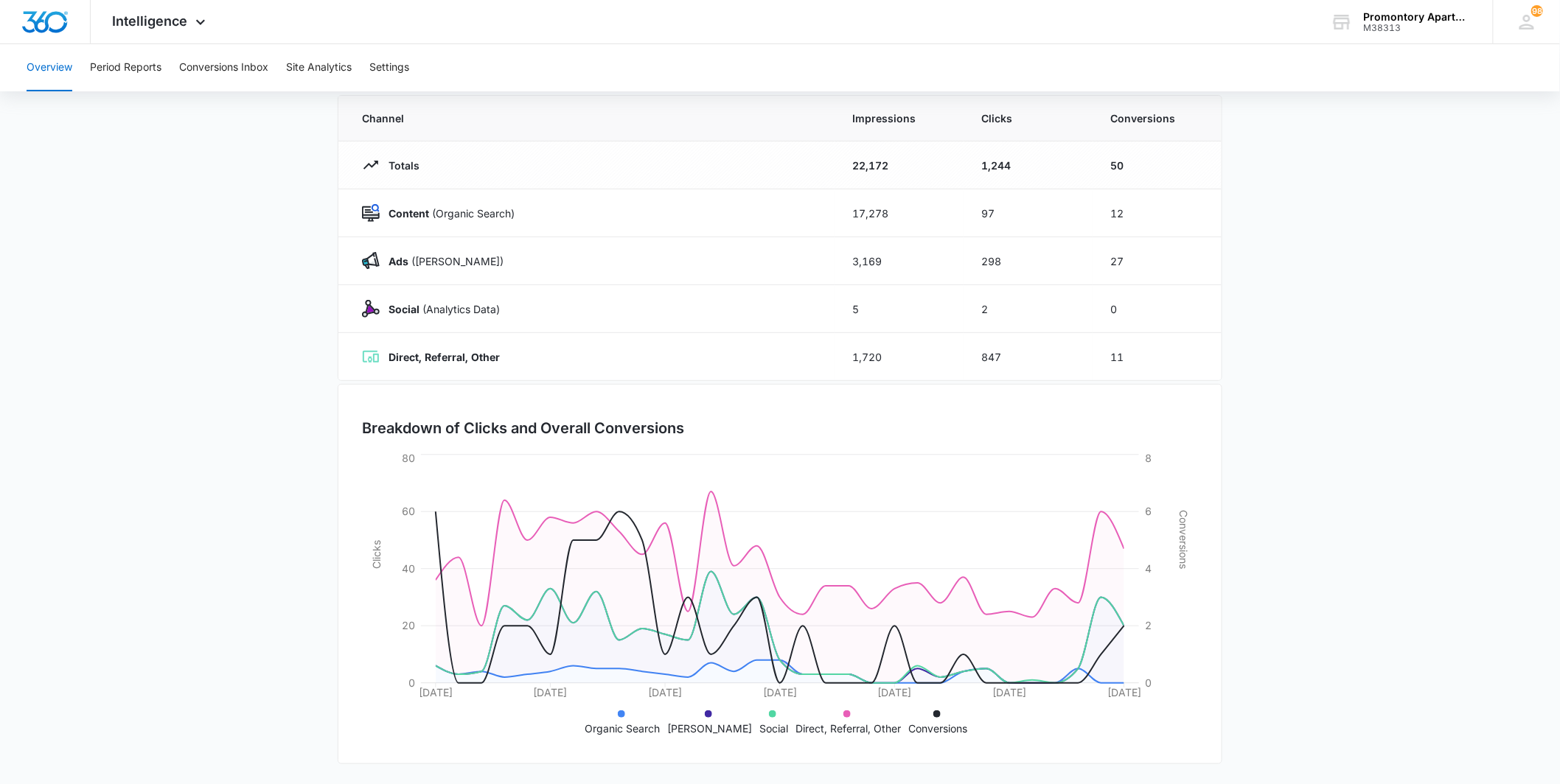 scroll, scrollTop: 128, scrollLeft: 0, axis: vertical 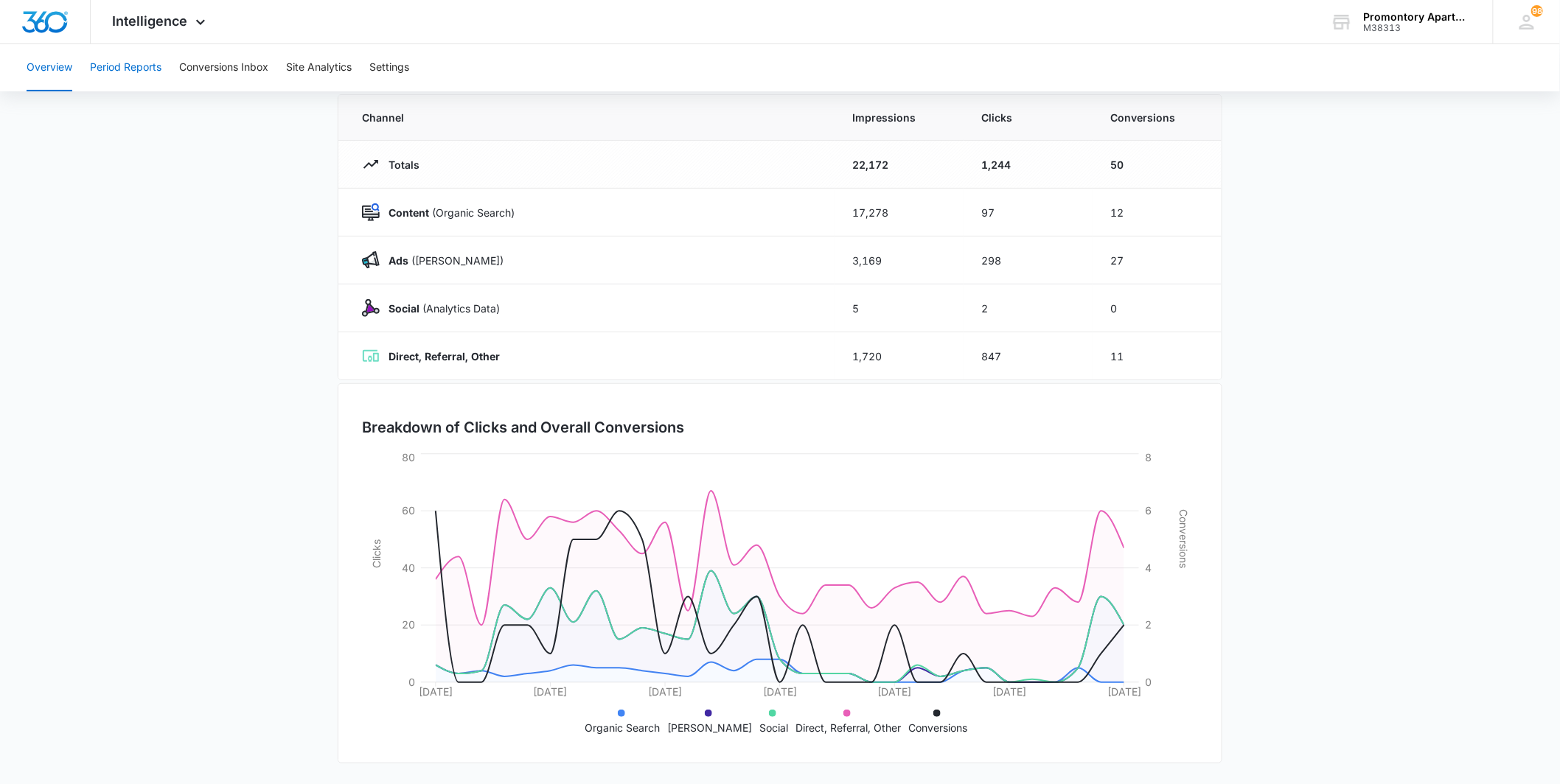 click on "Period Reports" at bounding box center [125, 68] 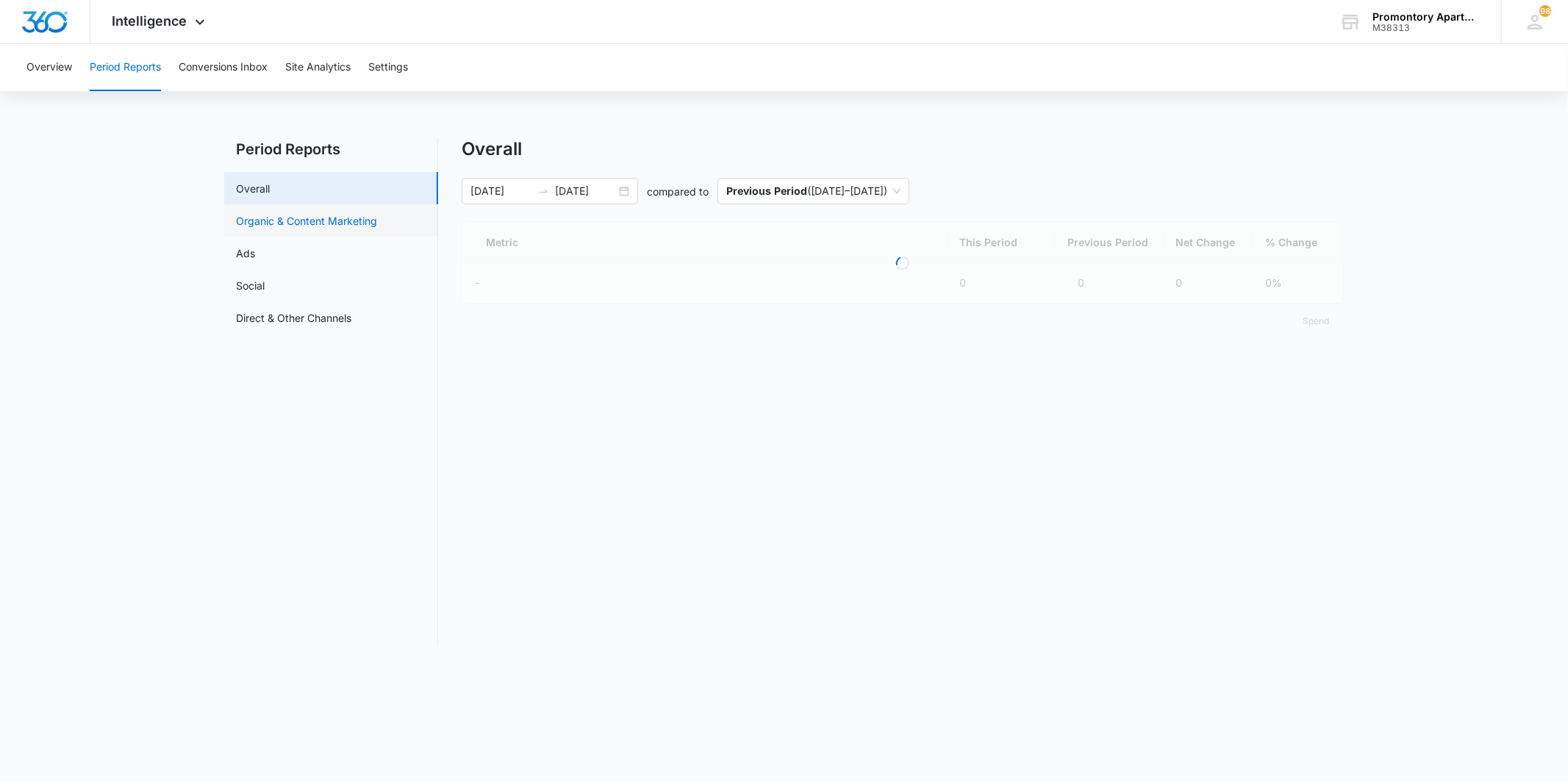 click on "Organic & Content Marketing" at bounding box center [307, 220] 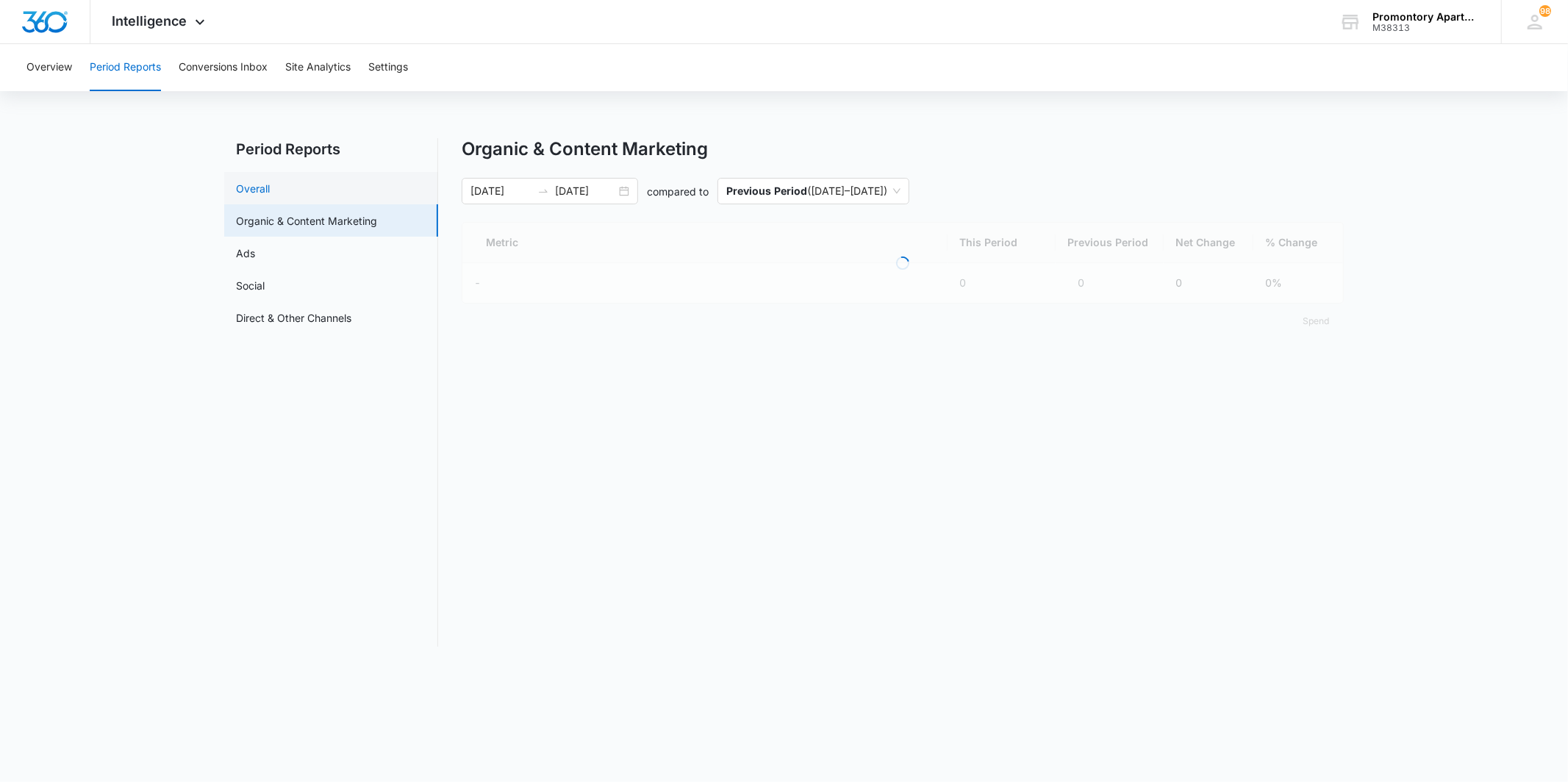 click on "Overall" at bounding box center (253, 188) 